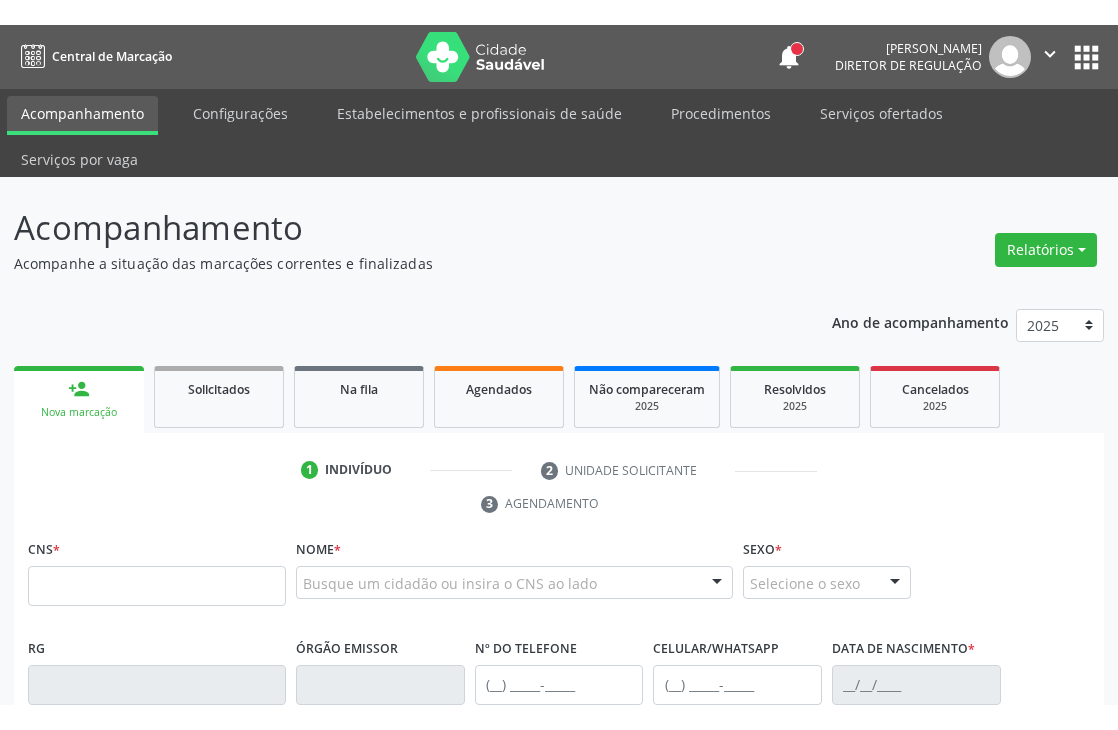 scroll, scrollTop: 0, scrollLeft: 0, axis: both 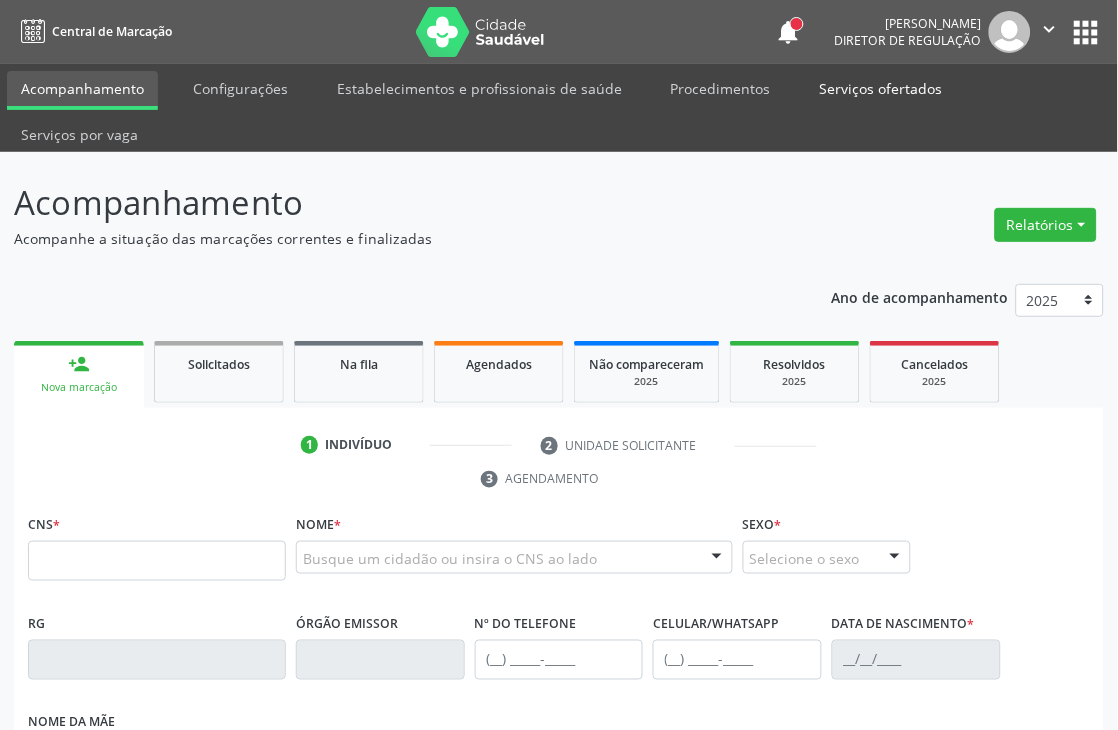 click on "Serviços ofertados" at bounding box center (881, 88) 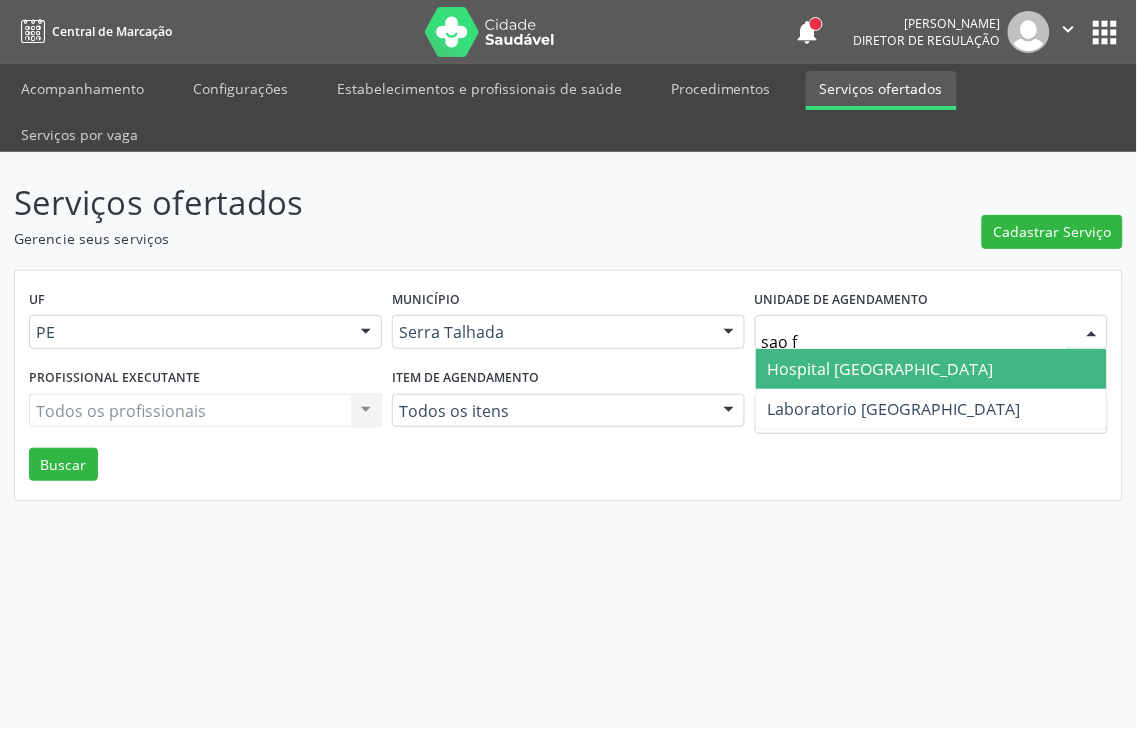 type on "sao fr" 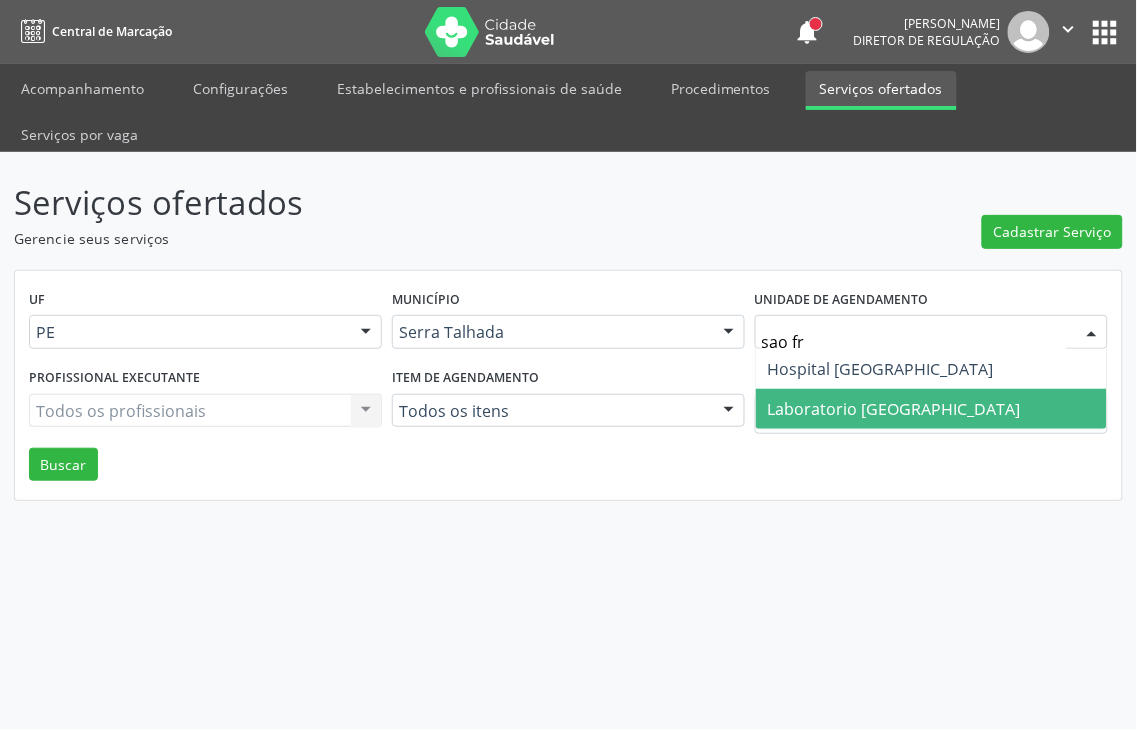 click on "Laboratorio [GEOGRAPHIC_DATA]" at bounding box center [894, 409] 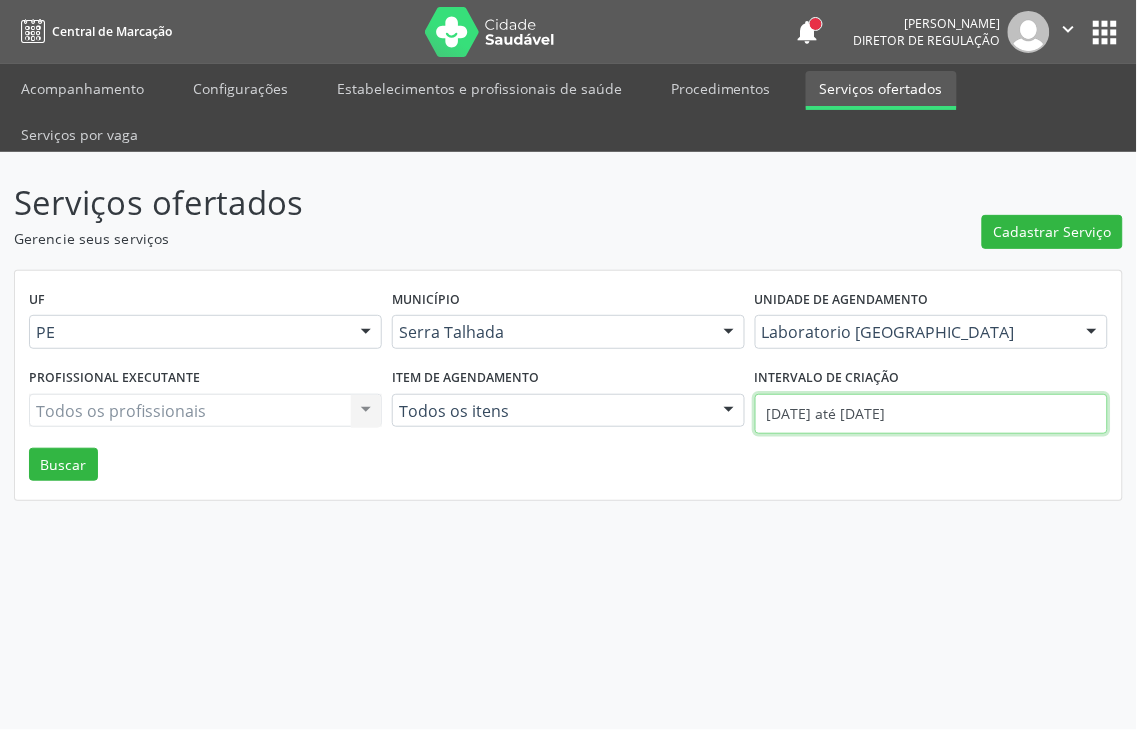 click on "Central de Marcação
notifications
Adão Alves de Medeiros
Diretor de regulação

Configurações
Sair
apps
Acompanhamento
Configurações
Estabelecimentos e profissionais de saúde
Procedimentos
Serviços ofertados
Serviços por vaga
Serviços ofertados
Gerencie seus serviços
Cadastrar Serviço
UF
PE         PE
Nenhum resultado encontrado para: "   "
Não há nenhuma opção para ser exibida.
Município
Serra Talhada         Serra Talhada
Nenhum resultado encontrado para: "   "
Não há nenhuma opção para ser exibida.
Unidade de agendamento
Laboratorio Sao Francisco         Todos os estabelecimentos   3 Grupamento de Bombeiros   Abfisio   Abimael Lira Atelie Dental   Academia da Cidade Bom Jesus de Serra Talhada" at bounding box center (568, 365) 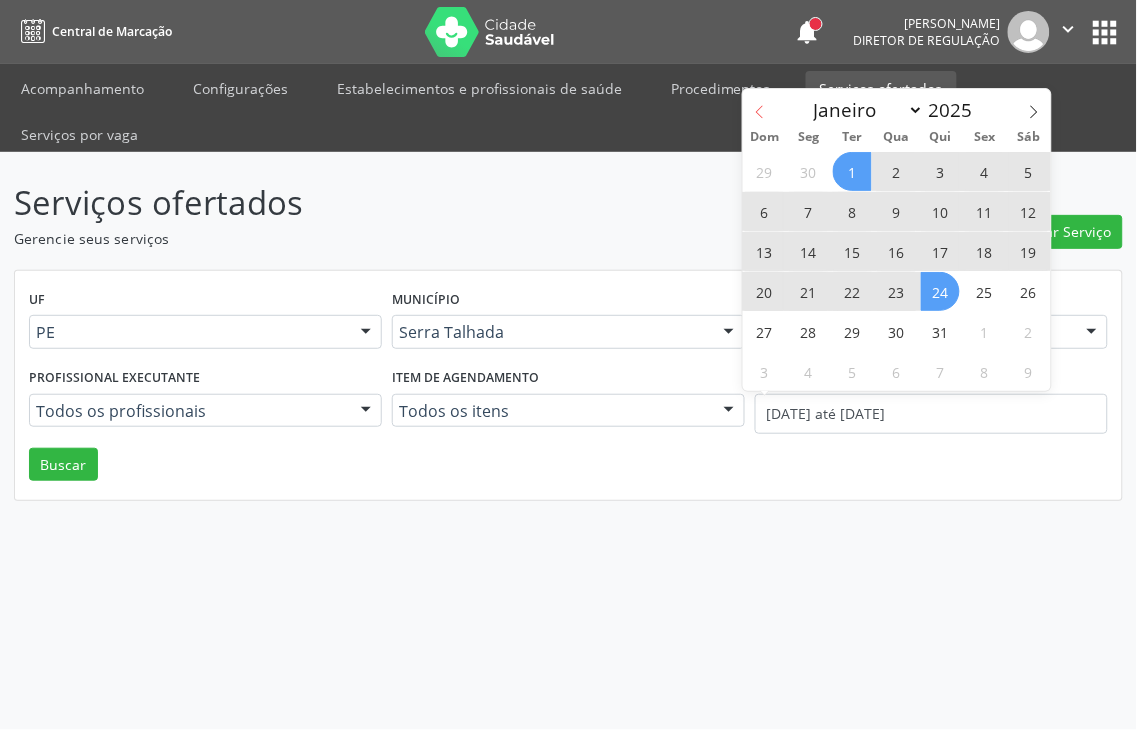 click 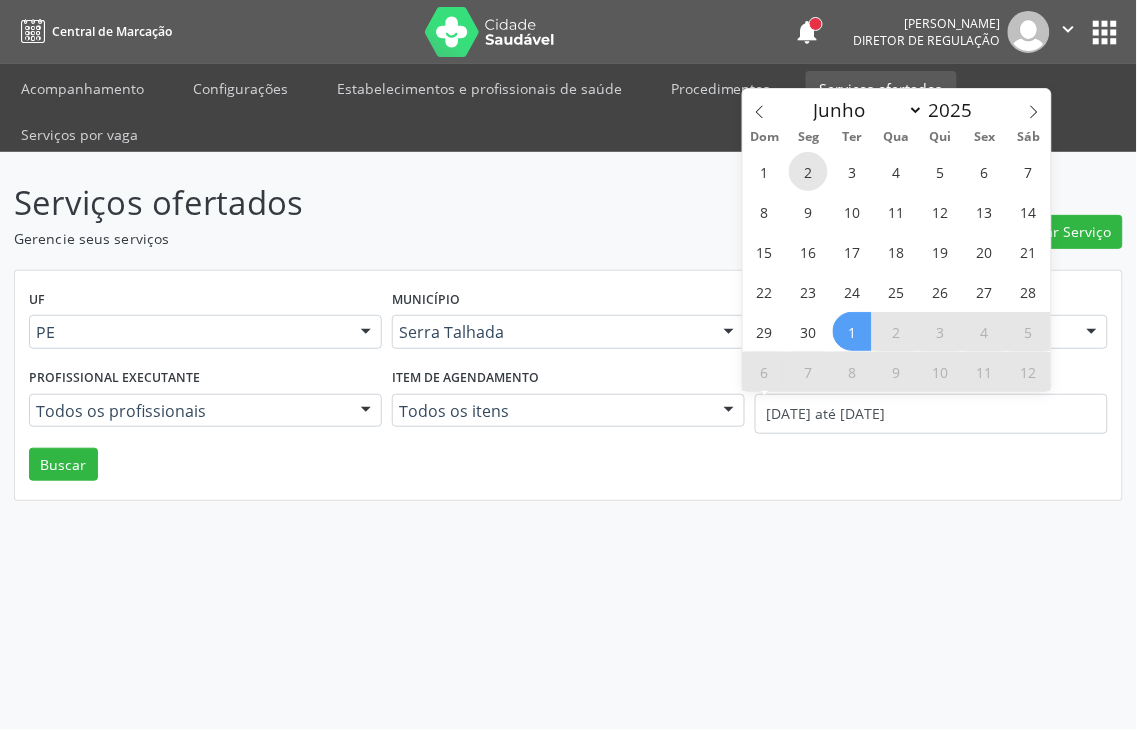 click on "2" at bounding box center (808, 171) 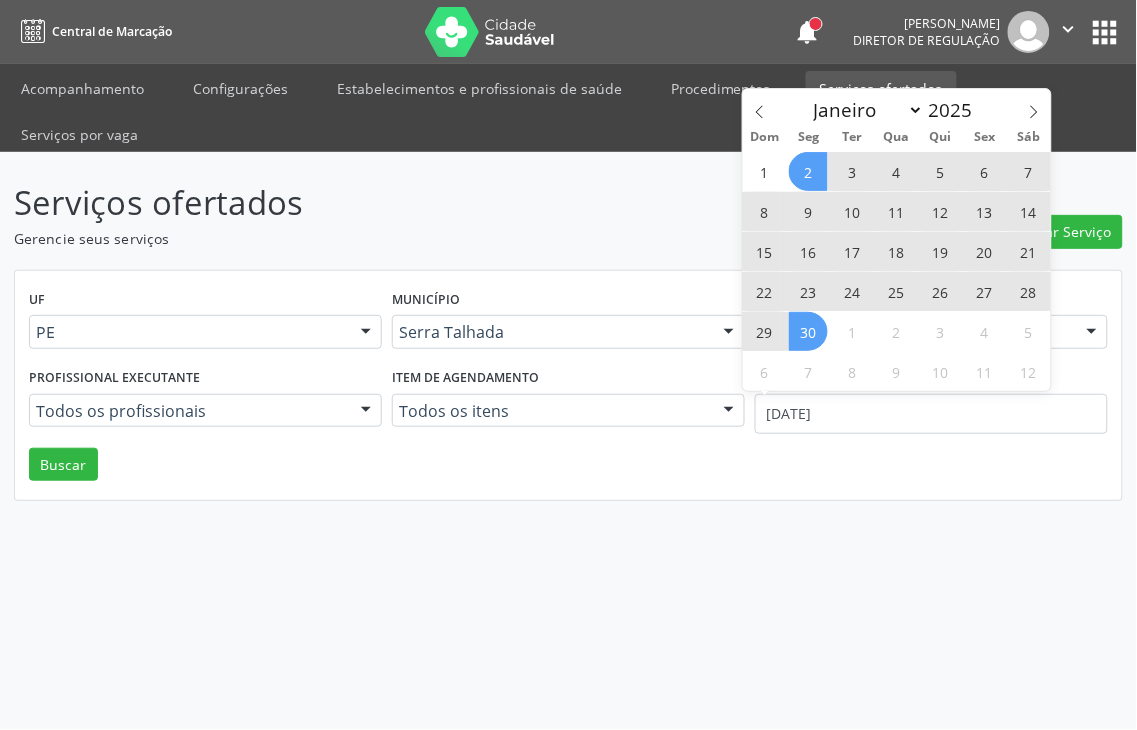 click on "30" at bounding box center [808, 331] 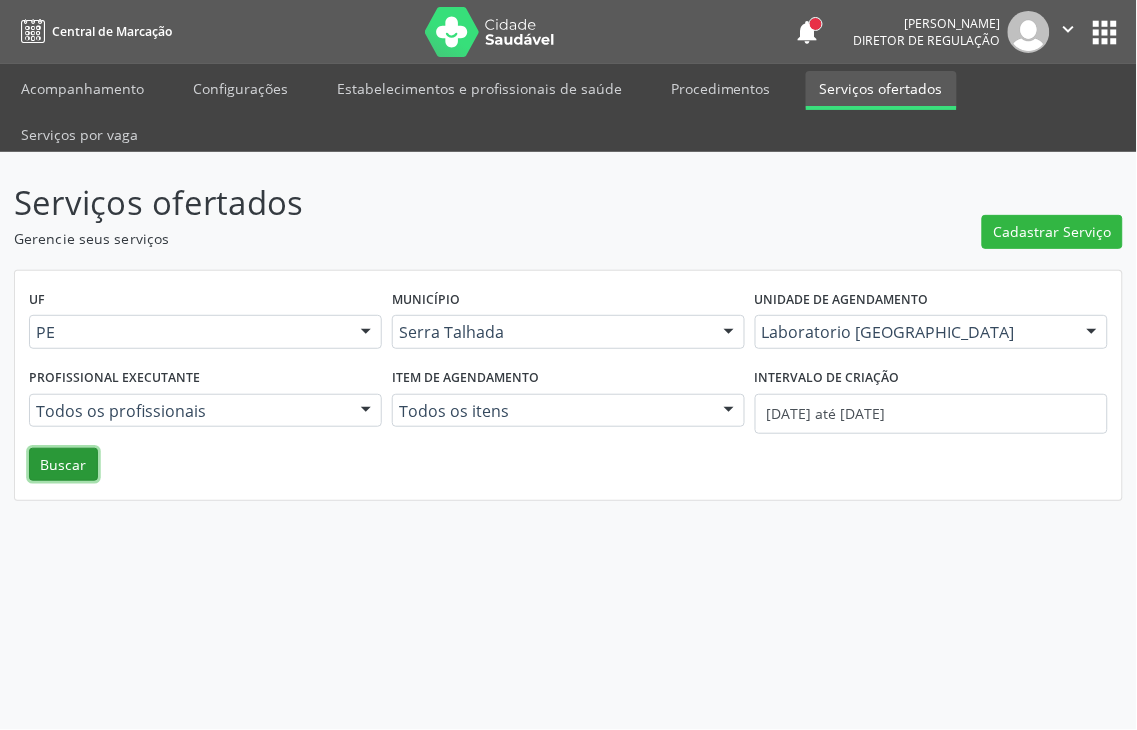 click on "Buscar" at bounding box center (63, 465) 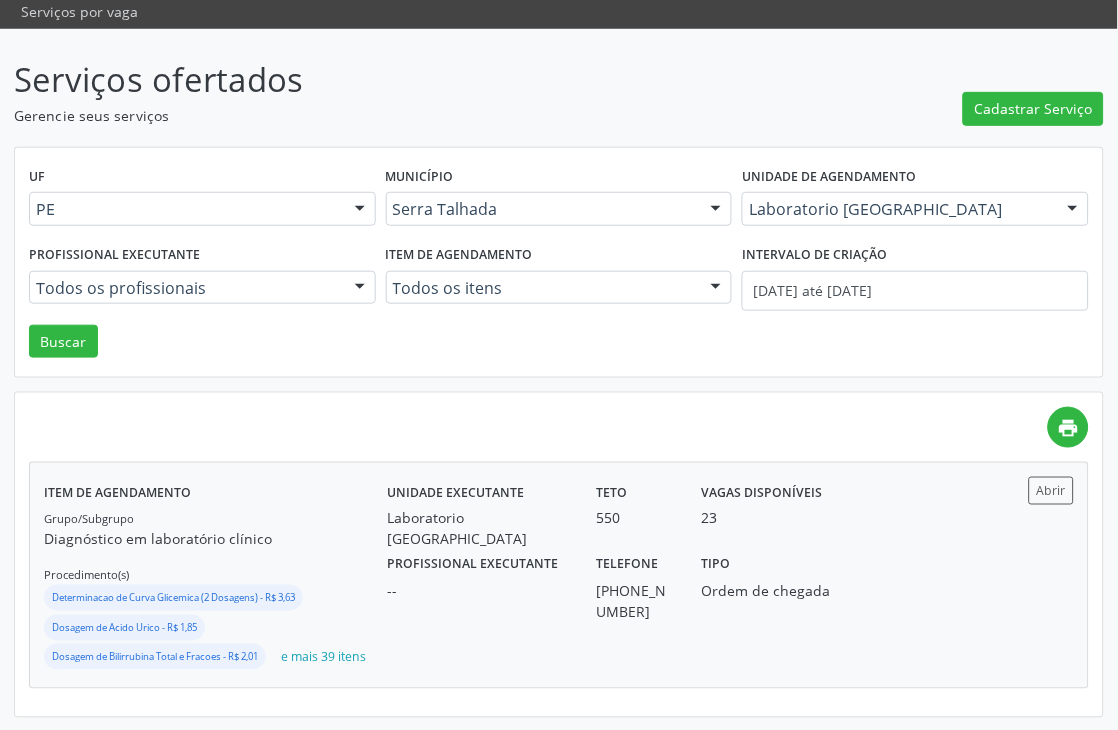 scroll, scrollTop: 124, scrollLeft: 0, axis: vertical 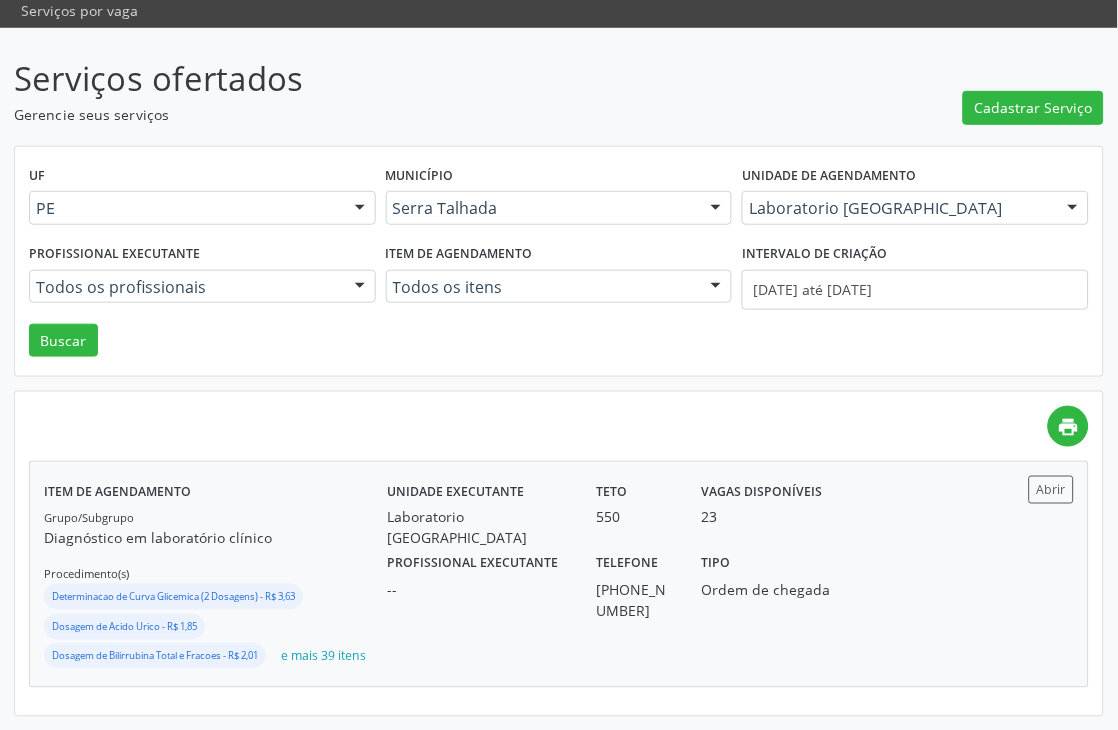 click on "Unidade executante
Laboratorio Sao Francisco
Teto
550
Vagas disponíveis
23
Profissional executante
--
Telefone
(87) 99985-0015
Tipo
Ordem de chegada" at bounding box center [687, 574] 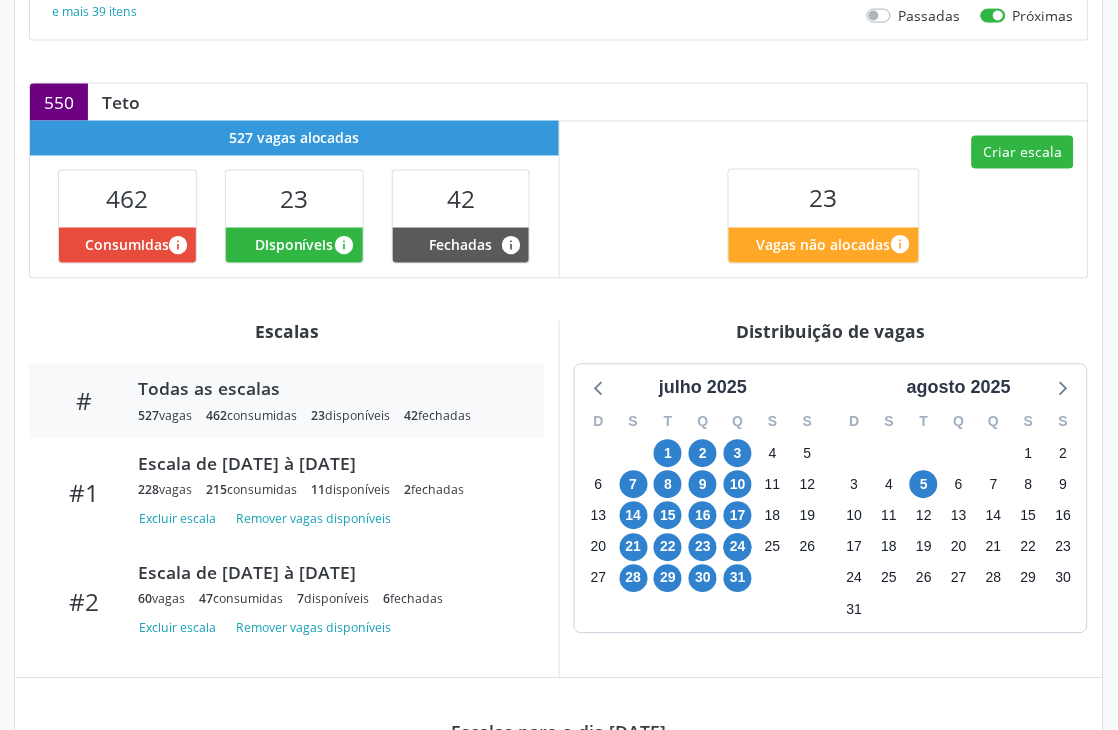 scroll, scrollTop: 555, scrollLeft: 0, axis: vertical 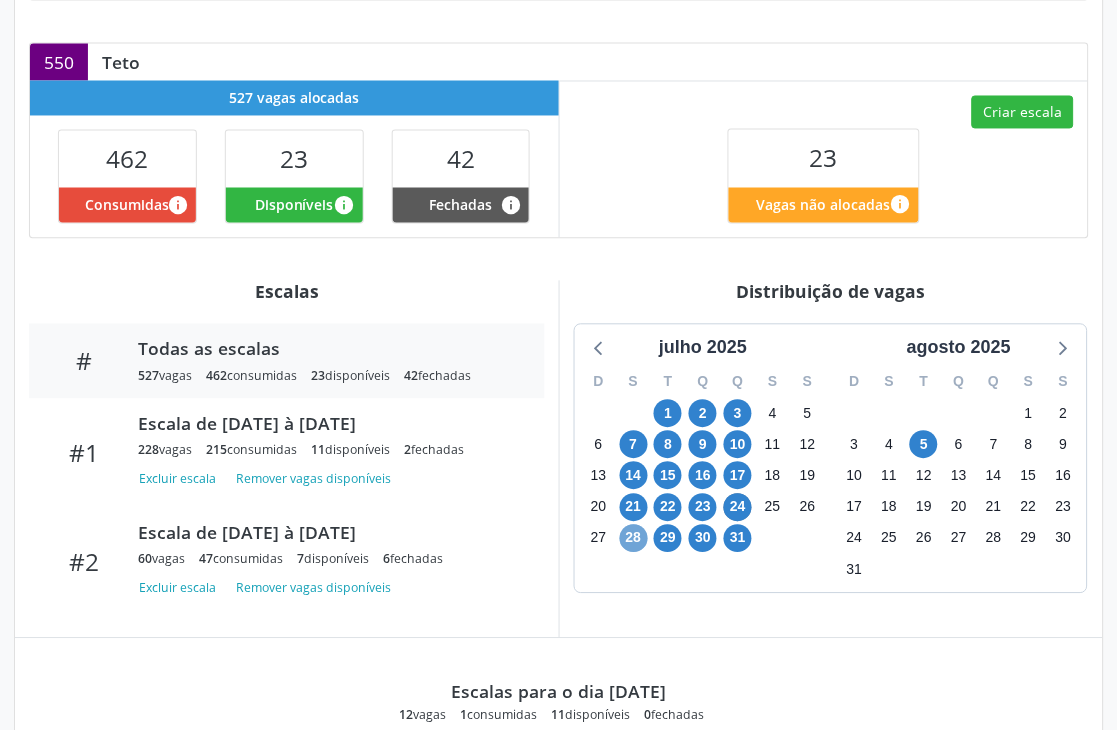 click on "28" at bounding box center (634, 539) 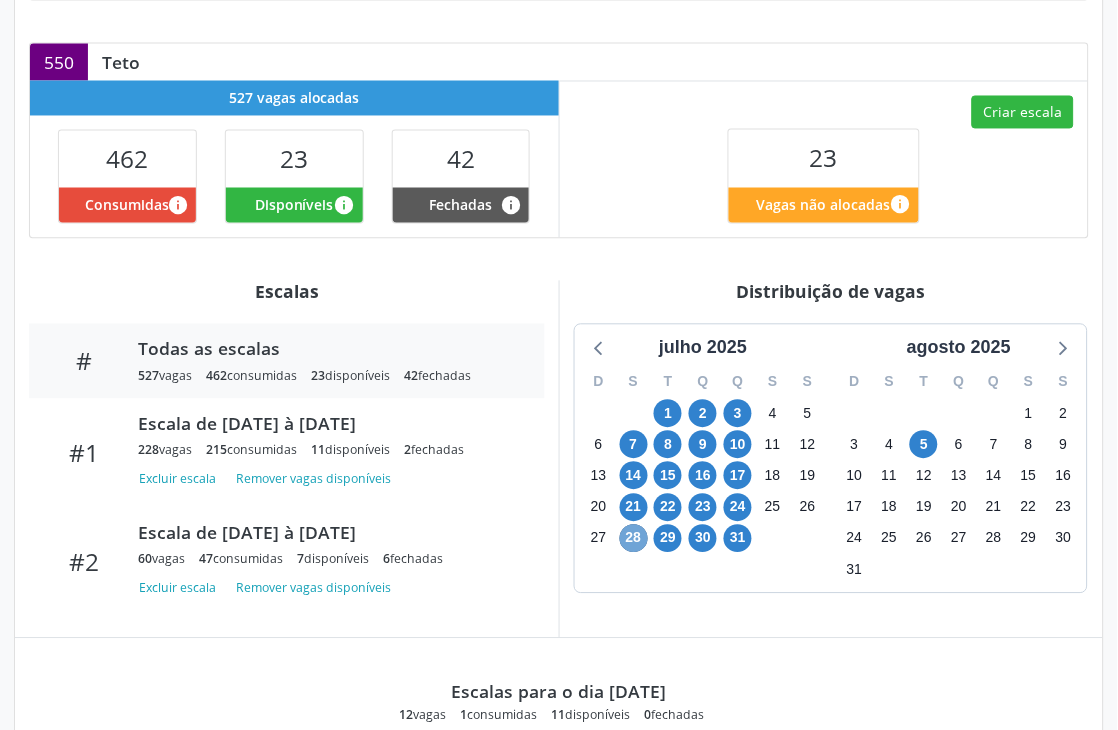 click on "28" at bounding box center [634, 539] 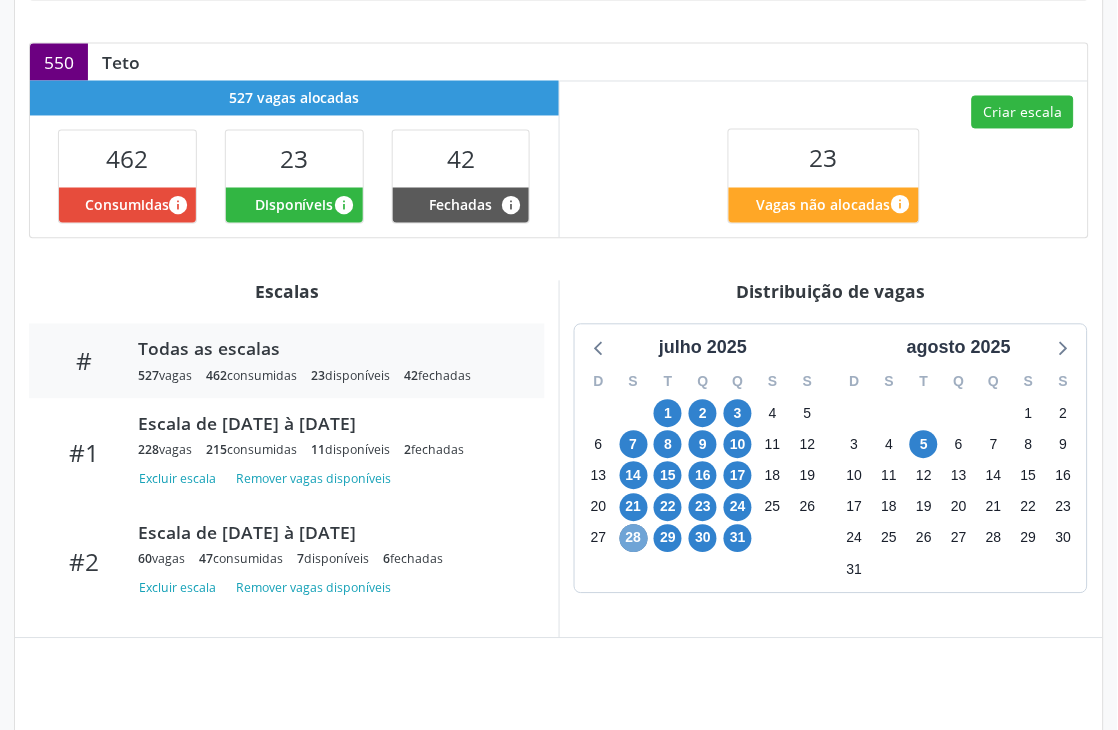 click on "28" at bounding box center (634, 539) 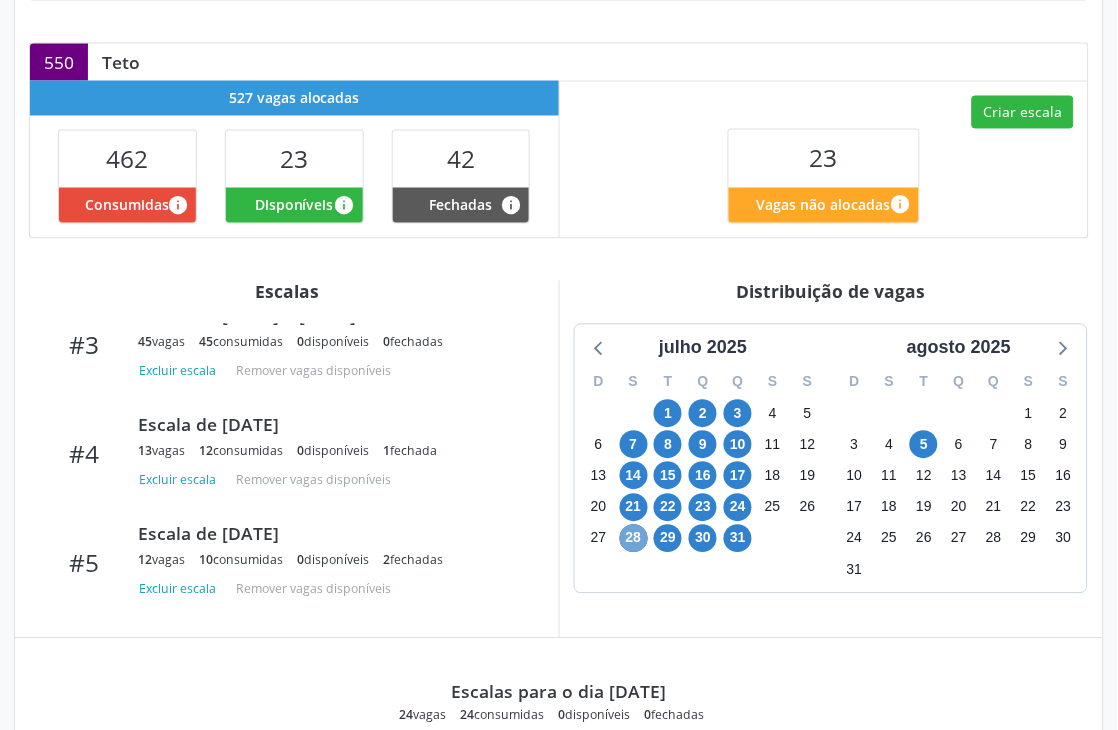scroll, scrollTop: 333, scrollLeft: 0, axis: vertical 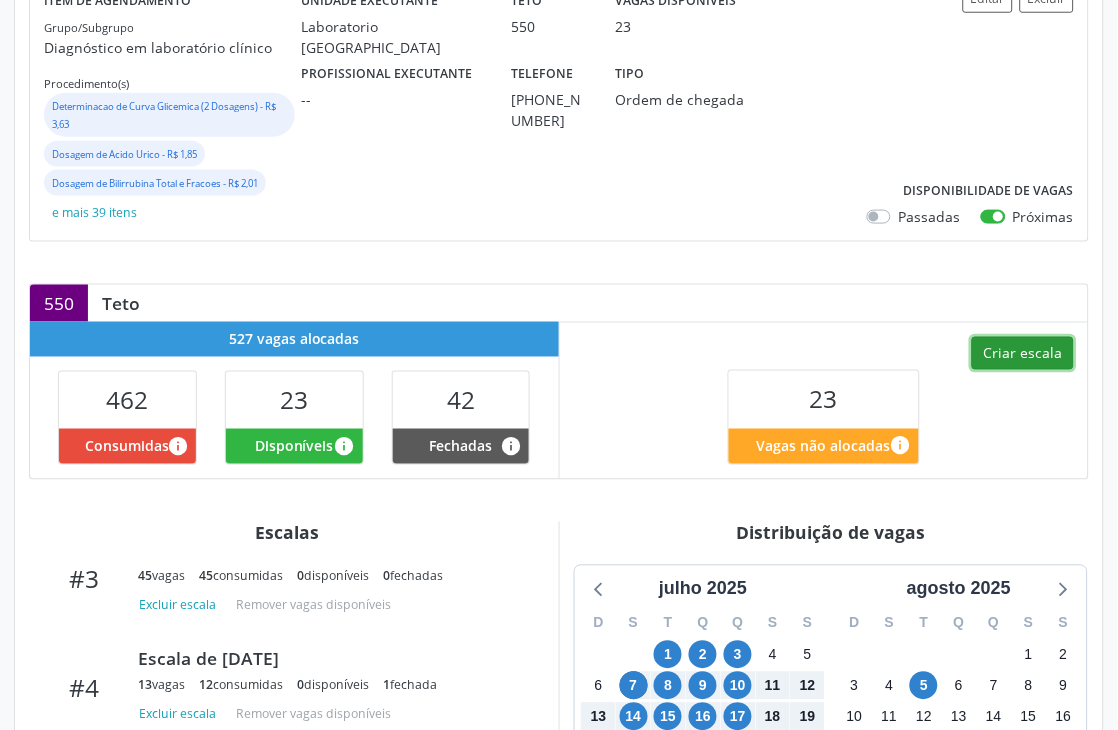 click on "Criar escala" at bounding box center [1023, 354] 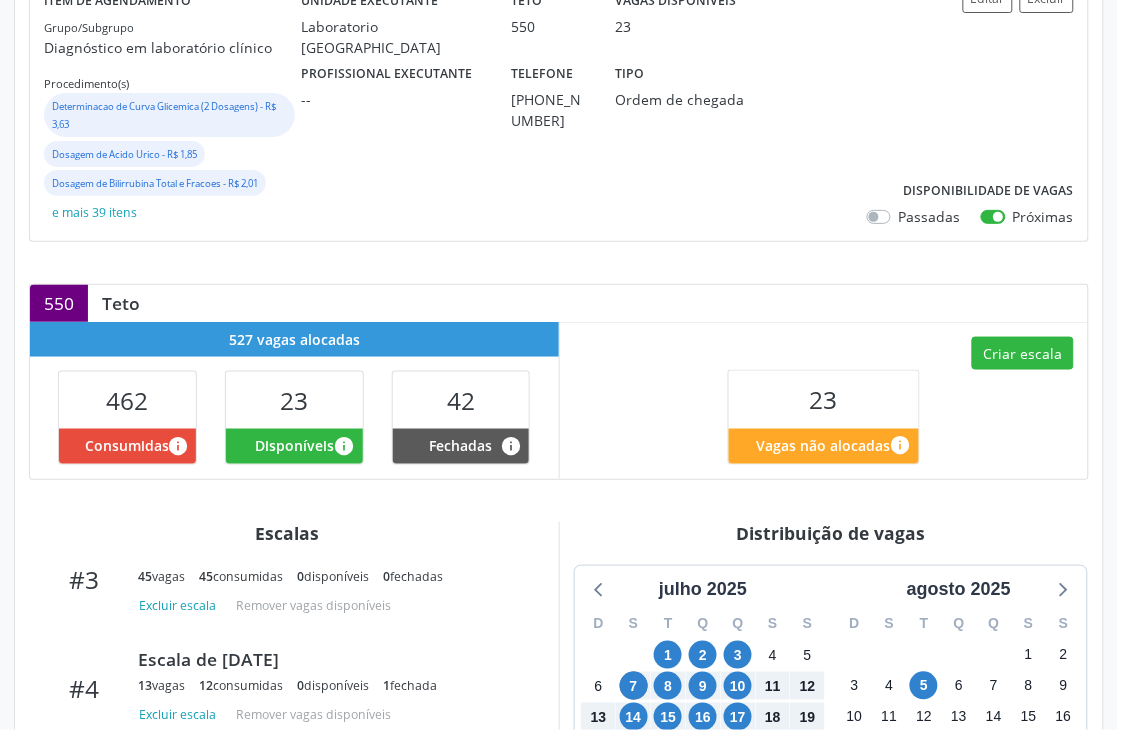 select on "6" 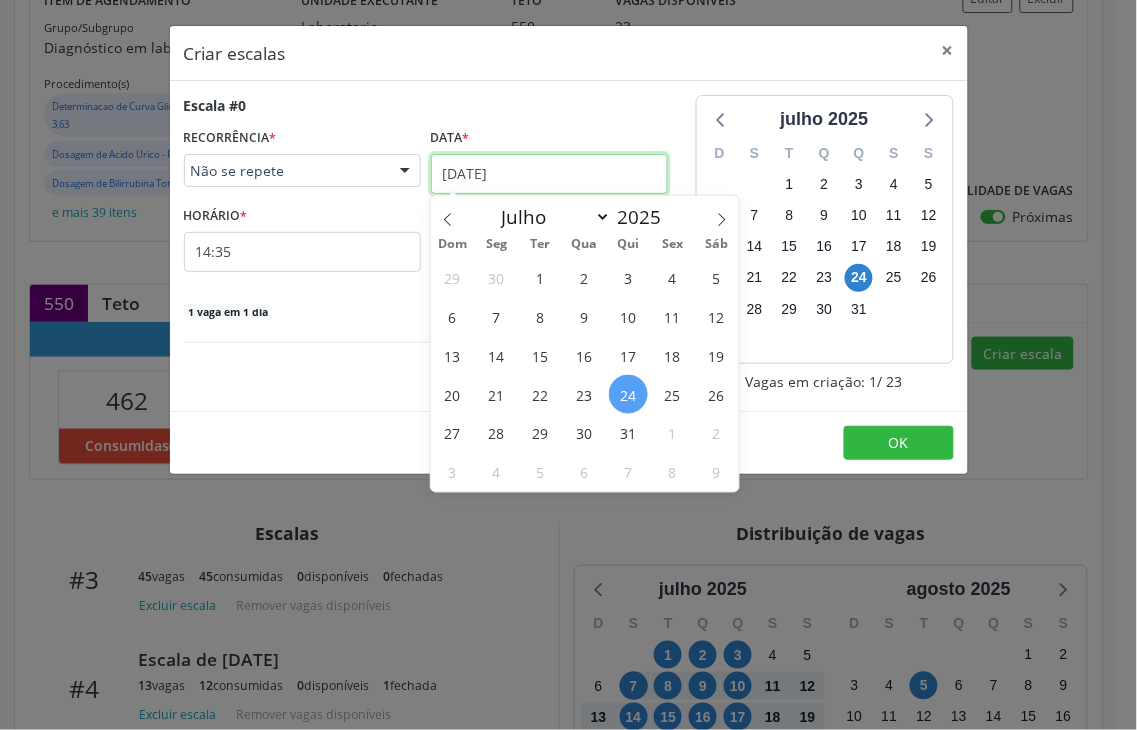 click on "24/07/2025" at bounding box center (549, 174) 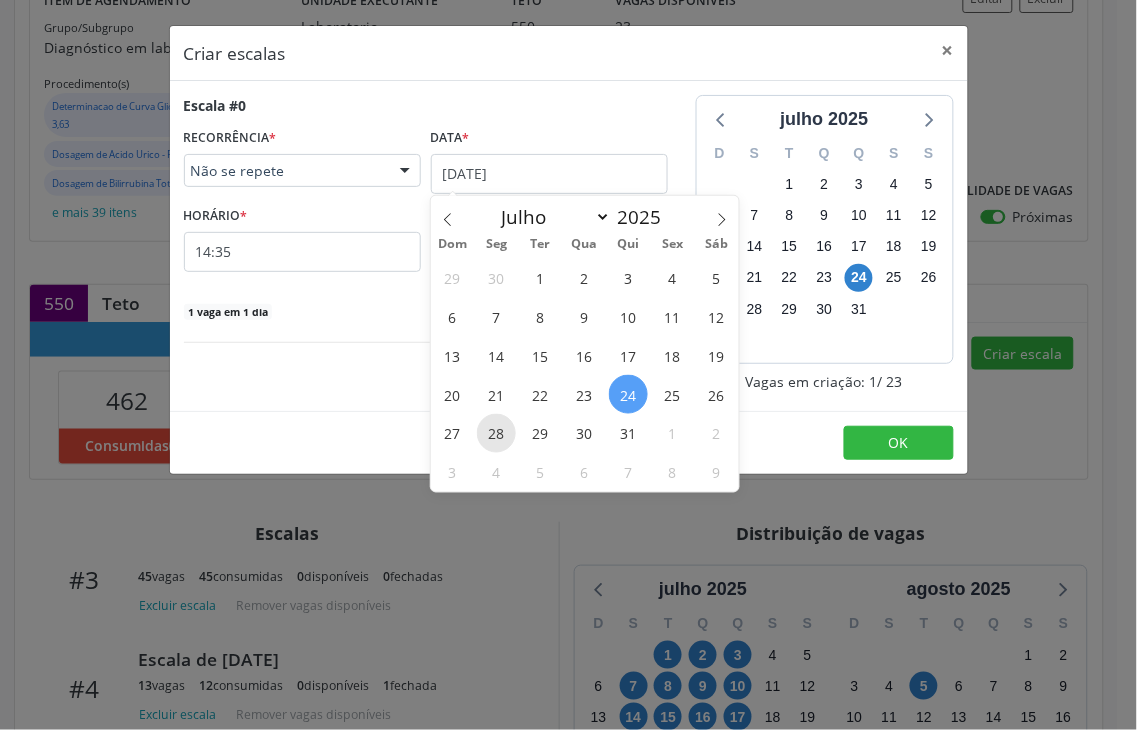 click on "28" at bounding box center (496, 433) 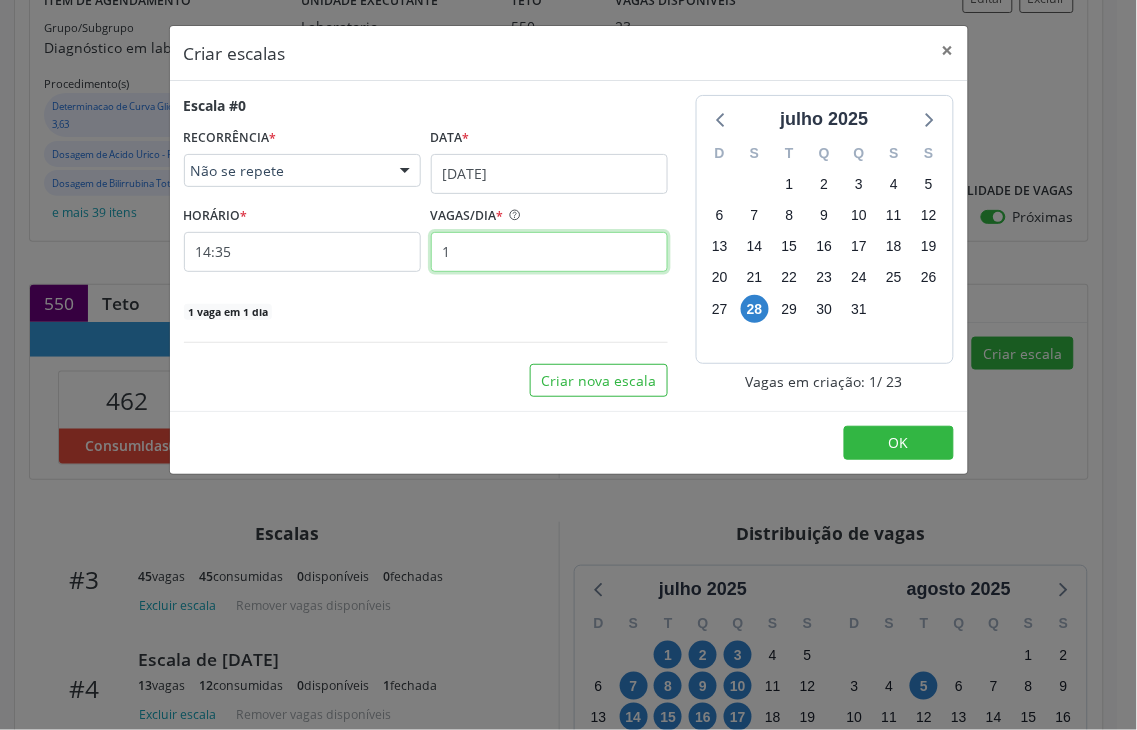 click on "1" at bounding box center [549, 252] 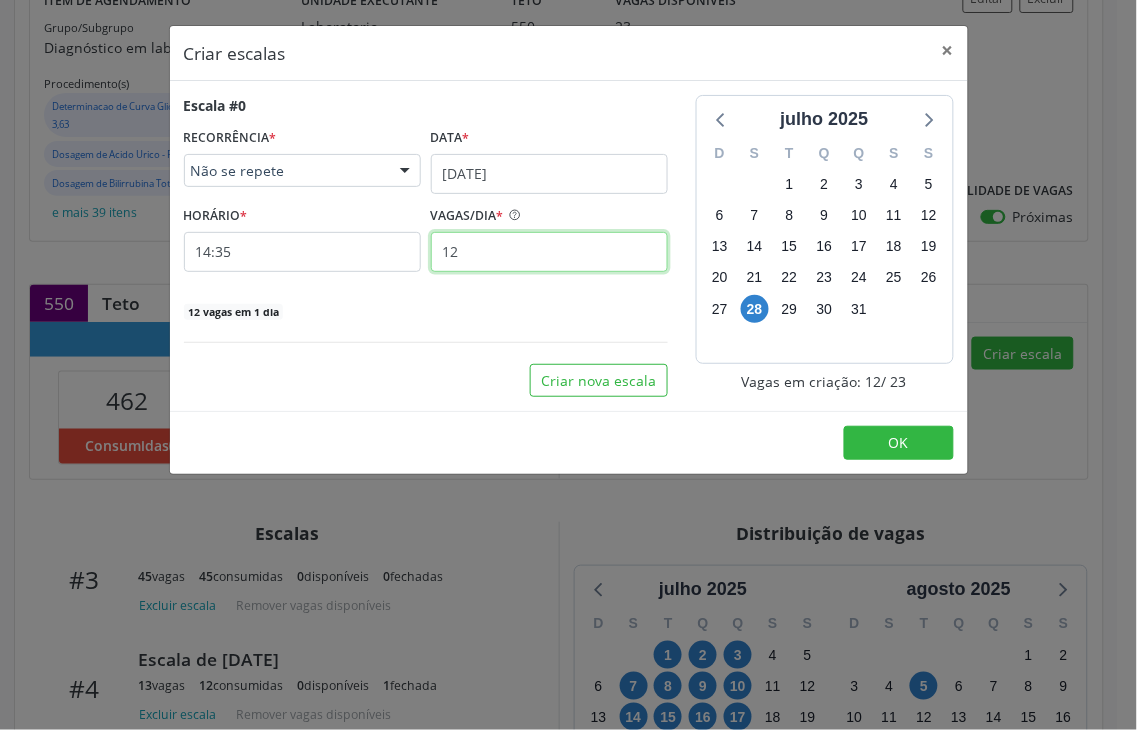 type on "12" 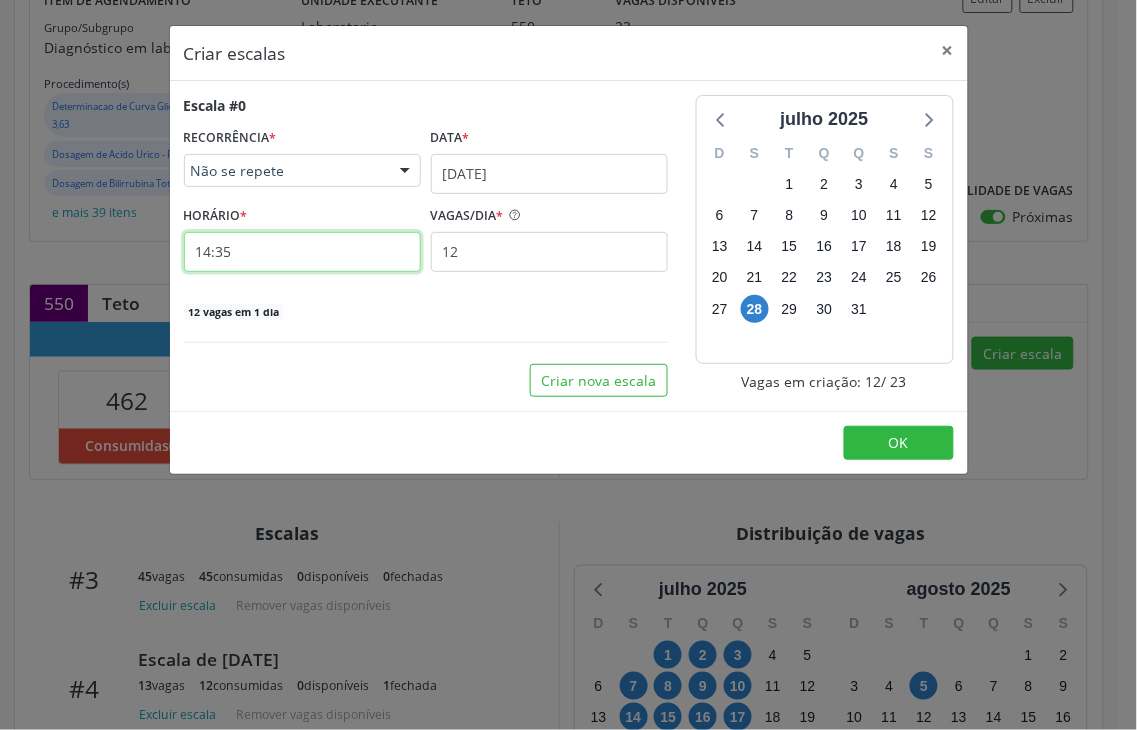 click on "14:35" at bounding box center (302, 252) 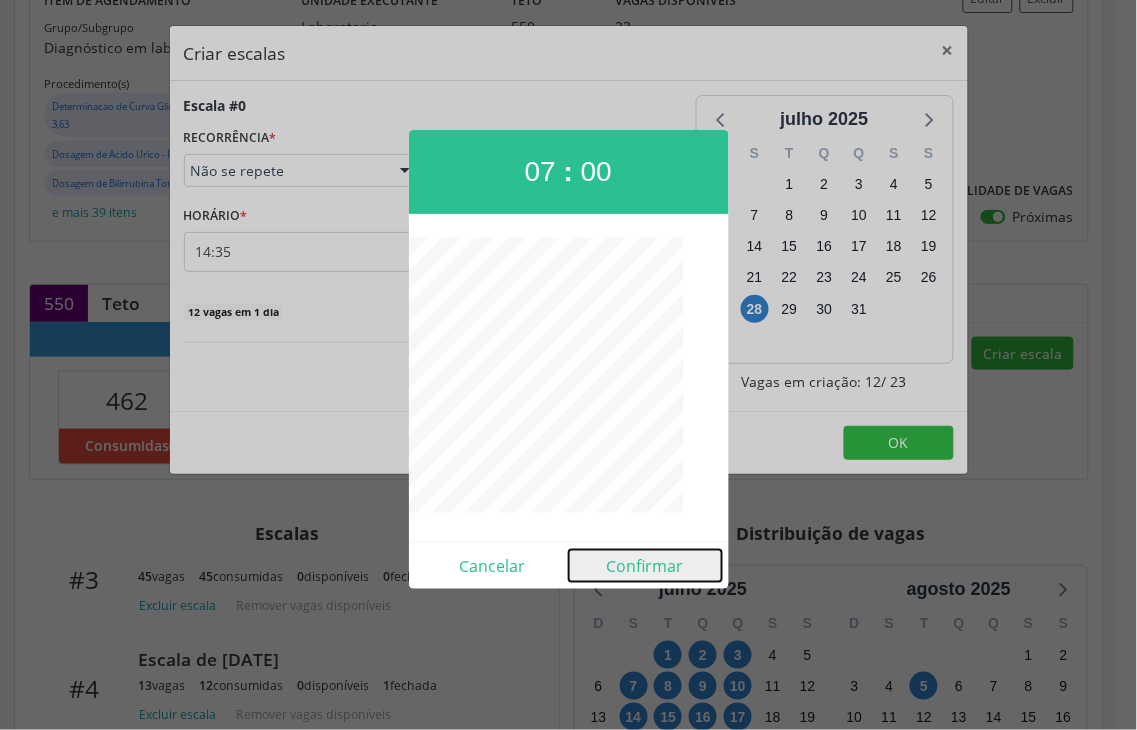 click on "Confirmar" at bounding box center (645, 566) 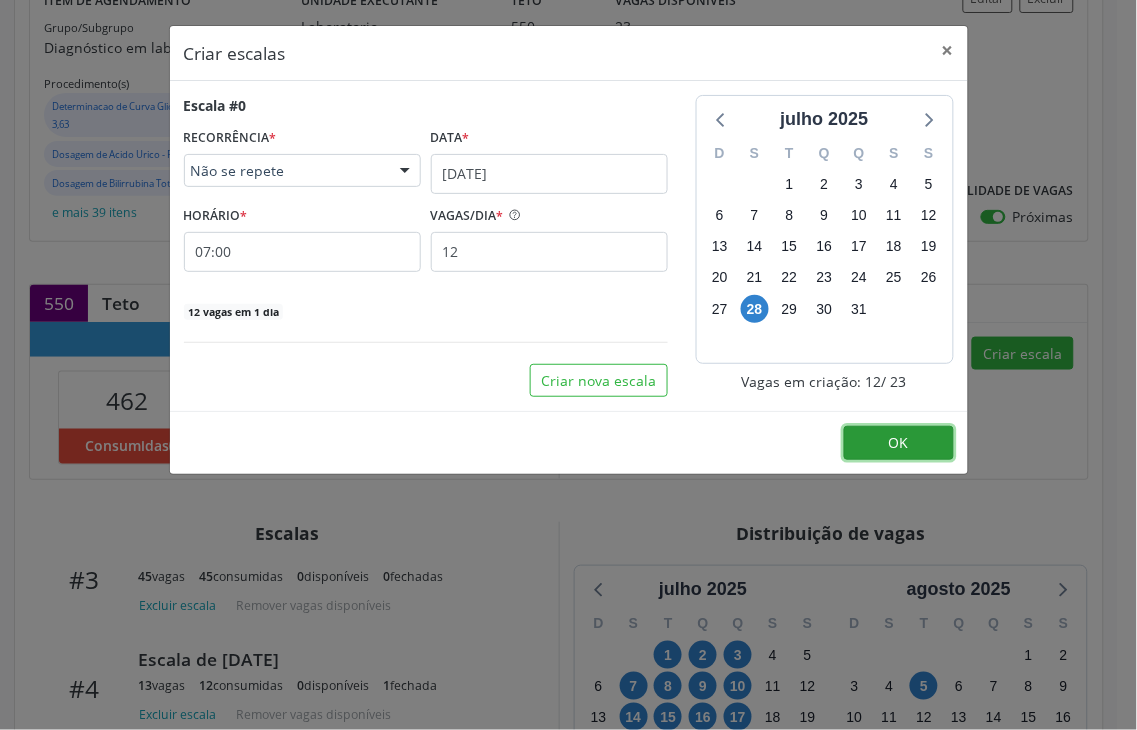 click on "OK" at bounding box center (899, 442) 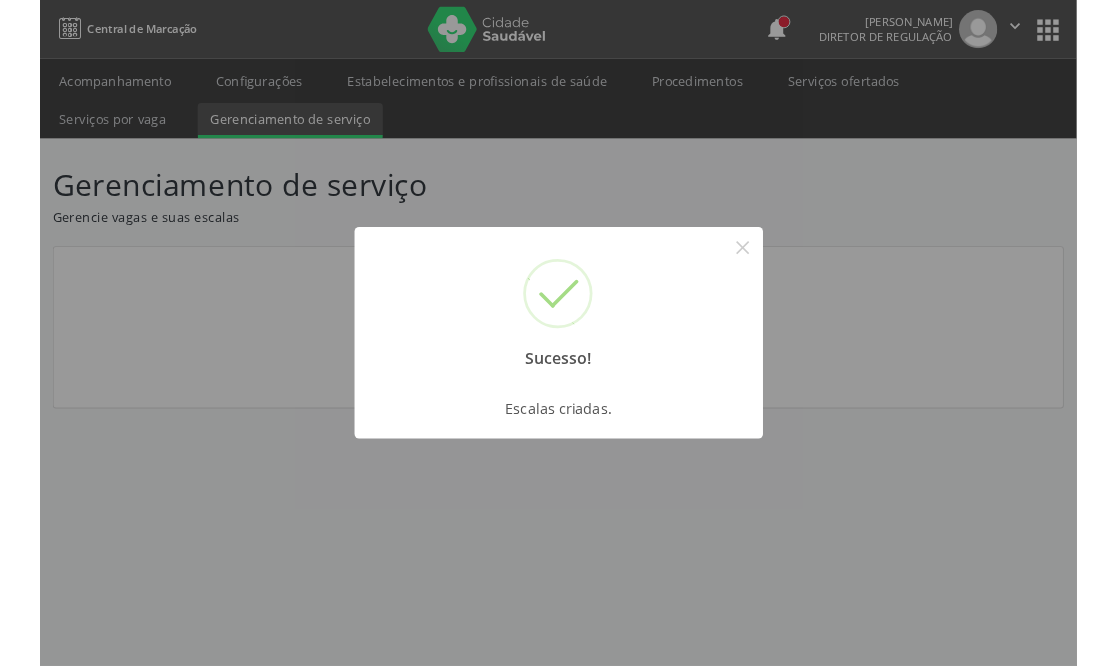 scroll, scrollTop: 0, scrollLeft: 0, axis: both 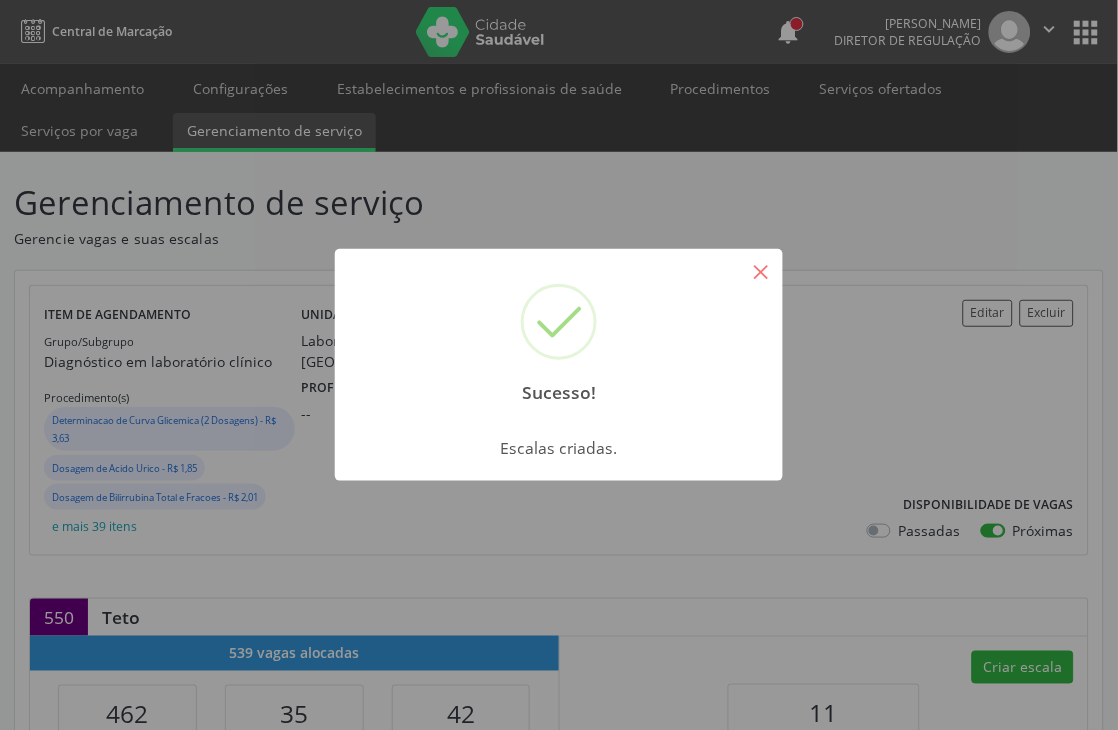click on "×" at bounding box center (761, 271) 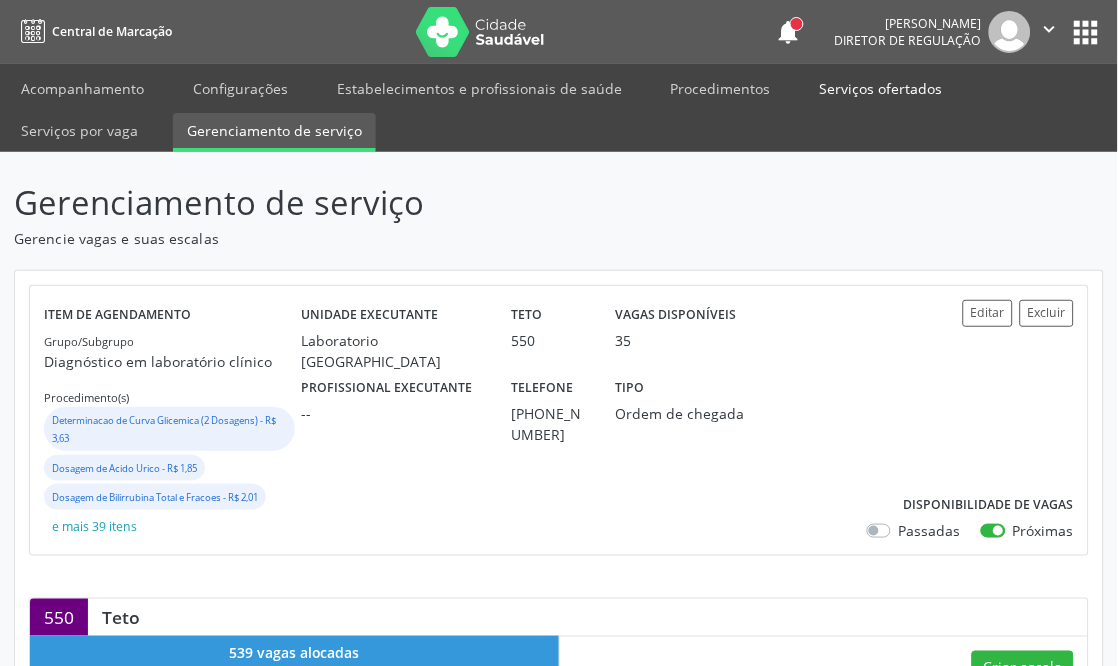 click on "Serviços ofertados" at bounding box center (881, 88) 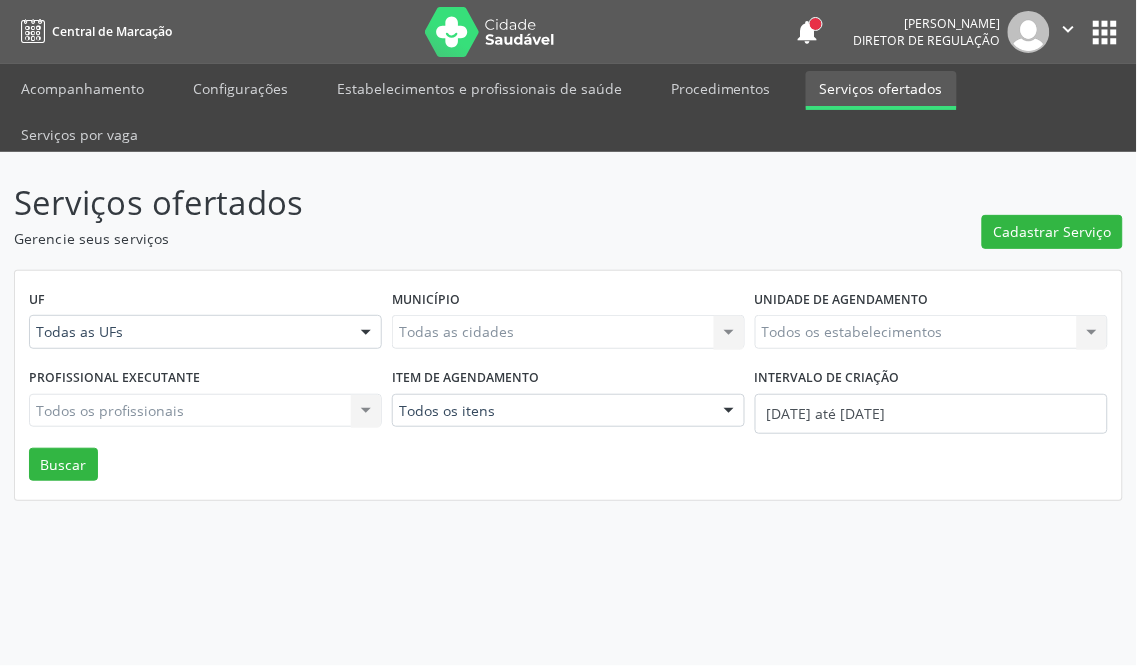 click on "Todos os estabelecimentos         Todos os estabelecimentos
Nenhum resultado encontrado para: "   "
Não há nenhuma opção para ser exibida." at bounding box center (931, 332) 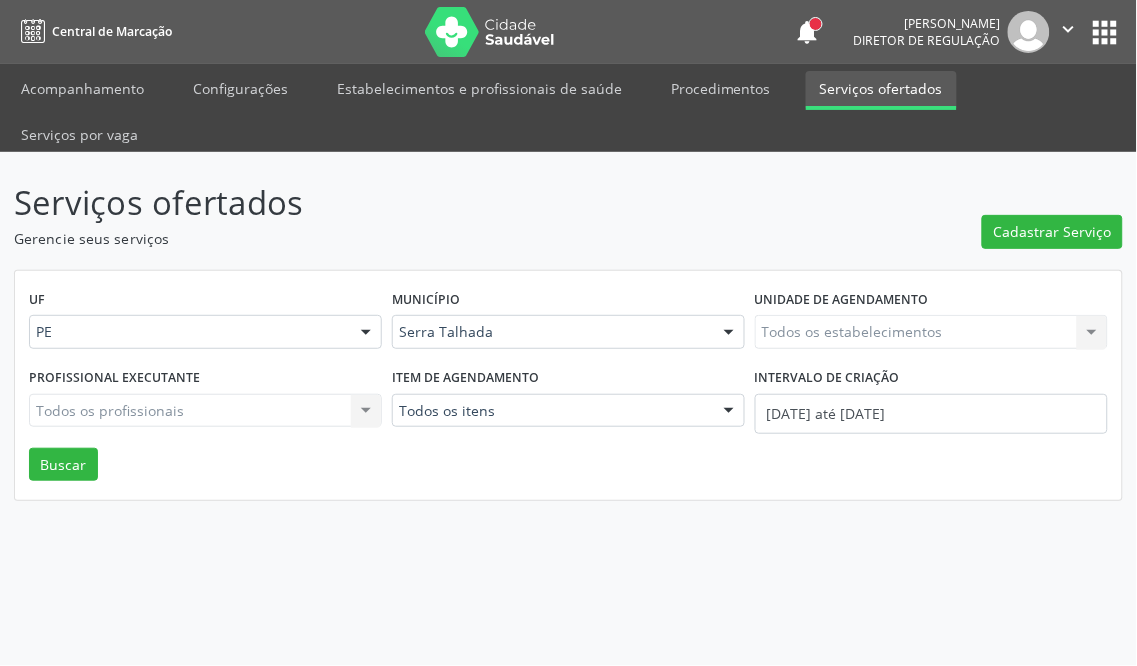 click on "Todos os estabelecimentos         Todos os estabelecimentos
Nenhum resultado encontrado para: "   "
Não há nenhuma opção para ser exibida." at bounding box center (931, 332) 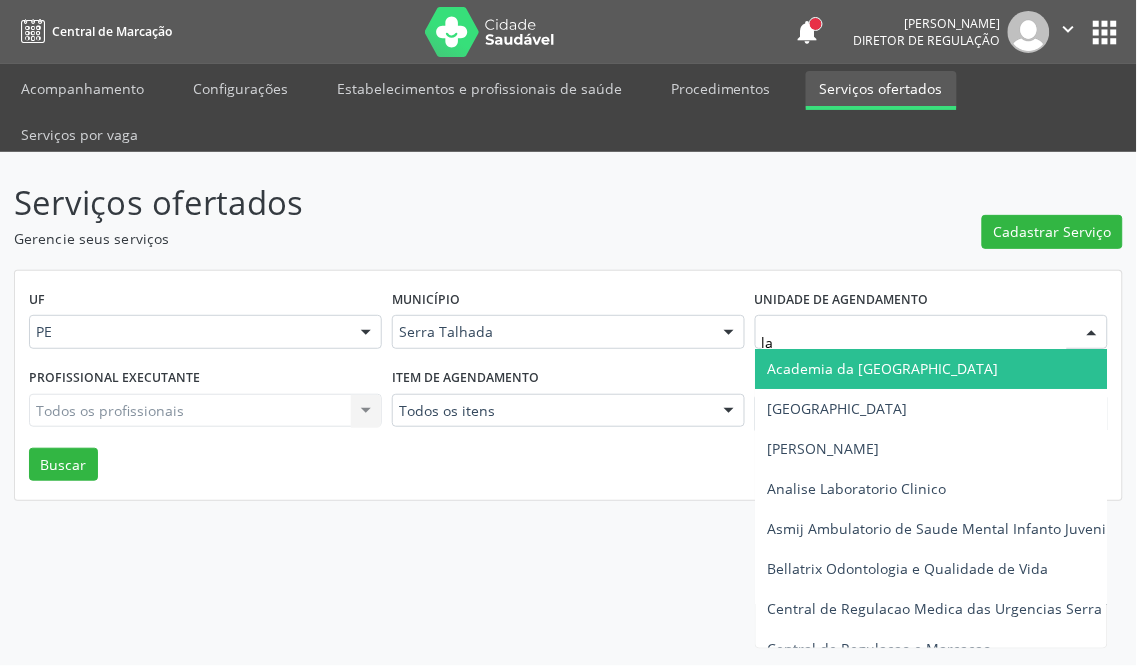 type on "lab" 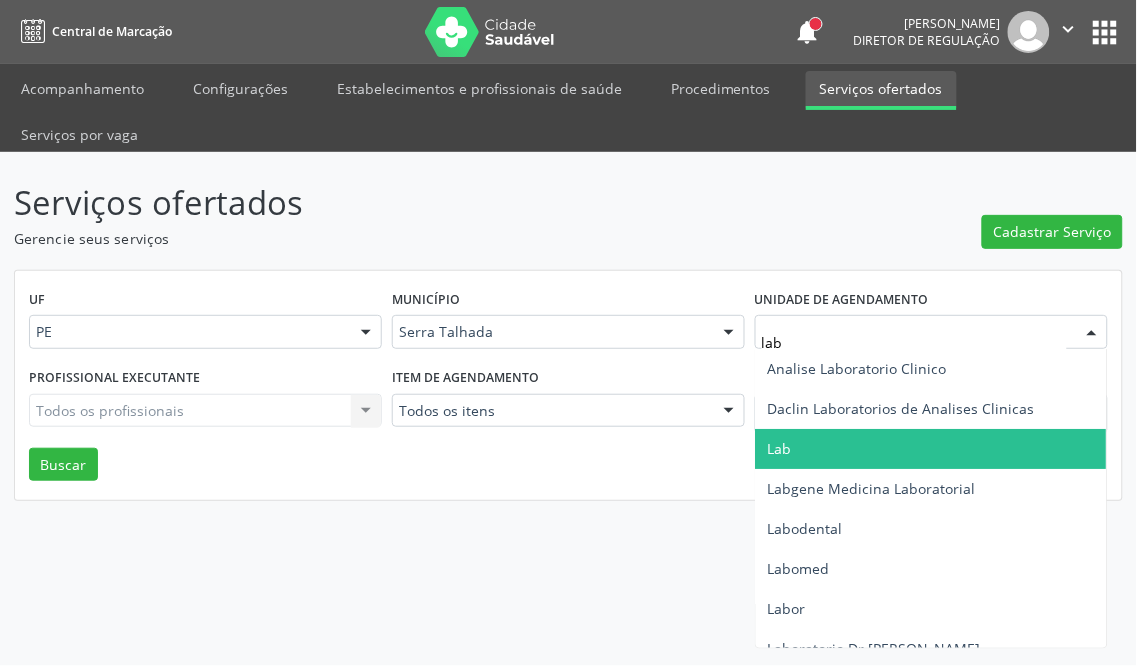 click on "Lab" at bounding box center (931, 449) 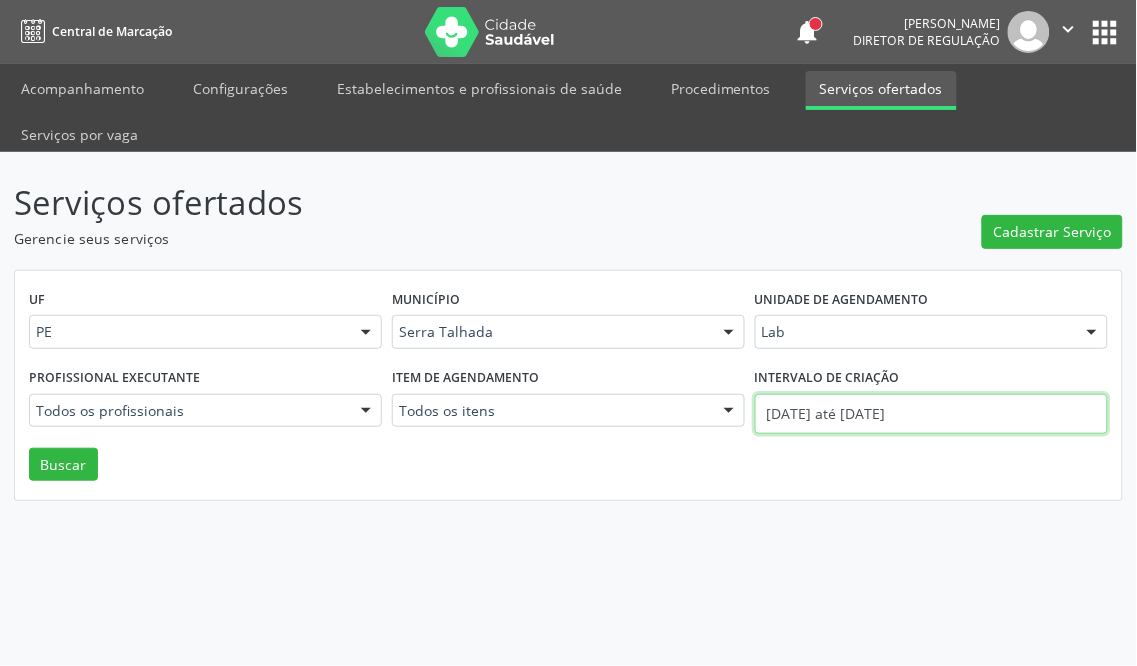 click on "Central de Marcação
notifications
Adão Alves de Medeiros
Diretor de regulação

Configurações
Sair
apps
Acompanhamento
Configurações
Estabelecimentos e profissionais de saúde
Procedimentos
Serviços ofertados
Serviços por vaga
Serviços ofertados
Gerencie seus serviços
Cadastrar Serviço
UF
PE         PE
Nenhum resultado encontrado para: "   "
Não há nenhuma opção para ser exibida.
Município
Serra Talhada         Serra Talhada
Nenhum resultado encontrado para: "   "
Não há nenhuma opção para ser exibida.
Unidade de agendamento
Lab         Todos os estabelecimentos   3 Grupamento de Bombeiros   Abfisio   Abimael Lira Atelie Dental   Academia da Cidade Bom Jesus de Serra Talhada" at bounding box center (568, 333) 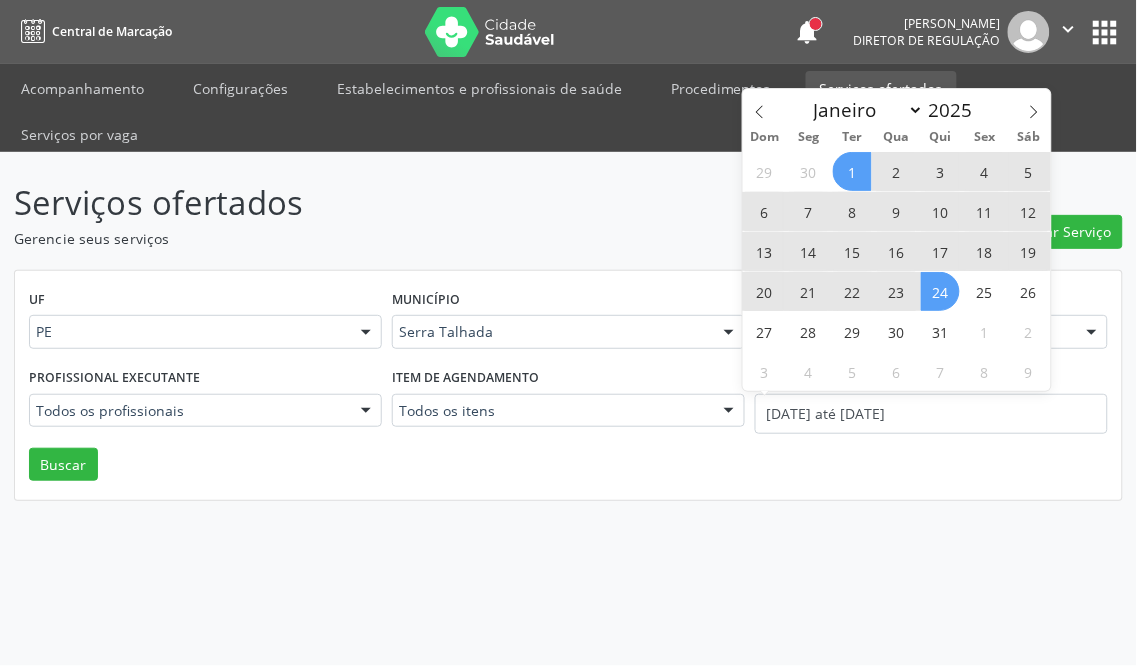 click on "UF
PE         PE
Nenhum resultado encontrado para: "   "
Não há nenhuma opção para ser exibida.
Município
Serra Talhada         Serra Talhada
Nenhum resultado encontrado para: "   "
Não há nenhuma opção para ser exibida.
Unidade de agendamento
Lab         Todos os estabelecimentos   3 Grupamento de Bombeiros   Abfisio   Abimael Lira Atelie Dental   Academia da Cidade Bom Jesus de Serra Talhada   Academia da Cidade Caxixola   Academia da Cidade Cohab I   Academia da Cidade Estacao do Forro   Academia da Cidade Vila Bela   Academia da Cidade de Serra Talhada   Academia da Cidade do Mutirao   Academia da Saude Cohab II   Alanalaiz Magalhaes Pereira   Alves Guimaraes Servicos de Medicina e Nutricao   Amor Saude   Anaclin   Analise Laboratorio Clinico   Andre Gustavo Ferreira de Souza Cia Ltda   Andreia Lima Diniz Ltda   Andreia Lima Diniz Ltda   Apae     Atelier do Sorriso" at bounding box center (568, 386) 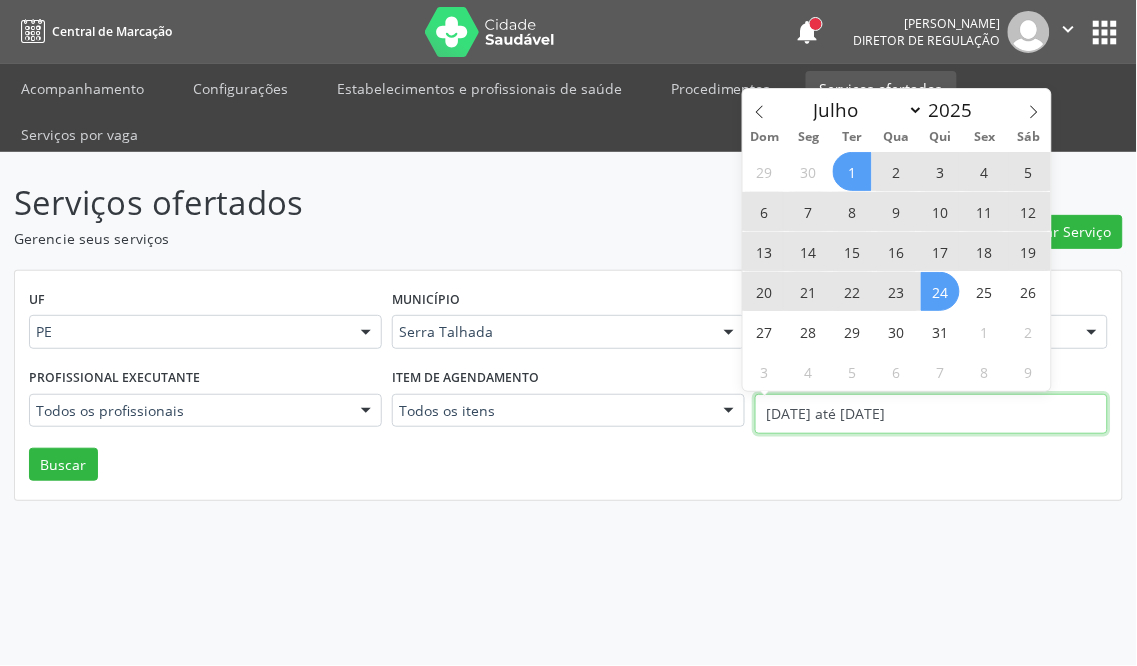 click on "Central de Marcação
notifications
Adão Alves de Medeiros
Diretor de regulação

Configurações
Sair
apps
Acompanhamento
Configurações
Estabelecimentos e profissionais de saúde
Procedimentos
Serviços ofertados
Serviços por vaga
Serviços ofertados
Gerencie seus serviços
Cadastrar Serviço
UF
PE         PE
Nenhum resultado encontrado para: "   "
Não há nenhuma opção para ser exibida.
Município
Serra Talhada         Serra Talhada
Nenhum resultado encontrado para: "   "
Não há nenhuma opção para ser exibida.
Unidade de agendamento
Lab         Todos os estabelecimentos   3 Grupamento de Bombeiros   Abfisio   Abimael Lira Atelie Dental   Academia da Cidade Bom Jesus de Serra Talhada" at bounding box center [568, 333] 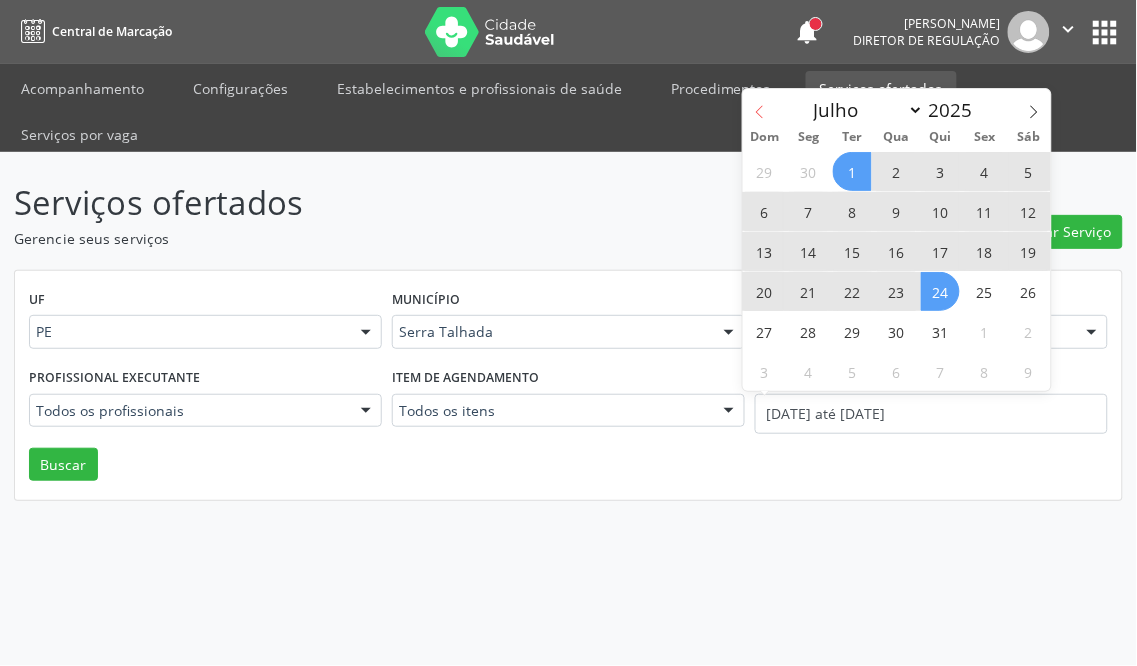 click 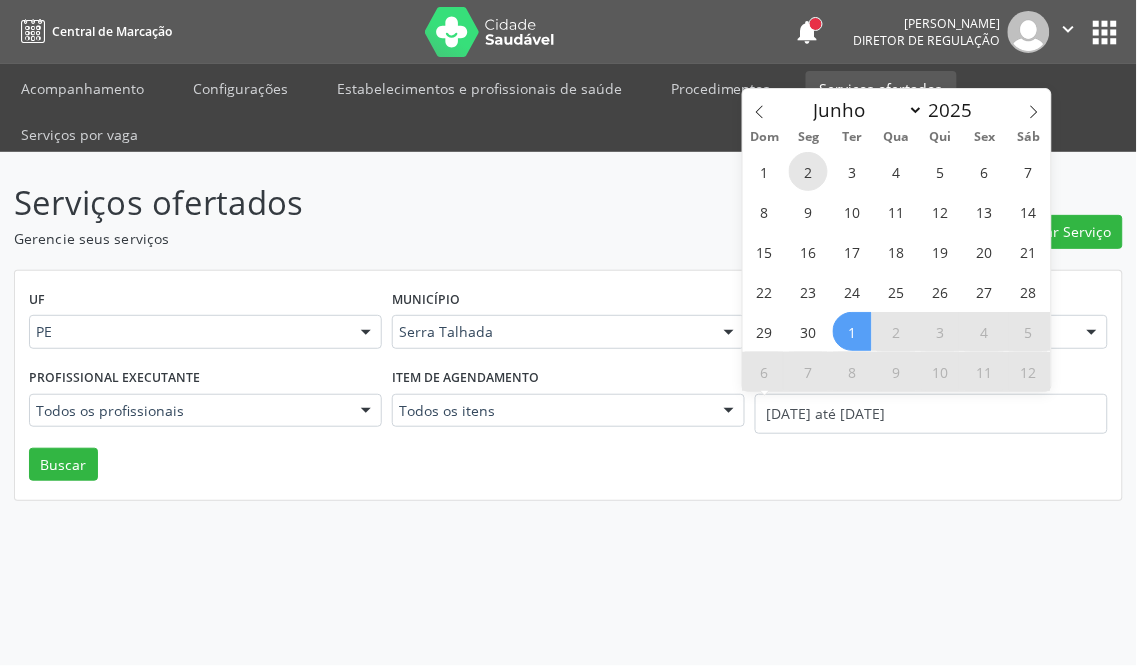 click on "2" at bounding box center (808, 171) 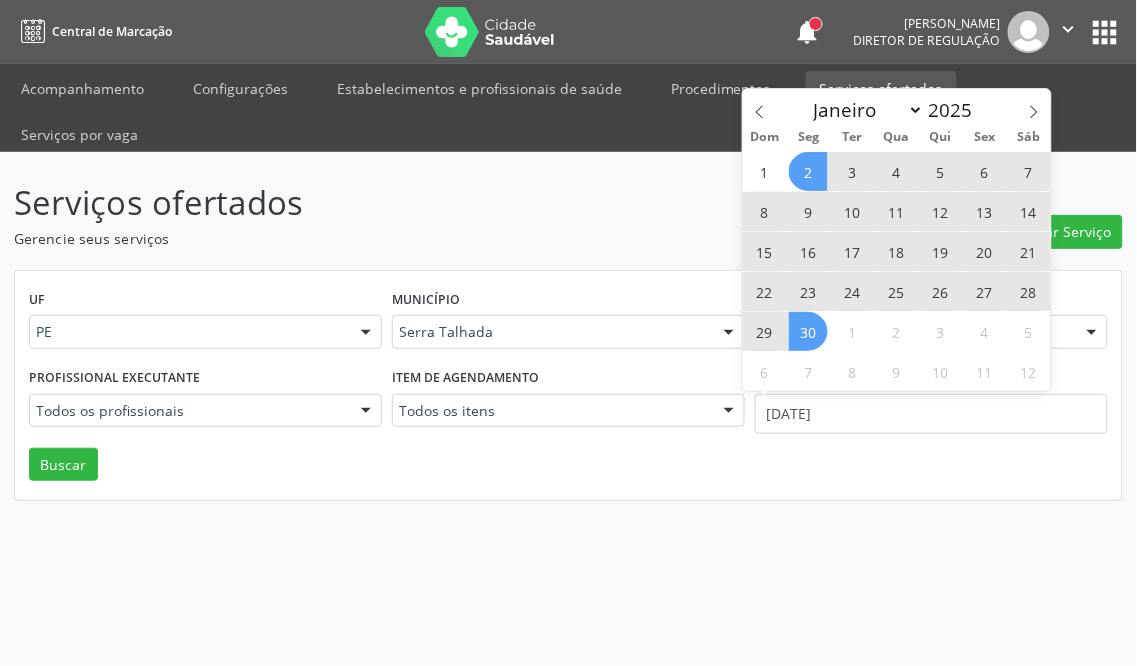 click on "30" at bounding box center (808, 331) 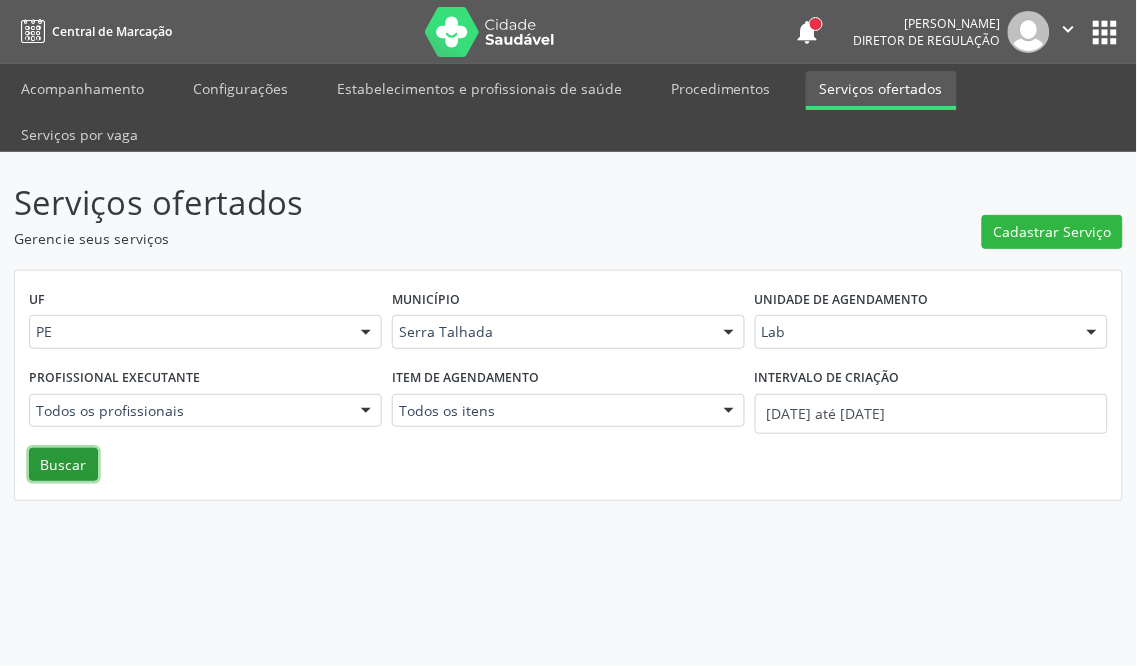 click on "Buscar" at bounding box center [63, 465] 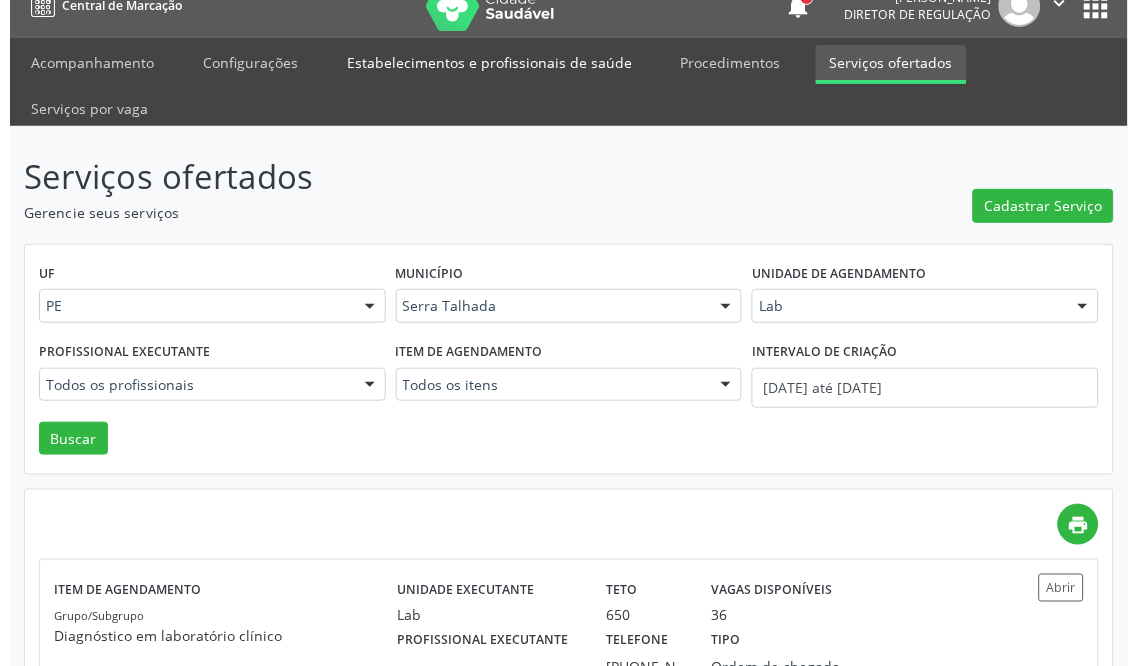 scroll, scrollTop: 0, scrollLeft: 0, axis: both 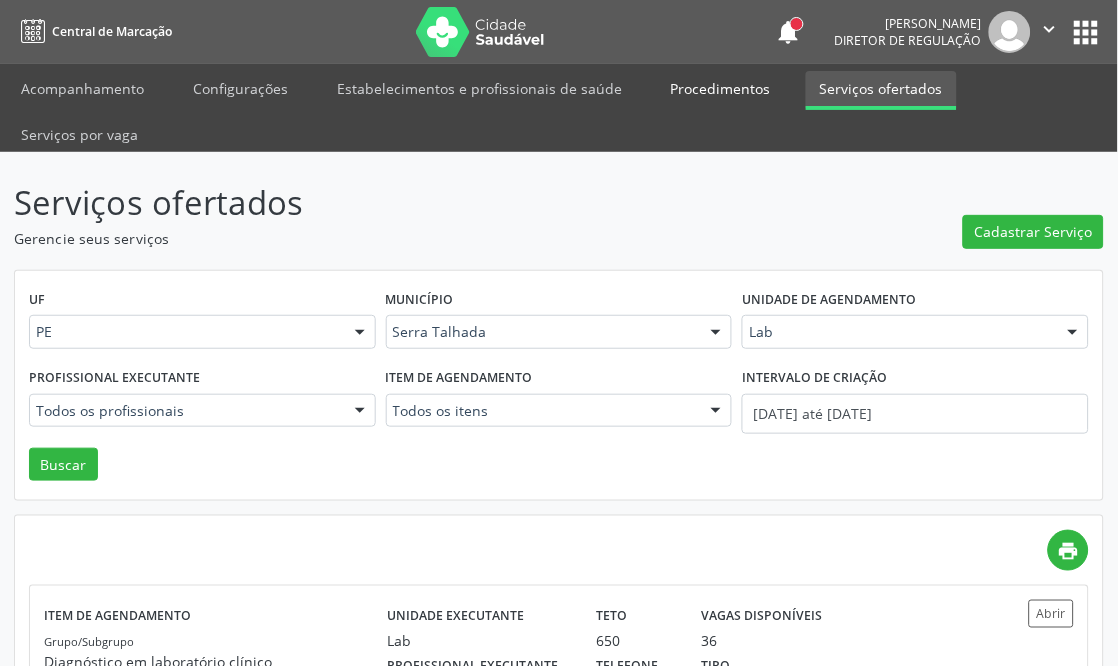 click on "Procedimentos" at bounding box center [721, 88] 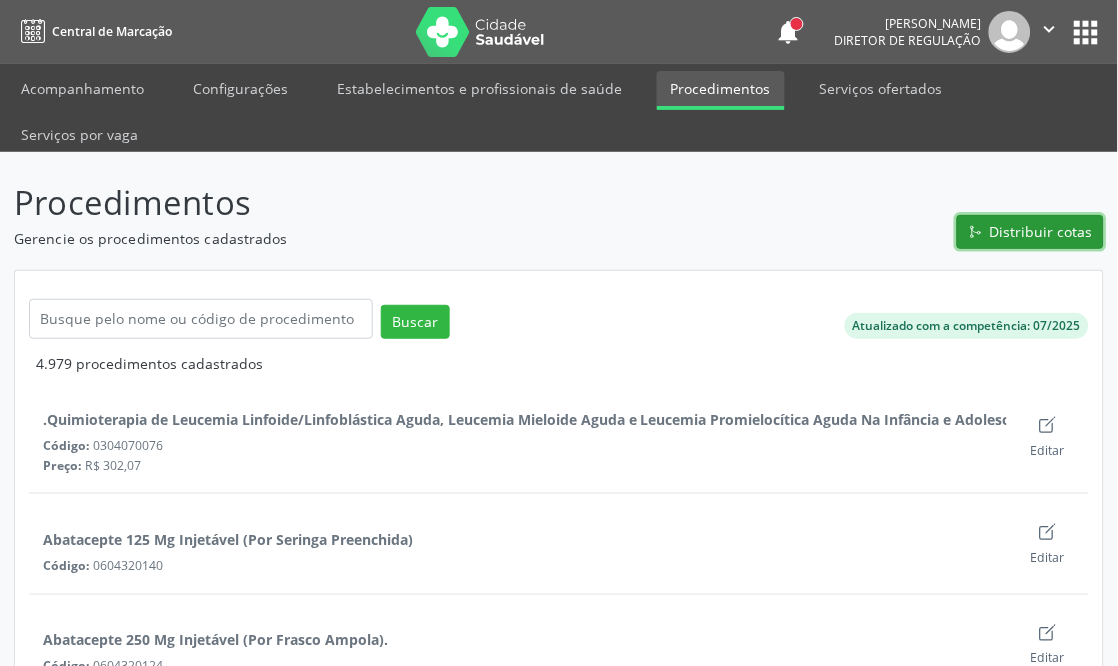 click on "Git Merge" 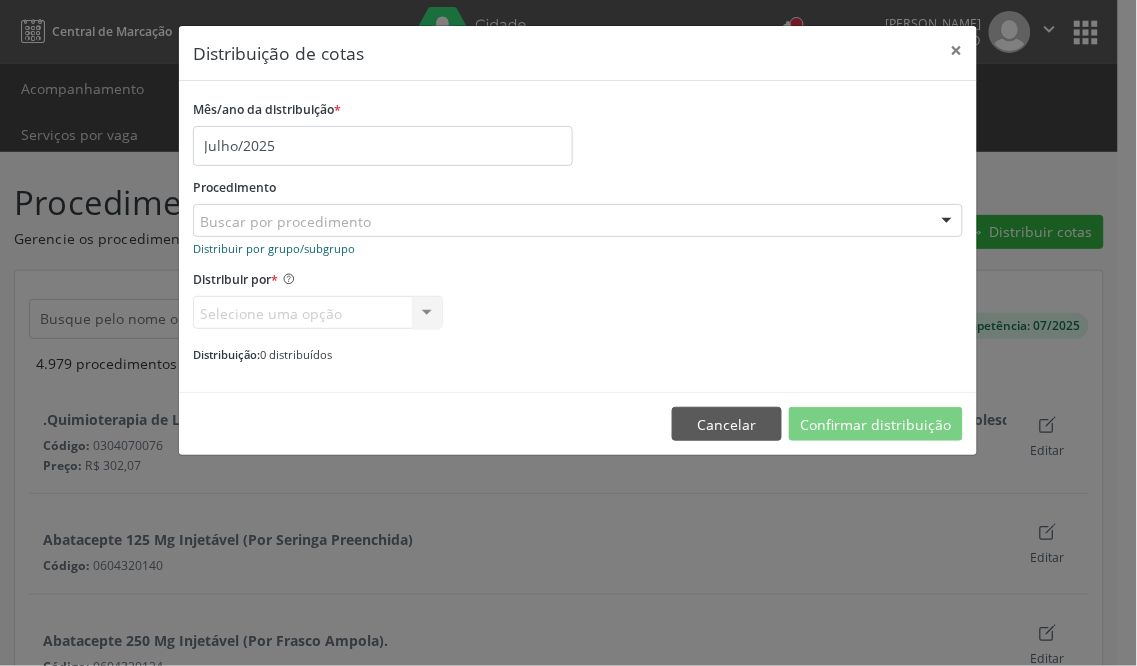 click on "Distribuir por grupo/subgrupo" at bounding box center (274, 248) 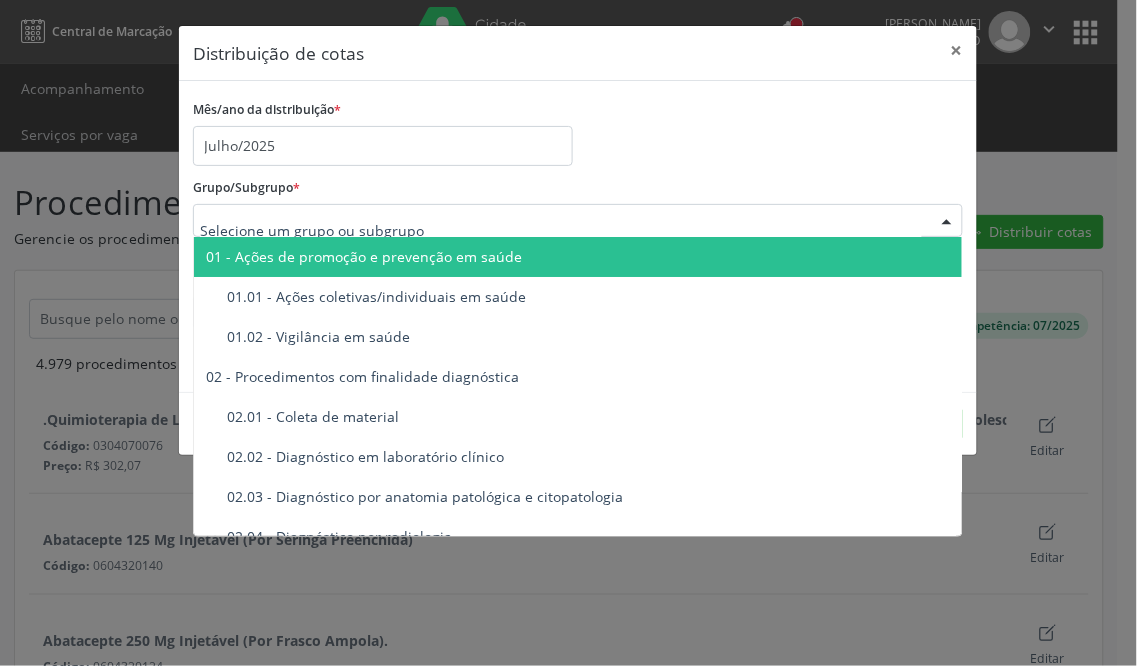 click at bounding box center (561, 231) 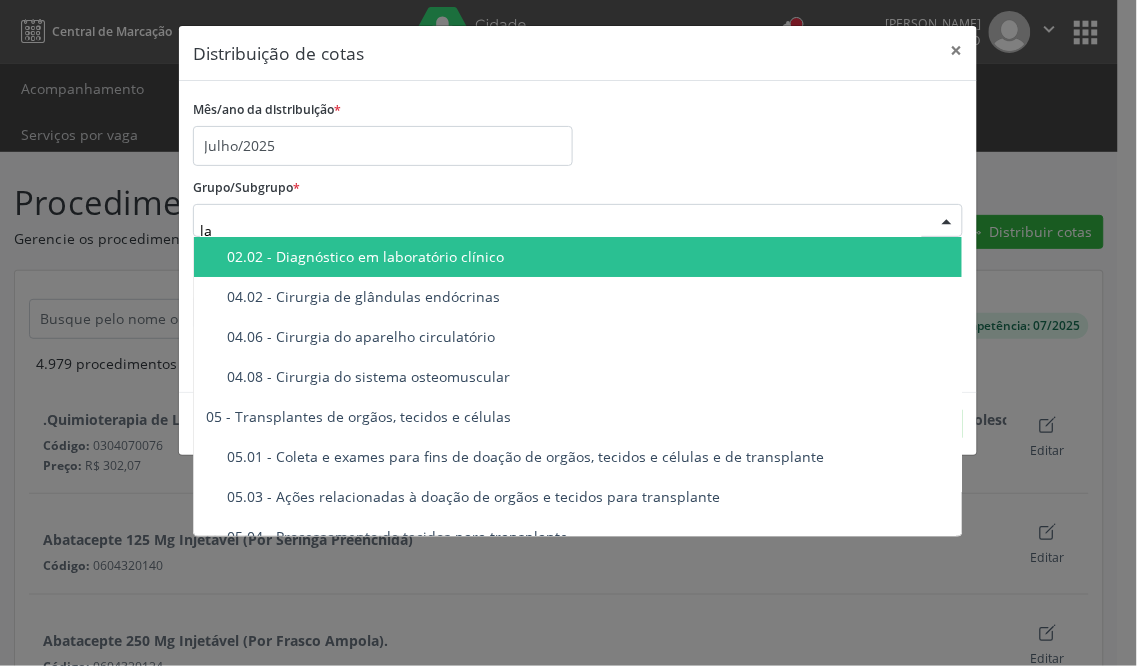 type on "lab" 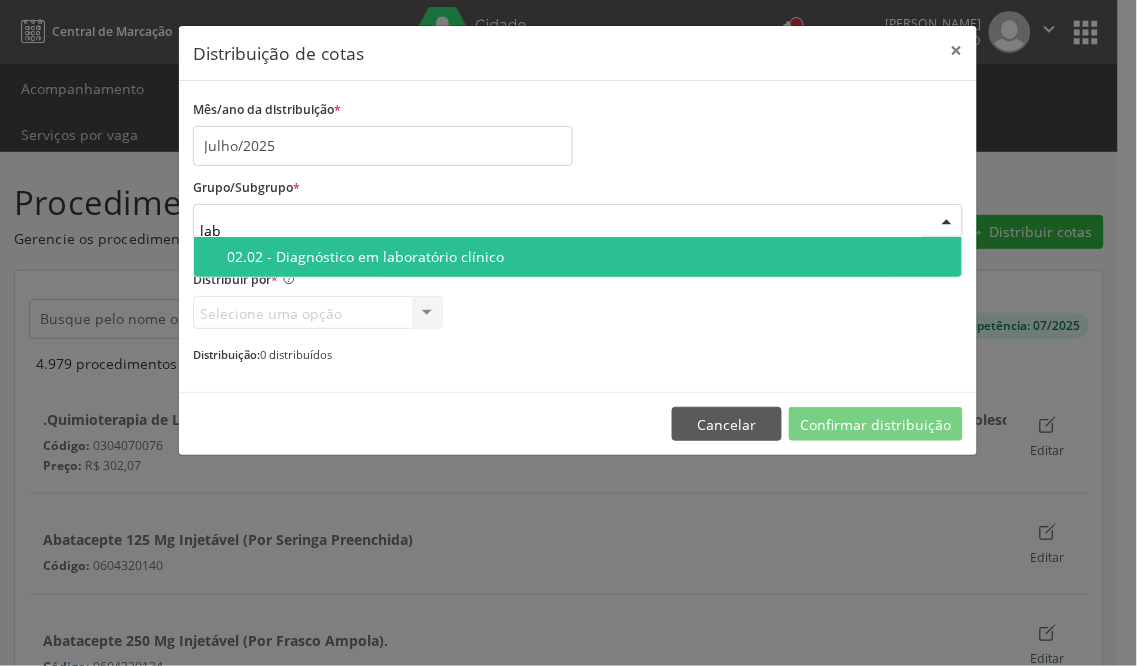 click on "02.02 - Diagnóstico em laboratório clínico" at bounding box center (588, 257) 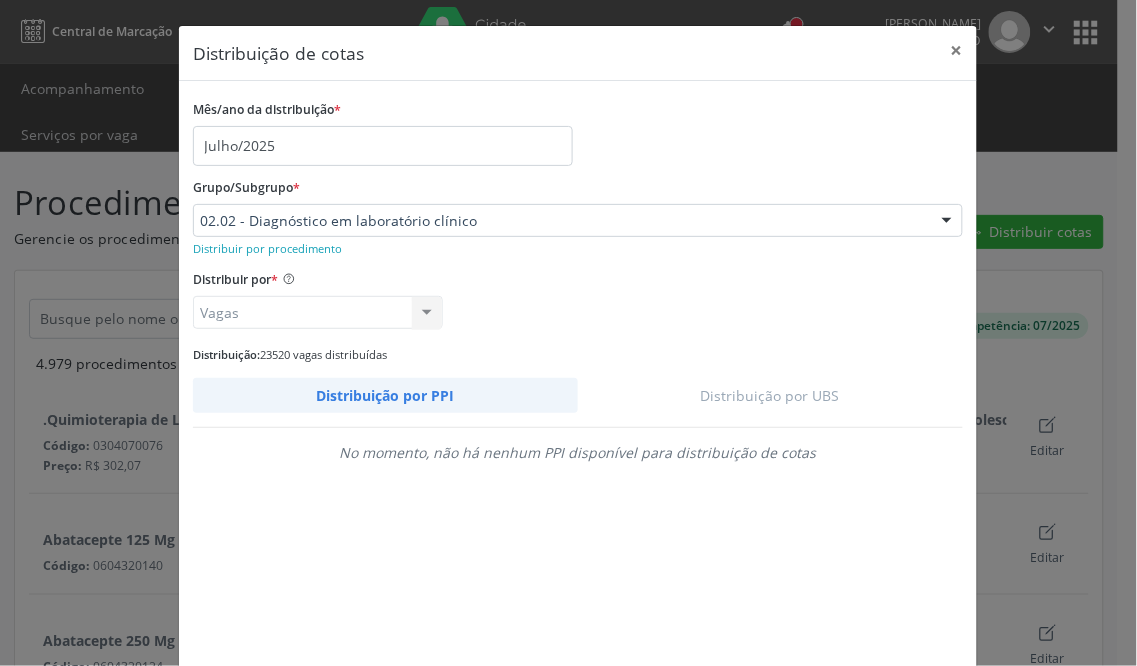 click on "Distribuição por UBS" at bounding box center (771, 395) 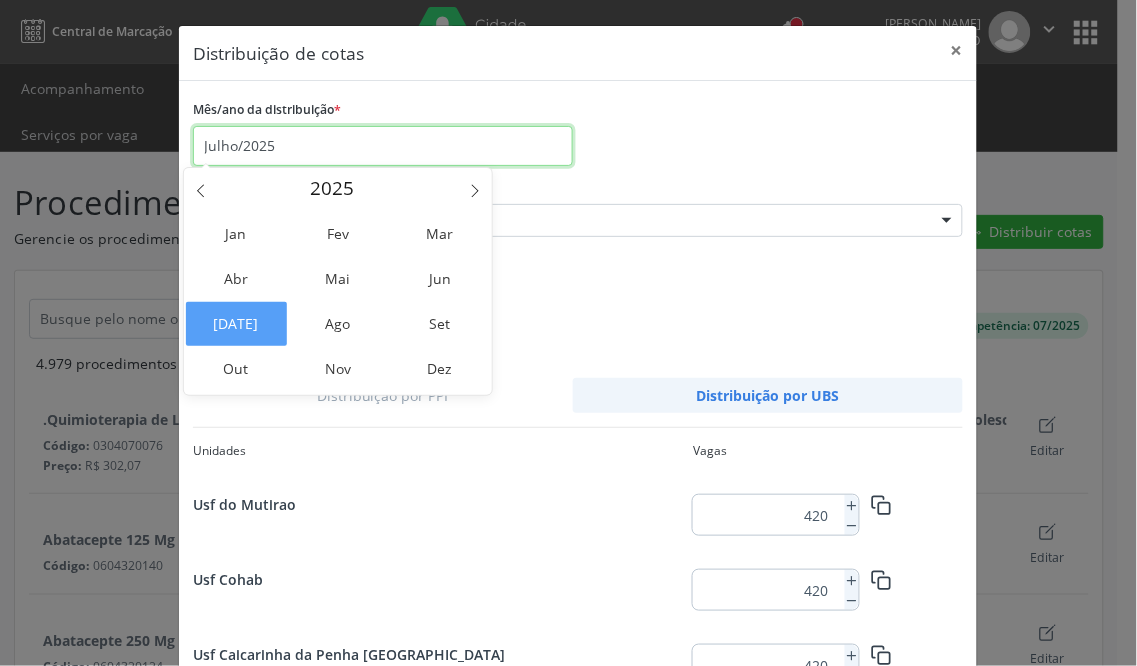 click on "Julho/2025" at bounding box center [383, 146] 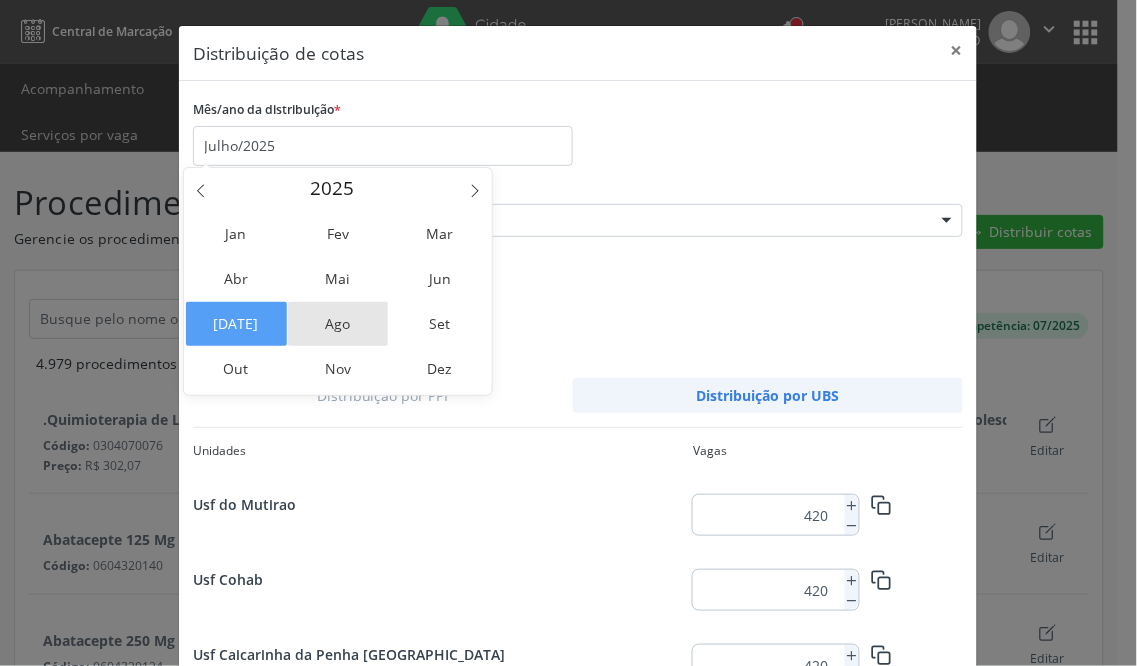 click on "Ago" at bounding box center (338, 324) 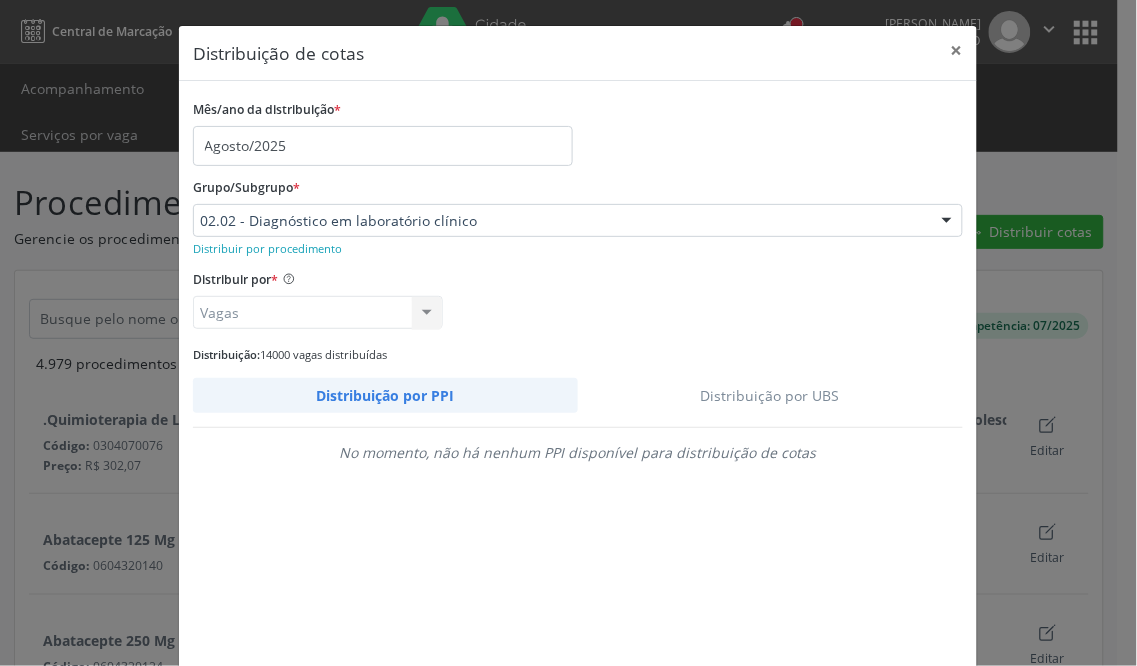 click on "Distribuição por UBS" at bounding box center [771, 395] 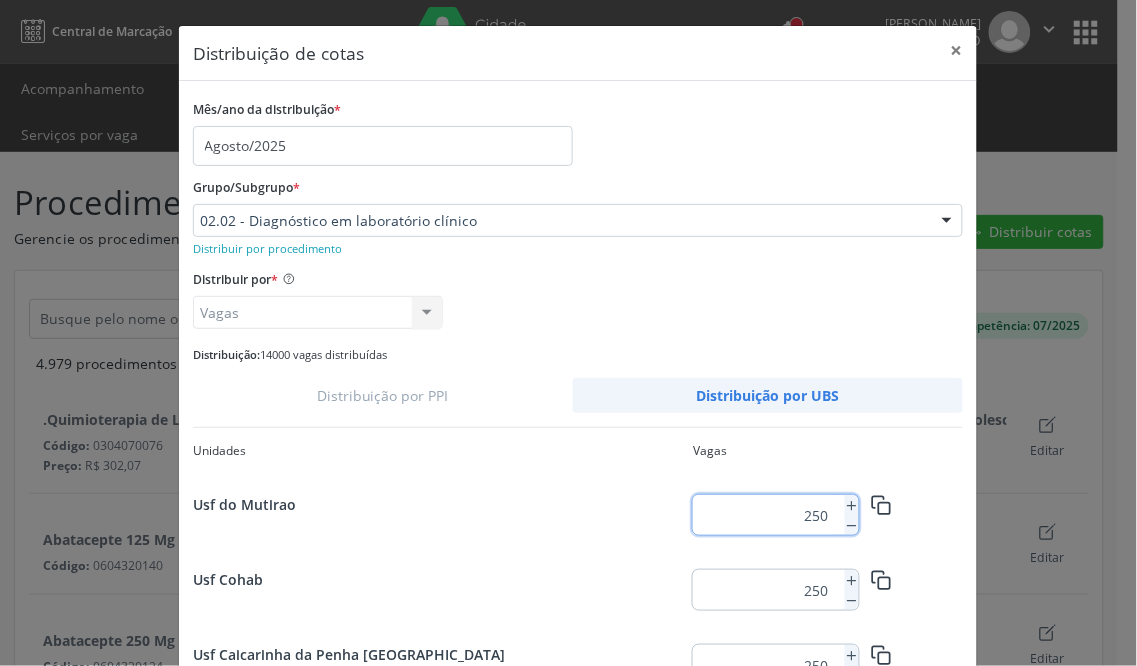 click on "250" at bounding box center [765, 515] 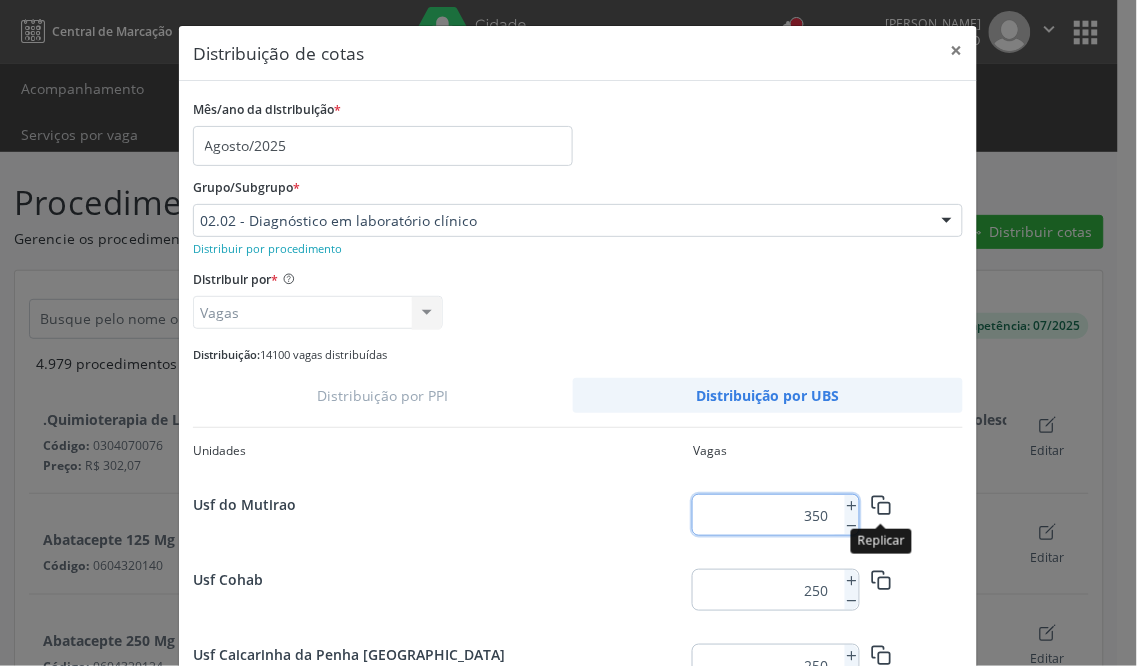 type on "350" 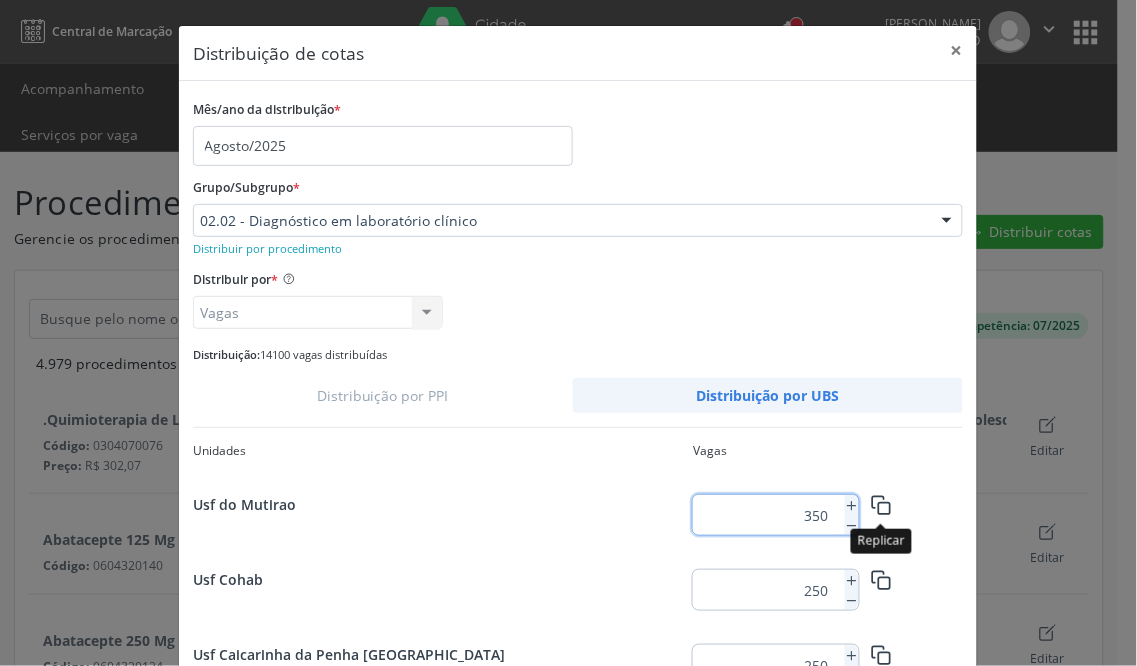 click at bounding box center (881, 504) 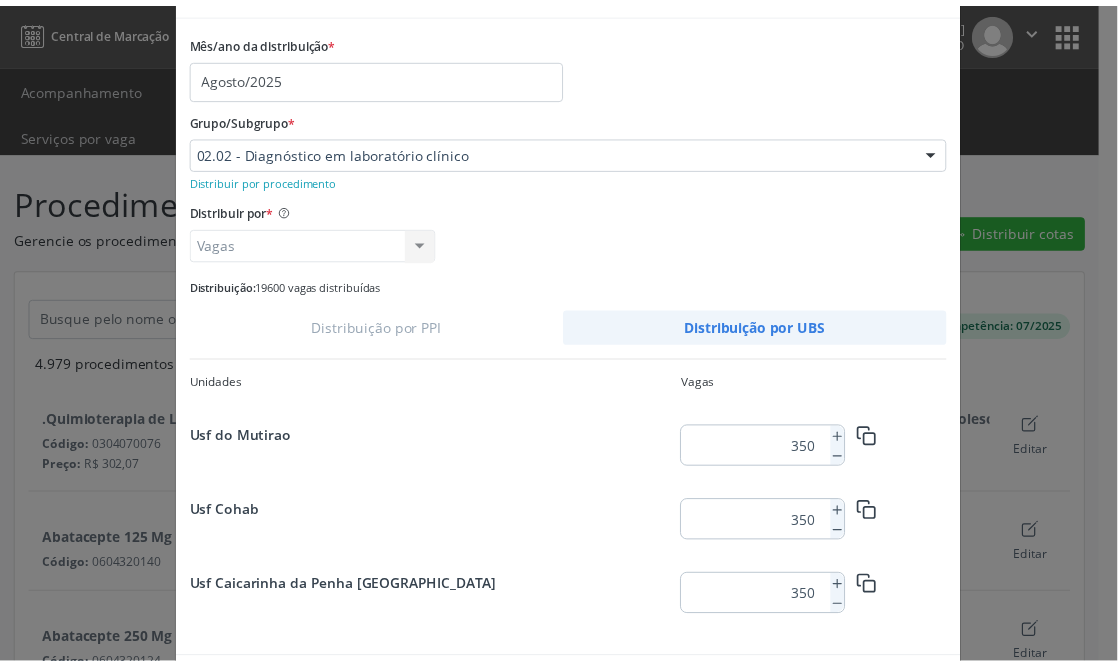scroll, scrollTop: 150, scrollLeft: 0, axis: vertical 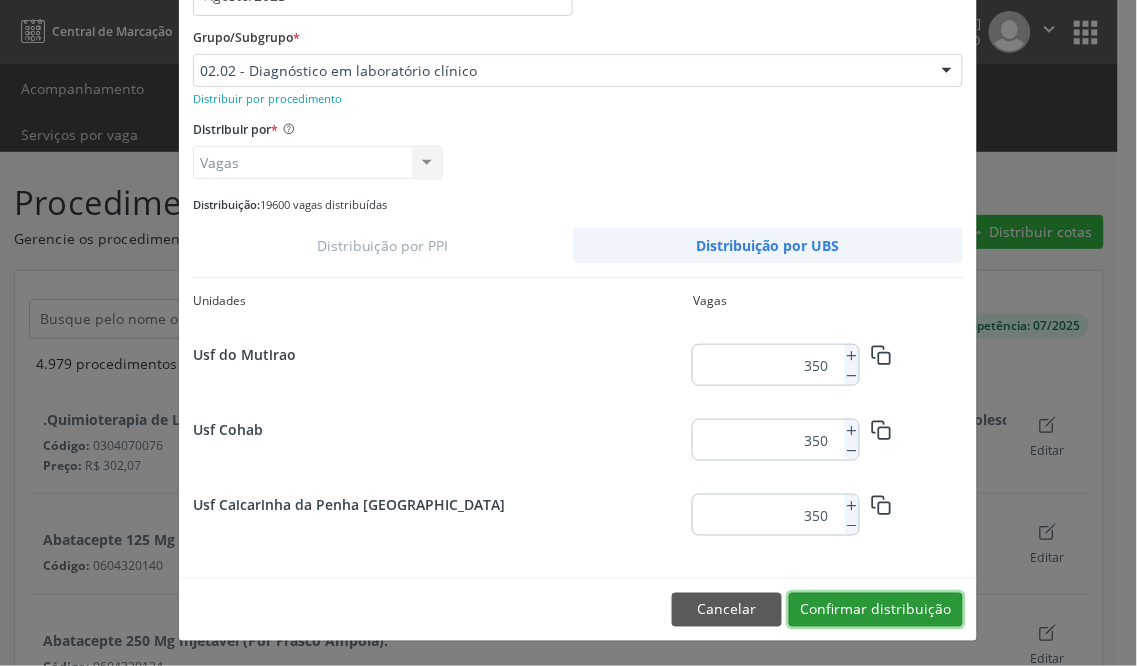 click on "Confirmar distribuição" at bounding box center (876, 610) 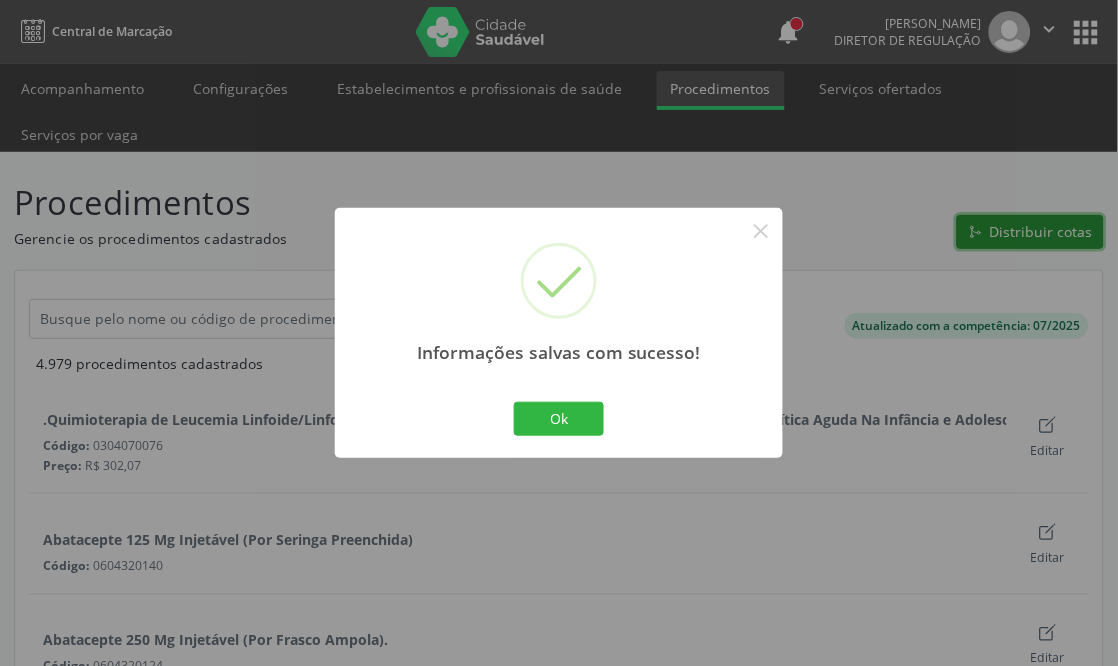 scroll, scrollTop: 0, scrollLeft: 0, axis: both 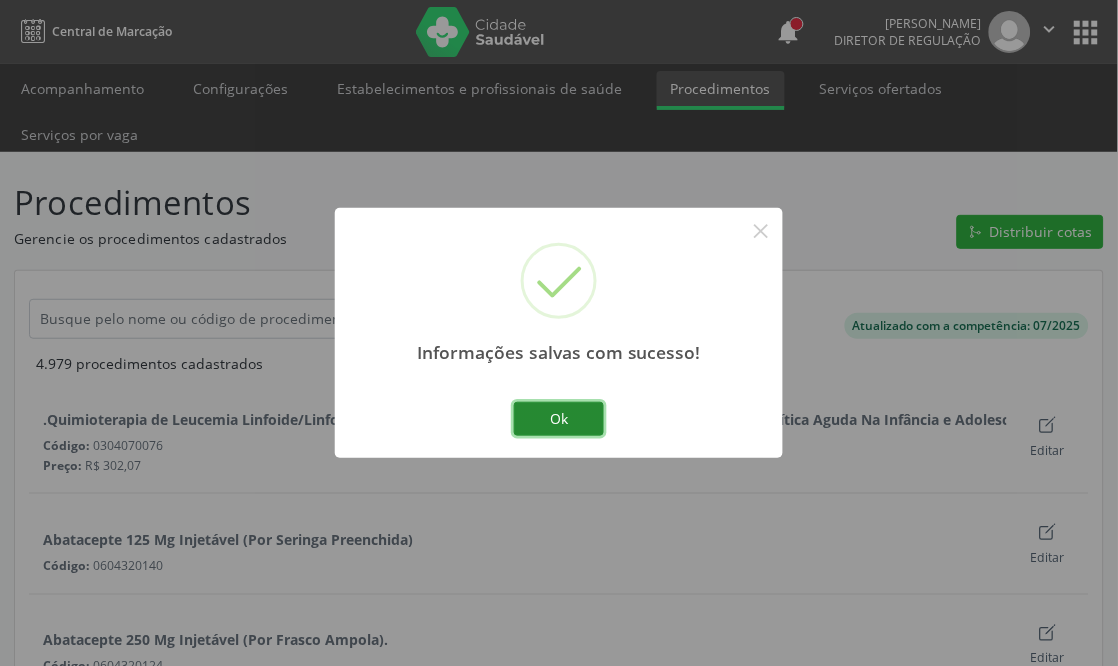 click on "Ok" at bounding box center [559, 419] 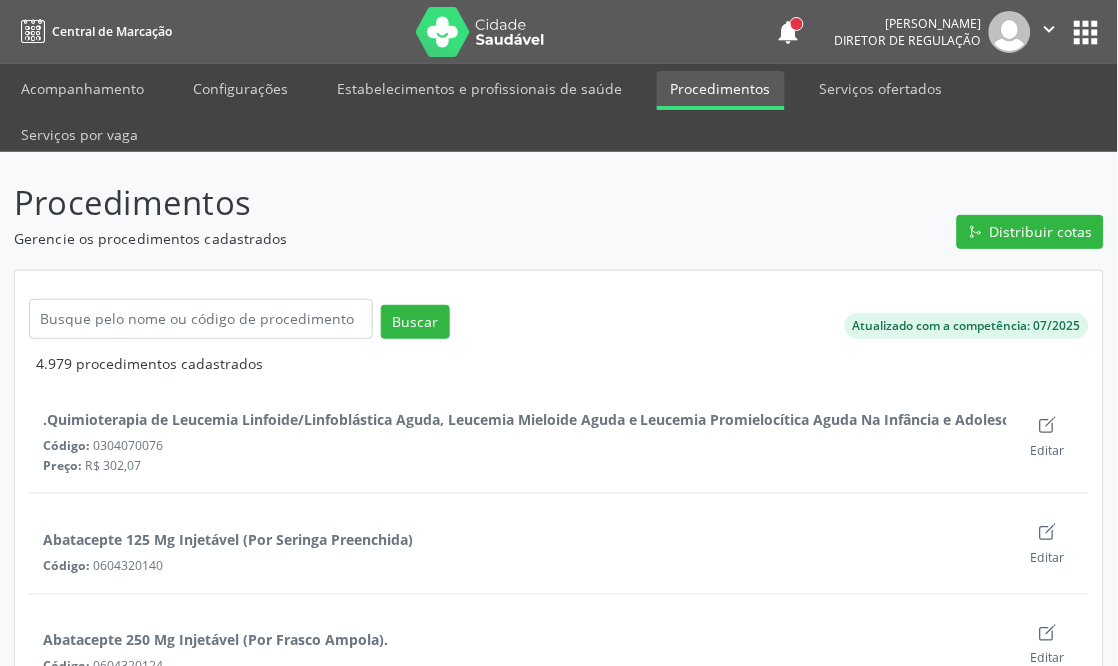 click on "Serviços ofertados" at bounding box center [881, 88] 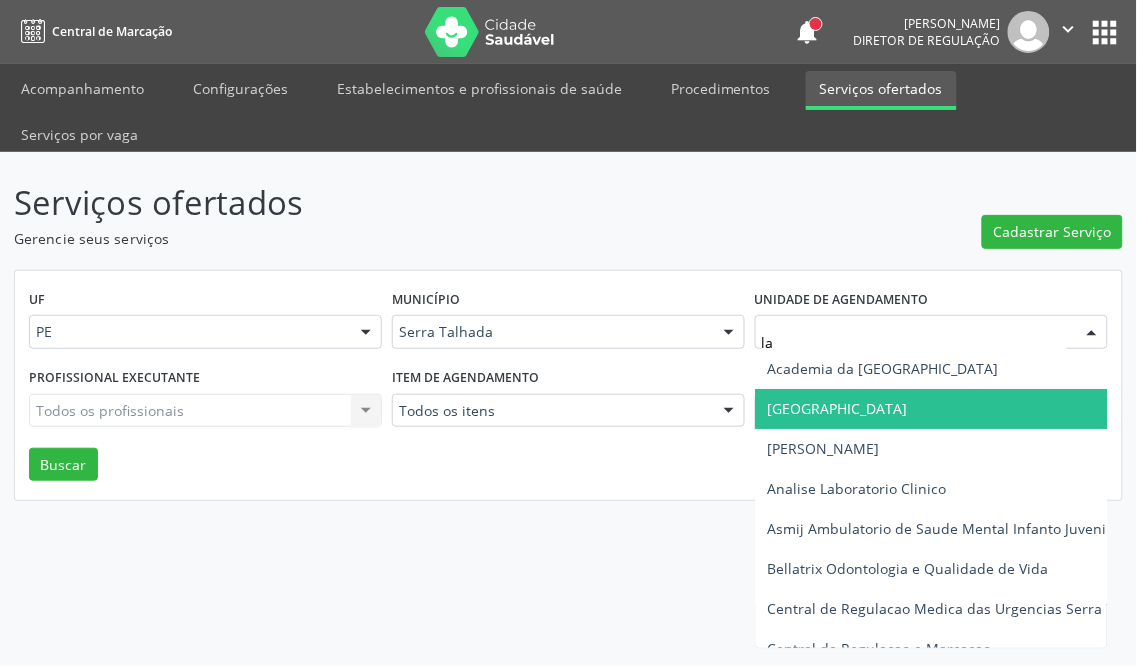 type on "lab" 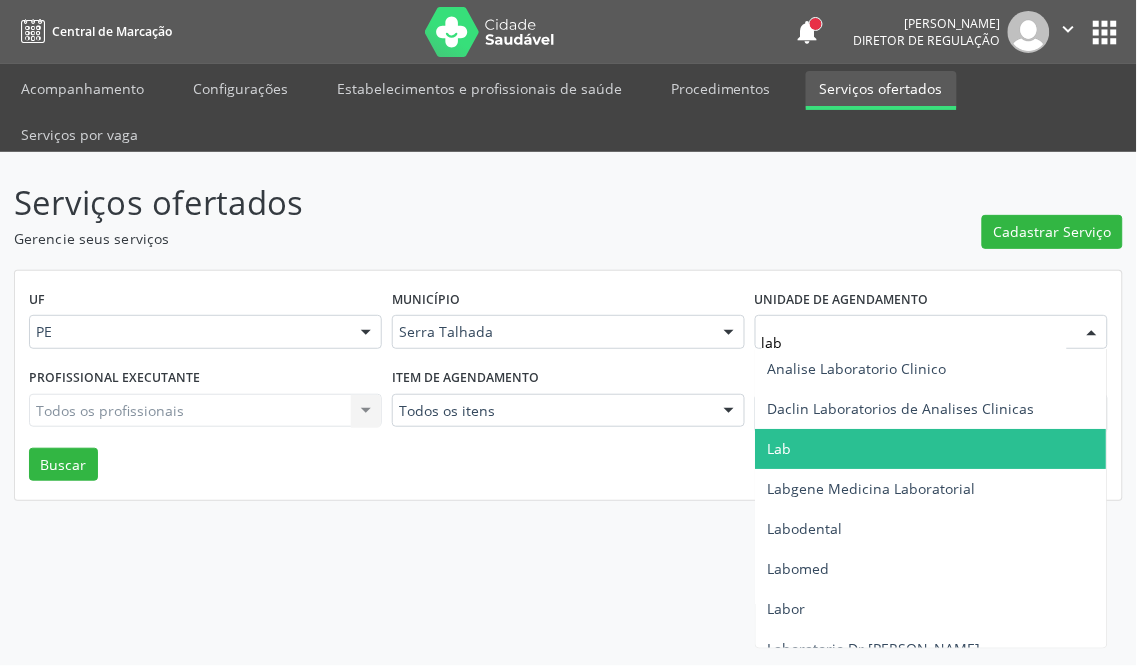 click on "Lab" at bounding box center [931, 449] 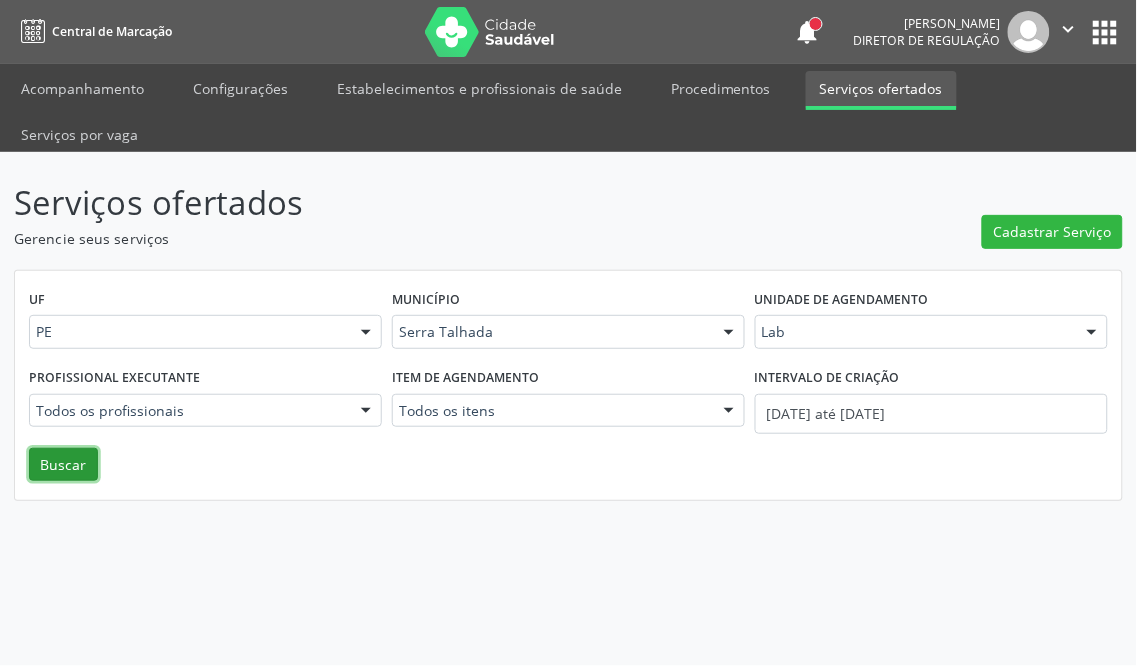 click on "Buscar" at bounding box center (63, 465) 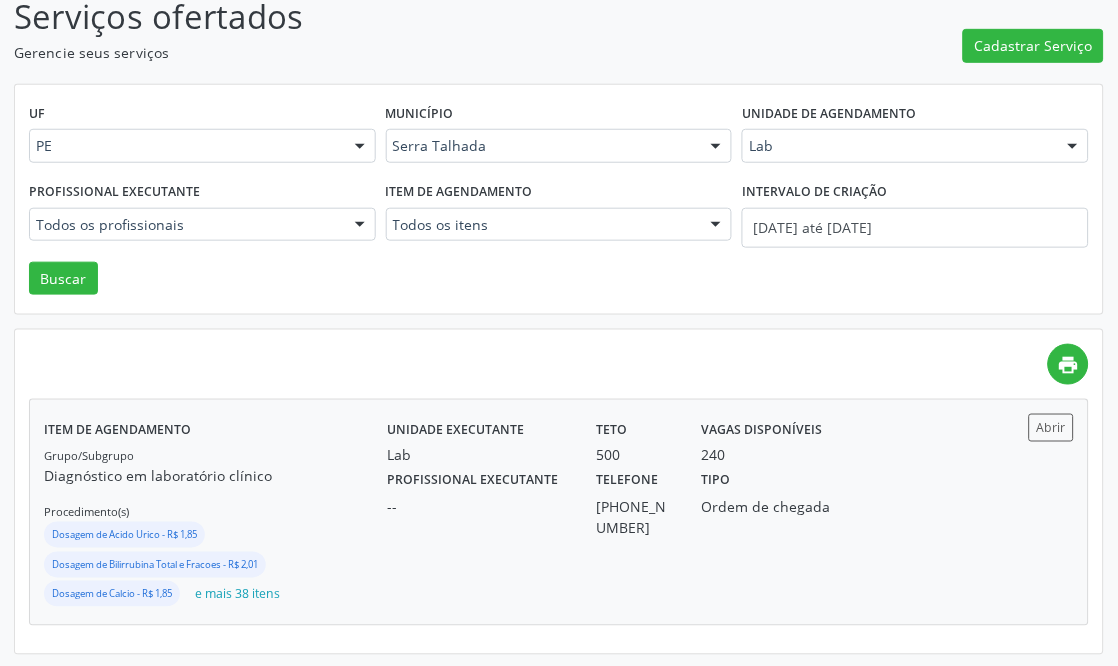 scroll, scrollTop: 187, scrollLeft: 0, axis: vertical 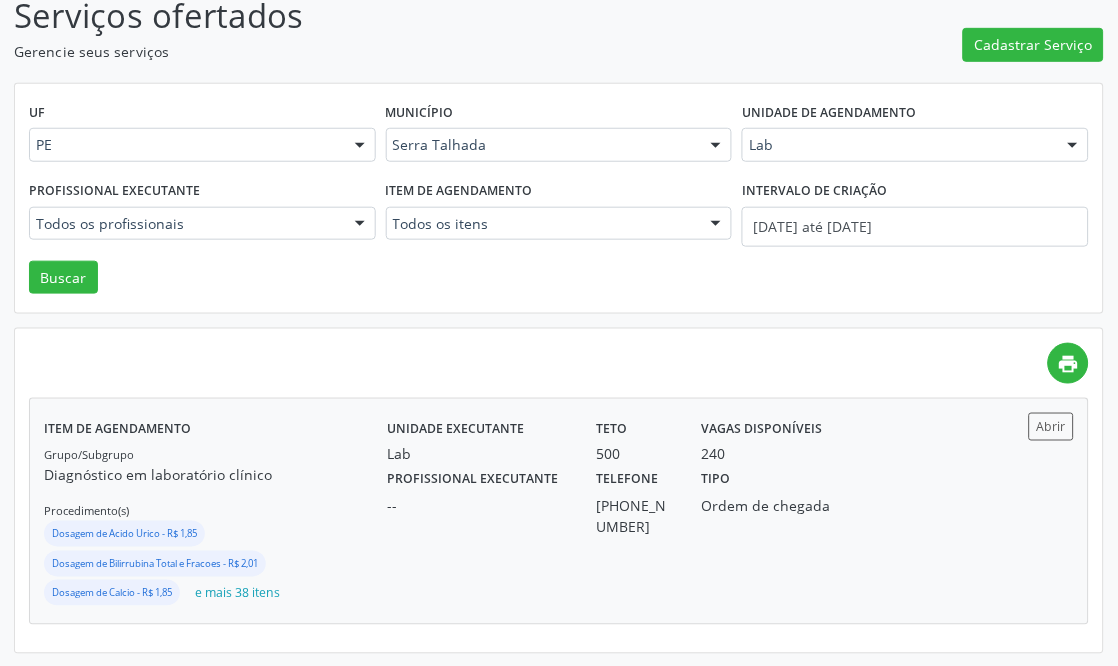 click on "Unidade executante
Lab
Teto
500
Vagas disponíveis
240
Profissional executante
--
Telefone
(87) 3831-2481
Tipo
Ordem de chegada" at bounding box center (687, 511) 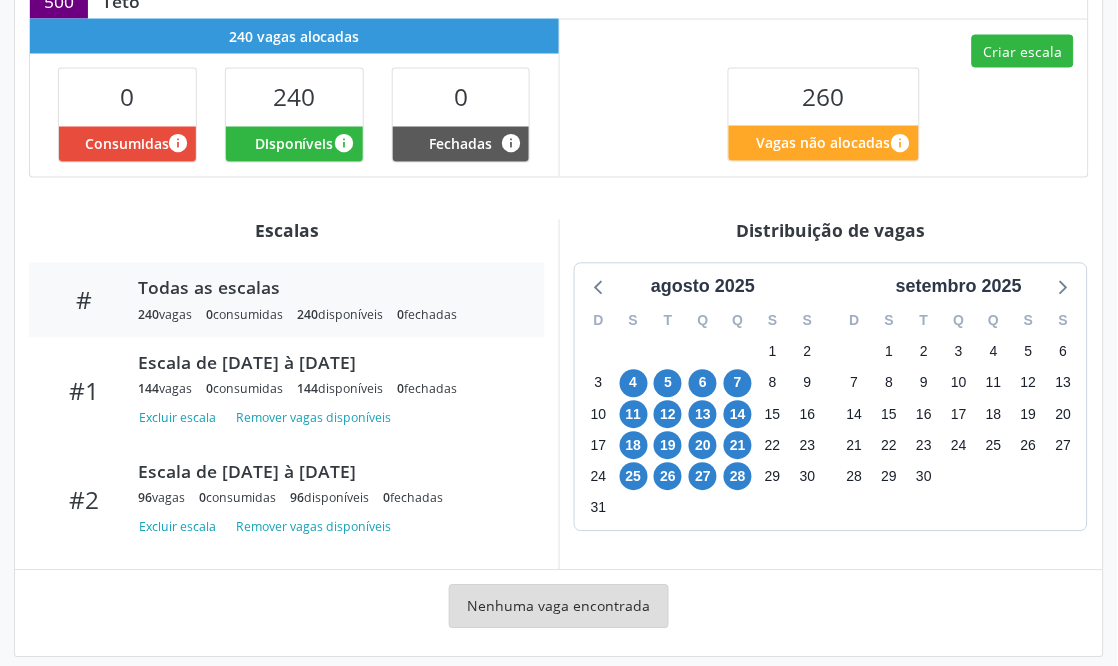 scroll, scrollTop: 592, scrollLeft: 0, axis: vertical 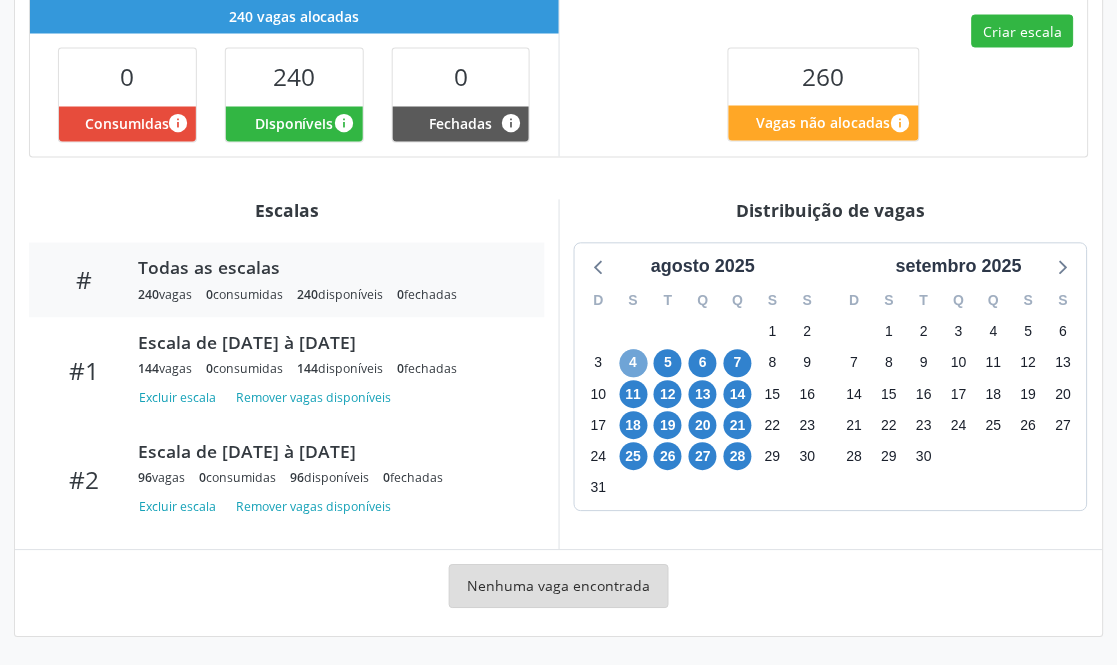 click on "4" at bounding box center (634, 364) 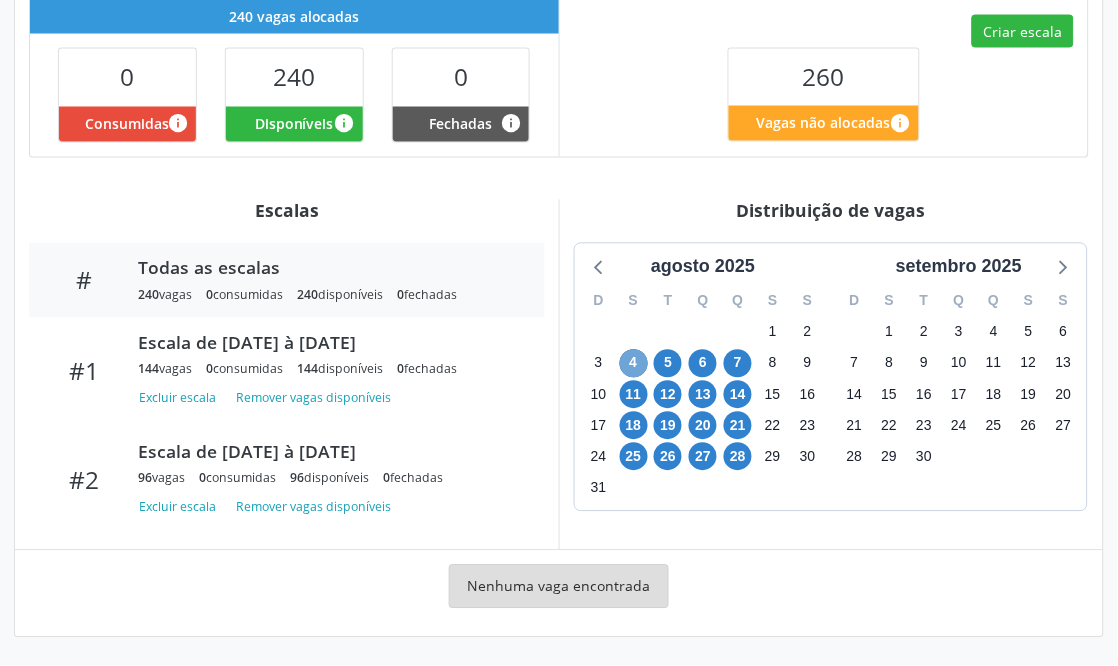 click on "4" at bounding box center [634, 364] 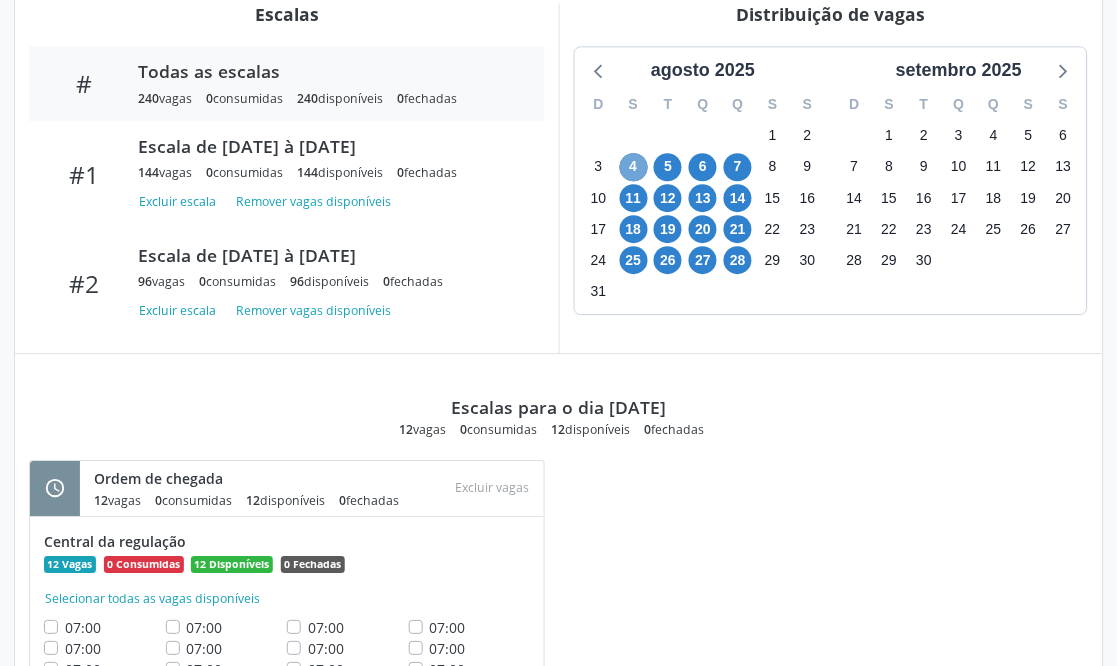 scroll, scrollTop: 657, scrollLeft: 0, axis: vertical 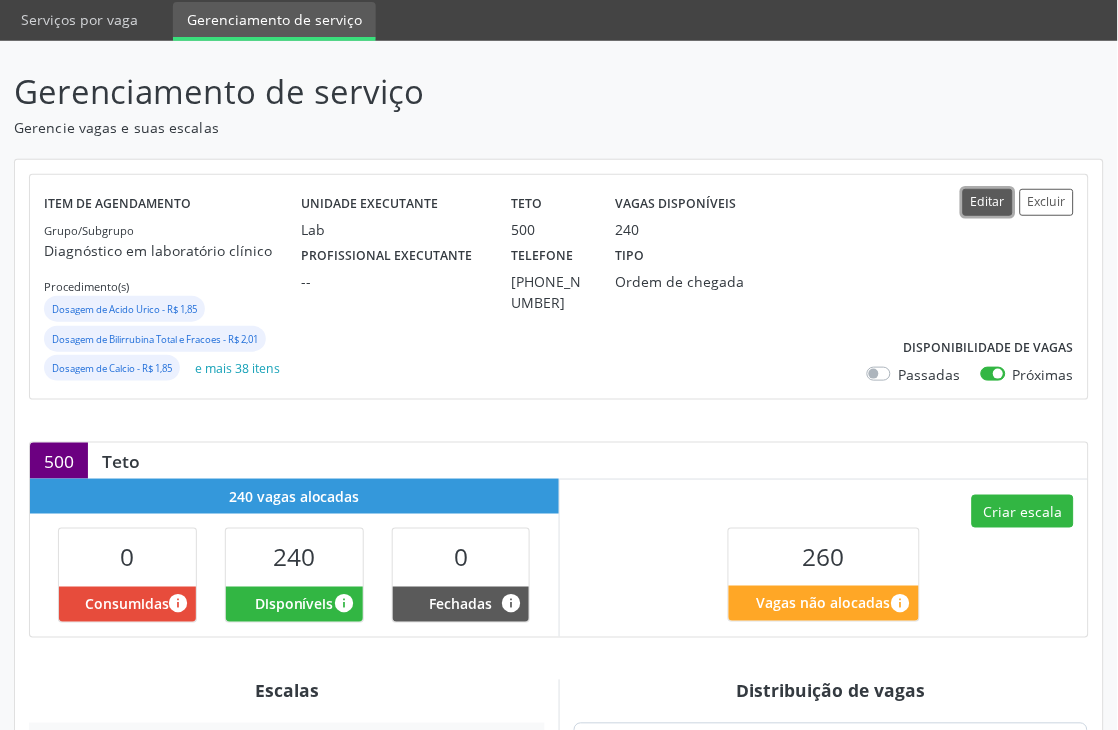 click on "Editar" at bounding box center [988, 202] 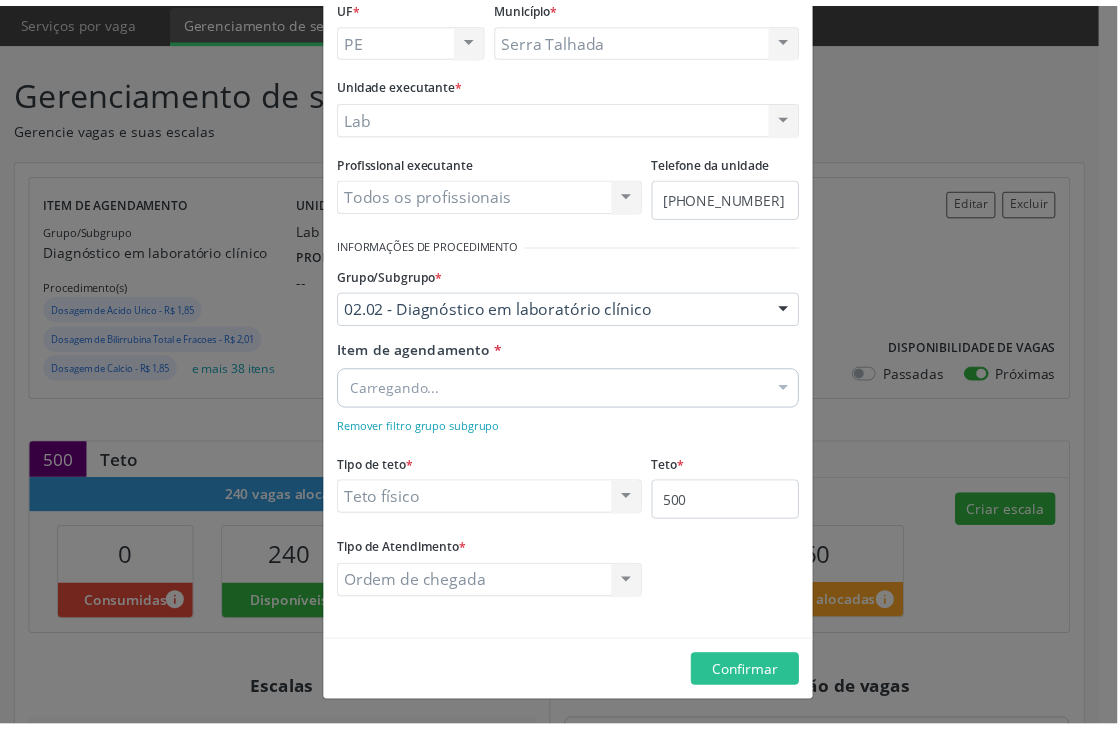 scroll, scrollTop: 134, scrollLeft: 0, axis: vertical 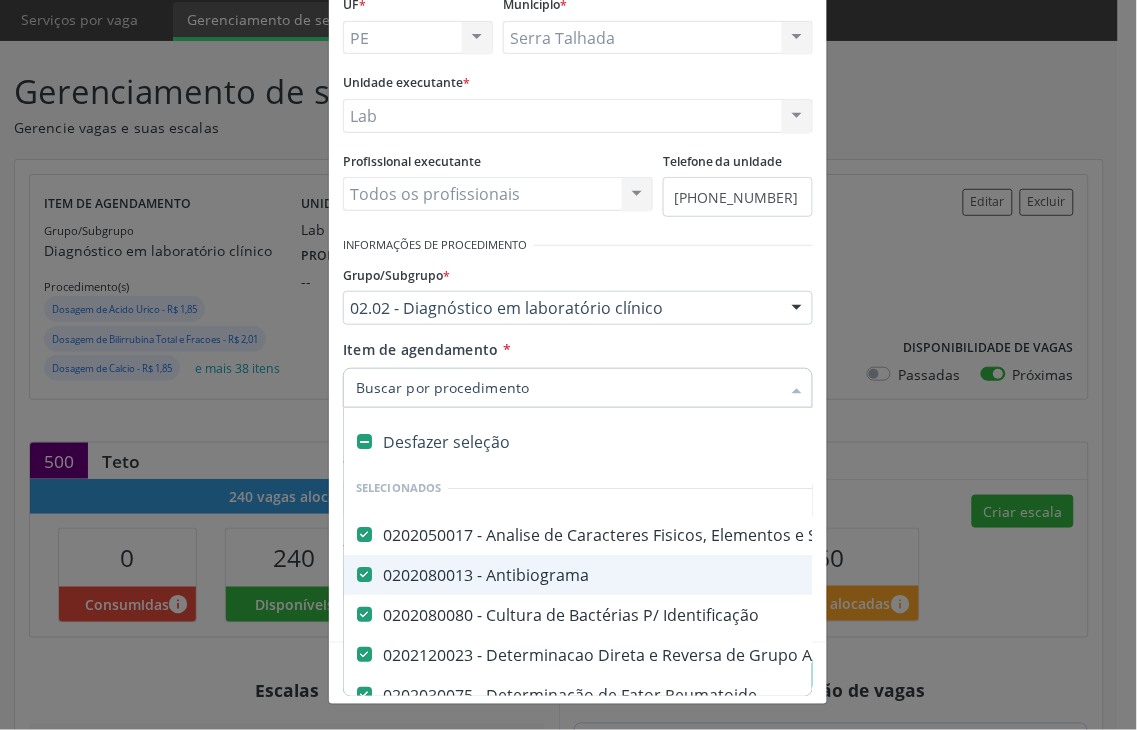 type on "%" 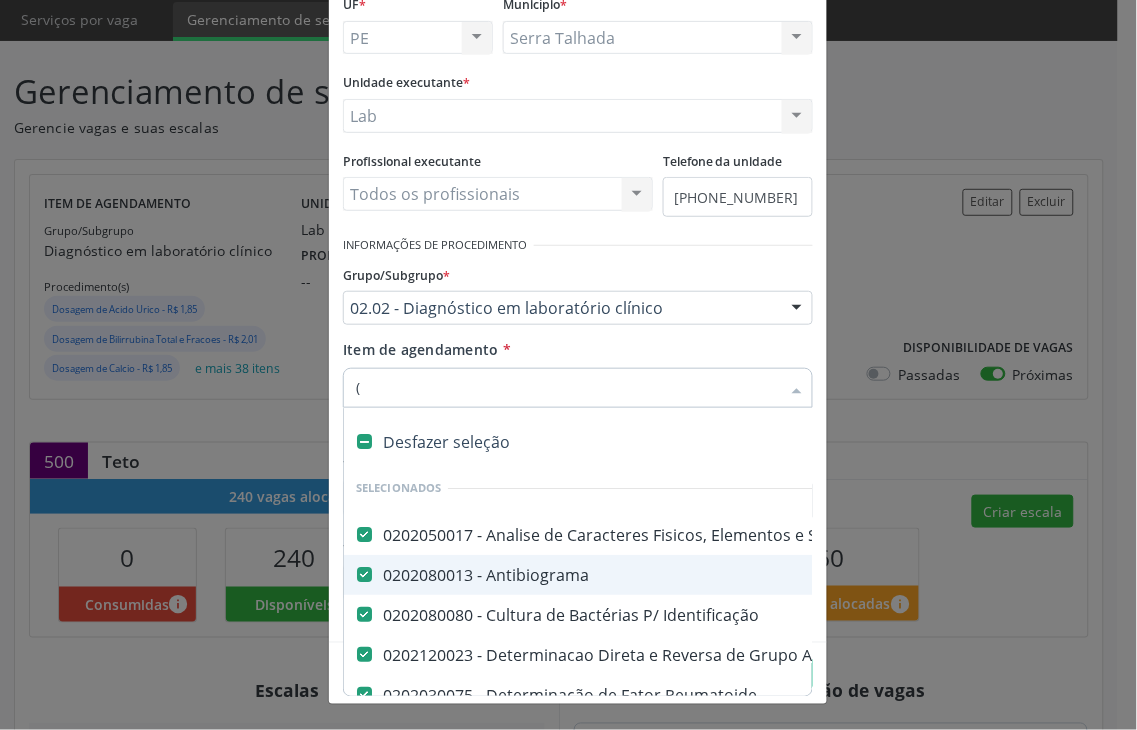 checkbox on "false" 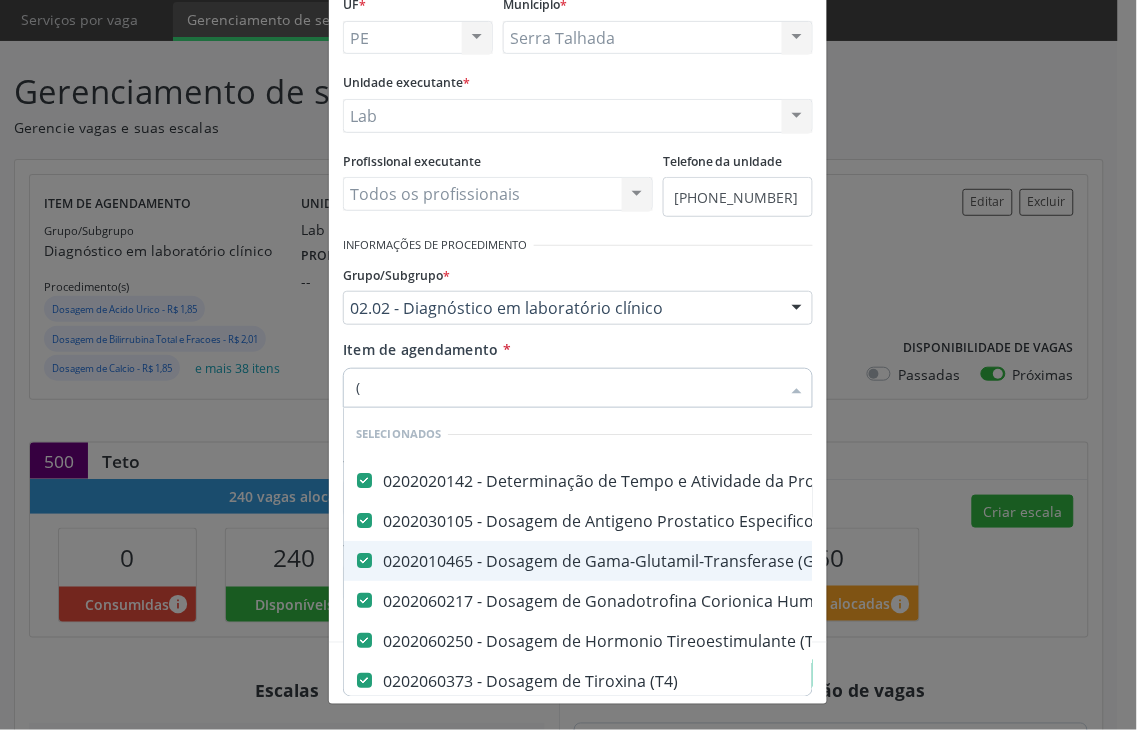 type on "(t" 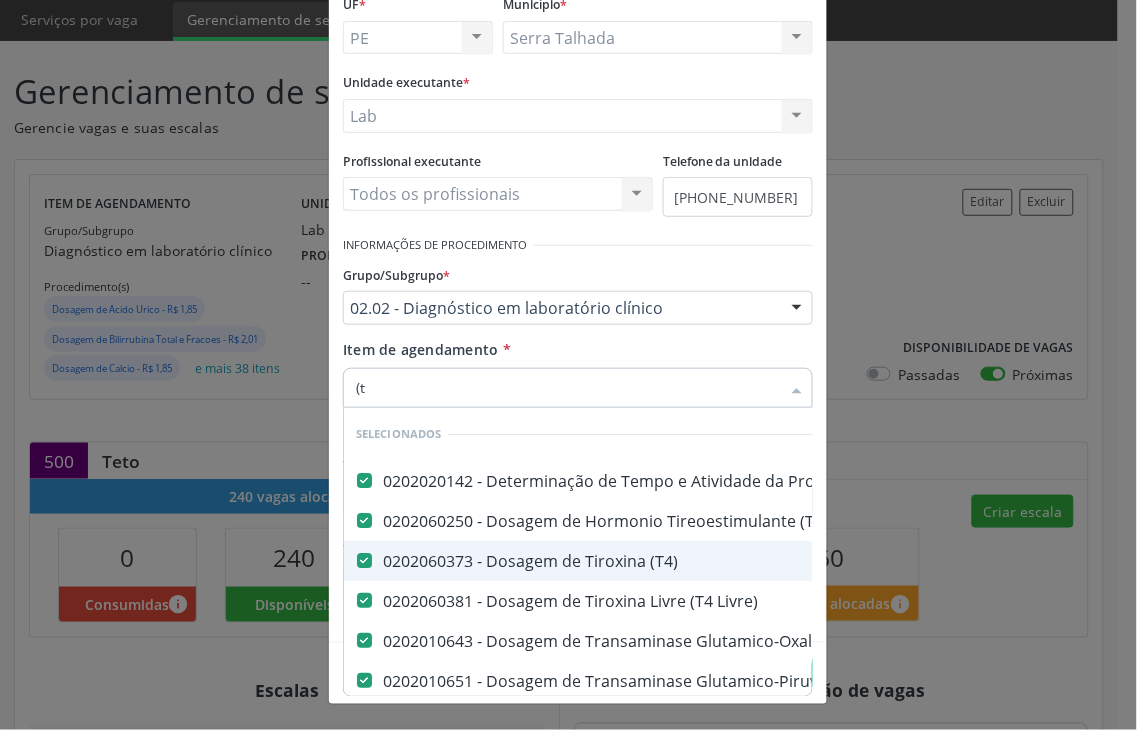 type on "(" 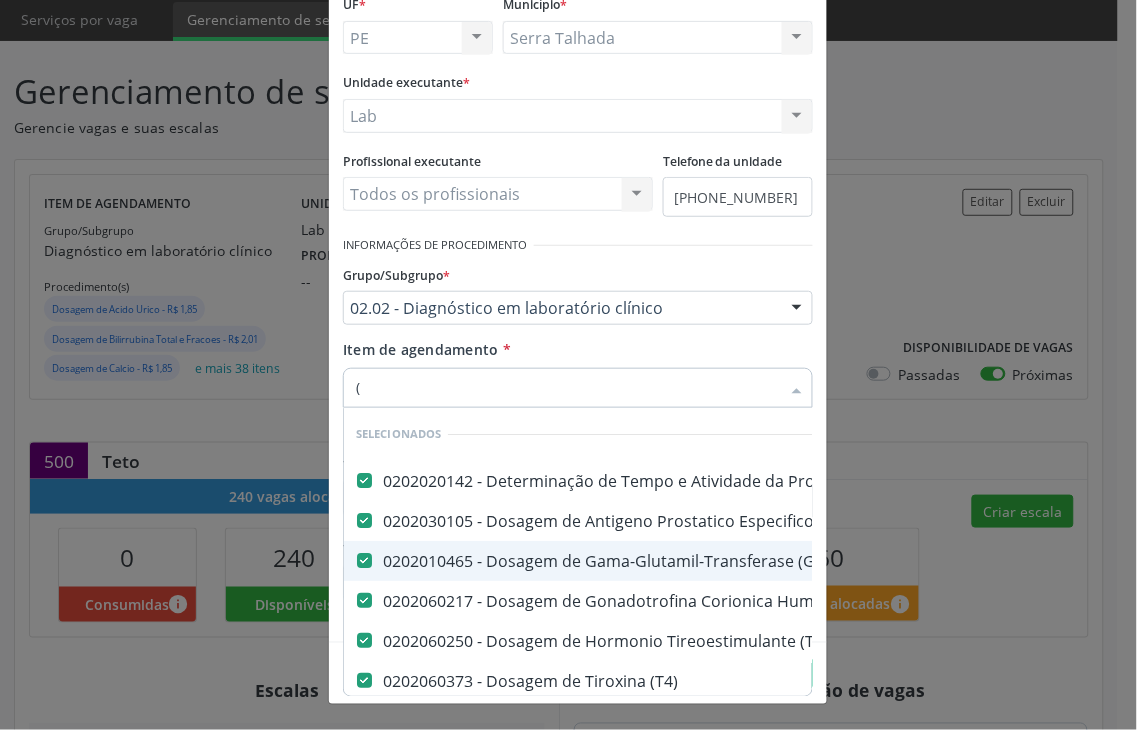 type 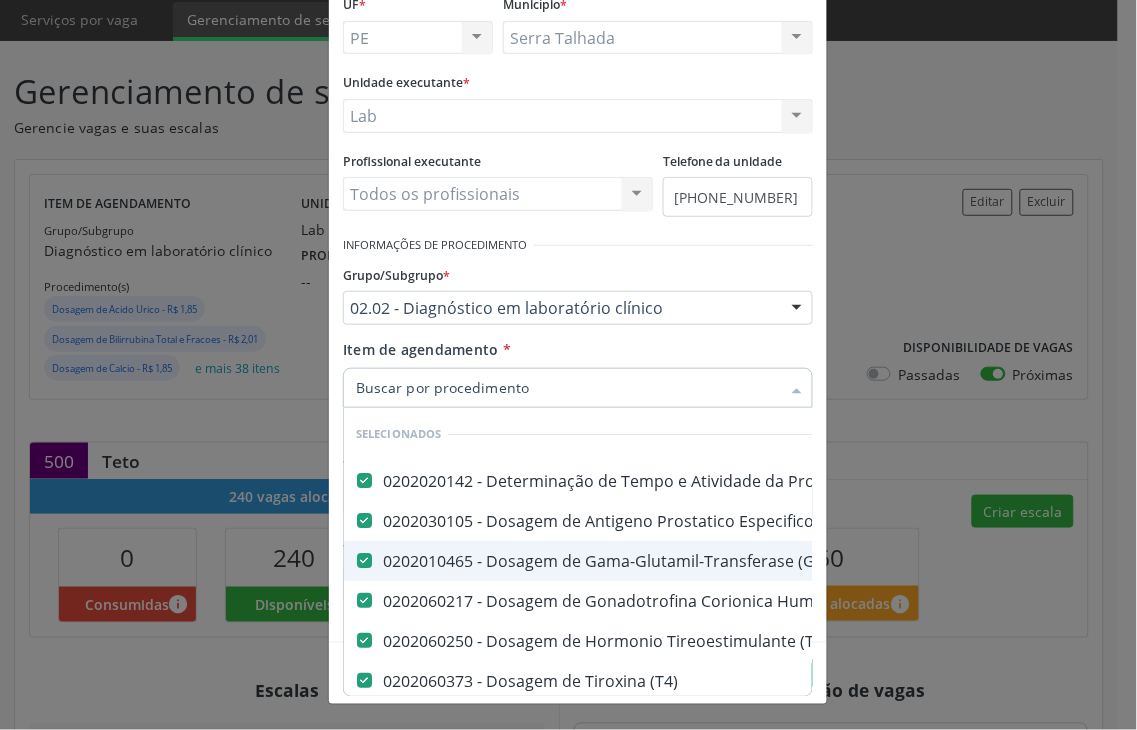 checkbox on "true" 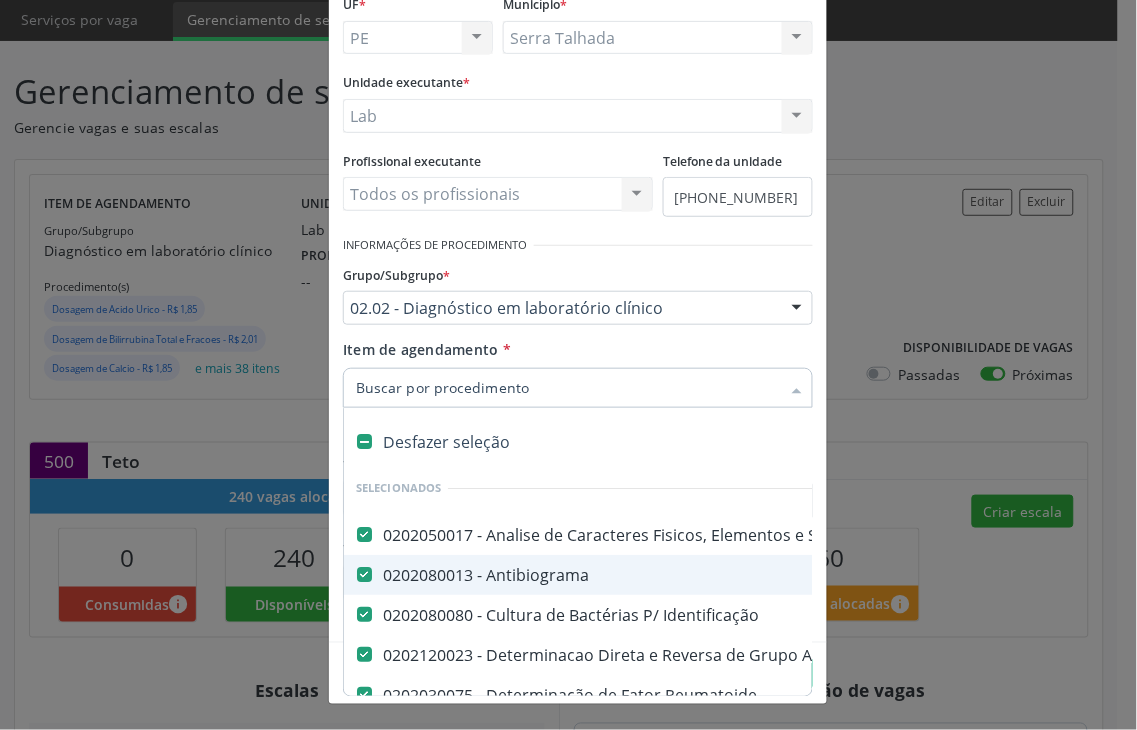 type on "c" 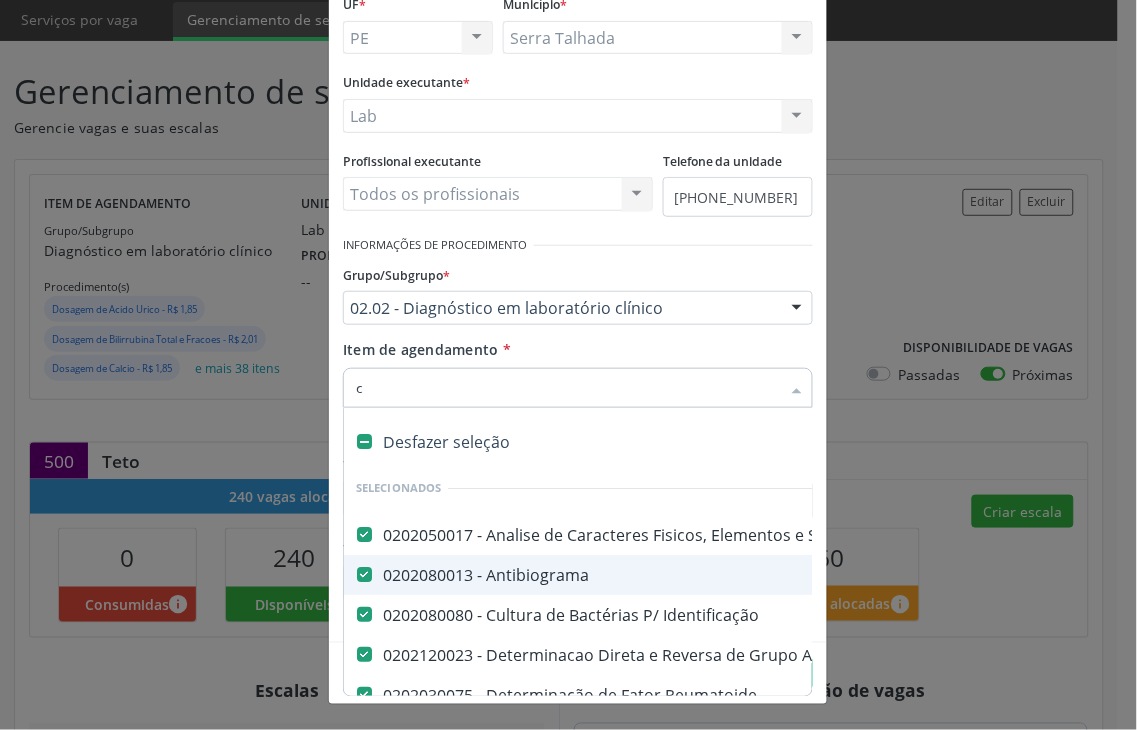 checkbox on "false" 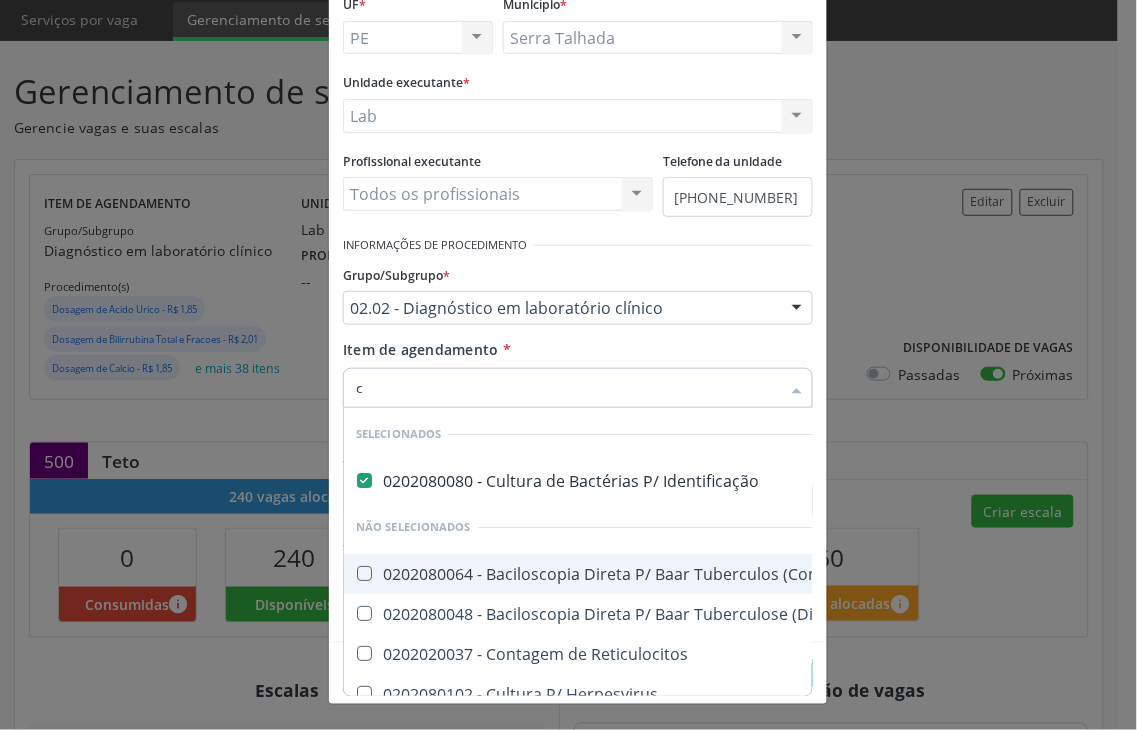 type on "cu" 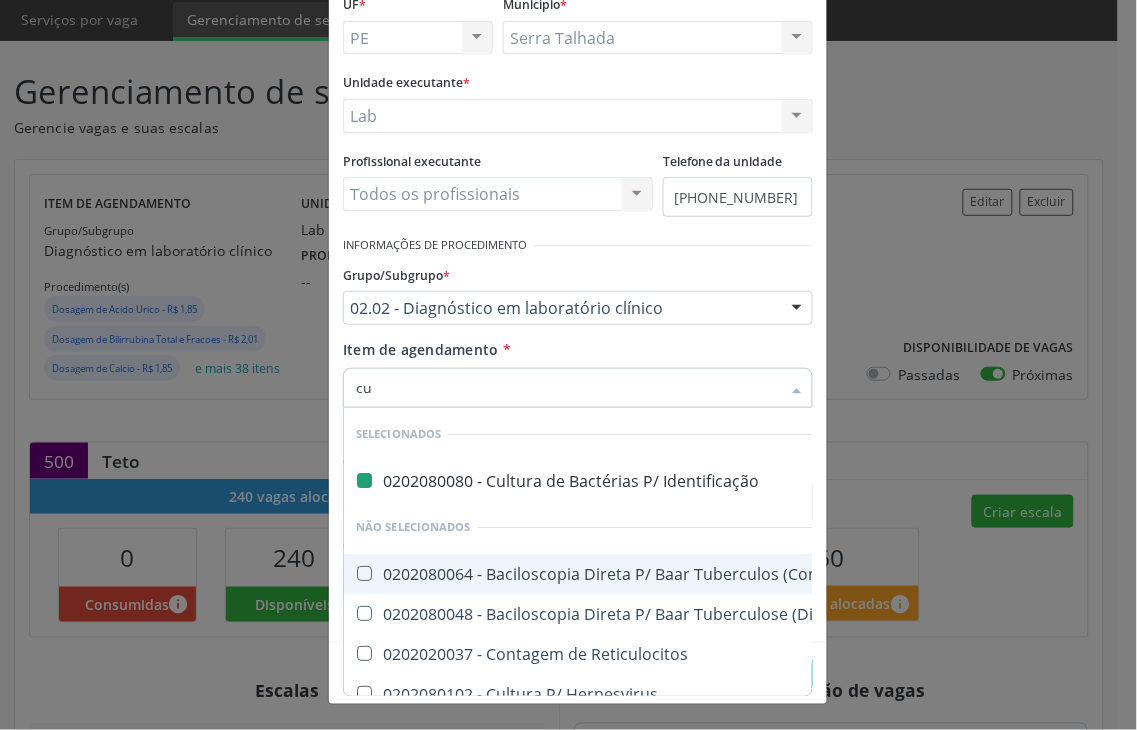 type on "cur" 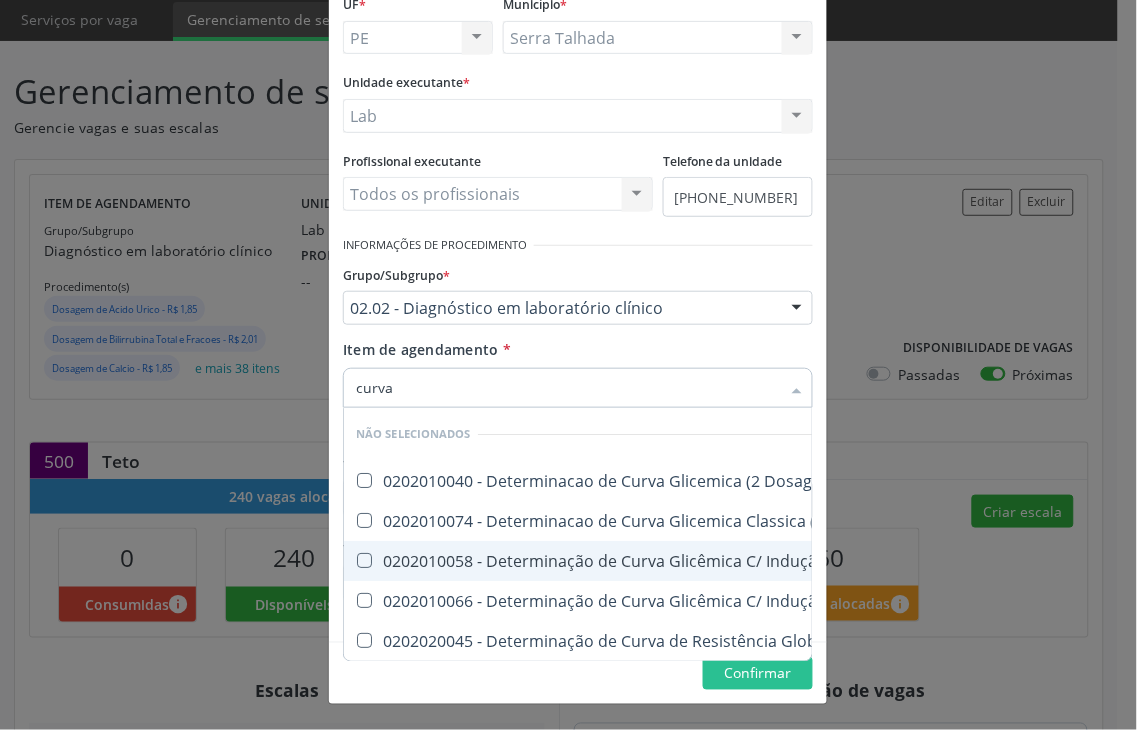 type on "curva" 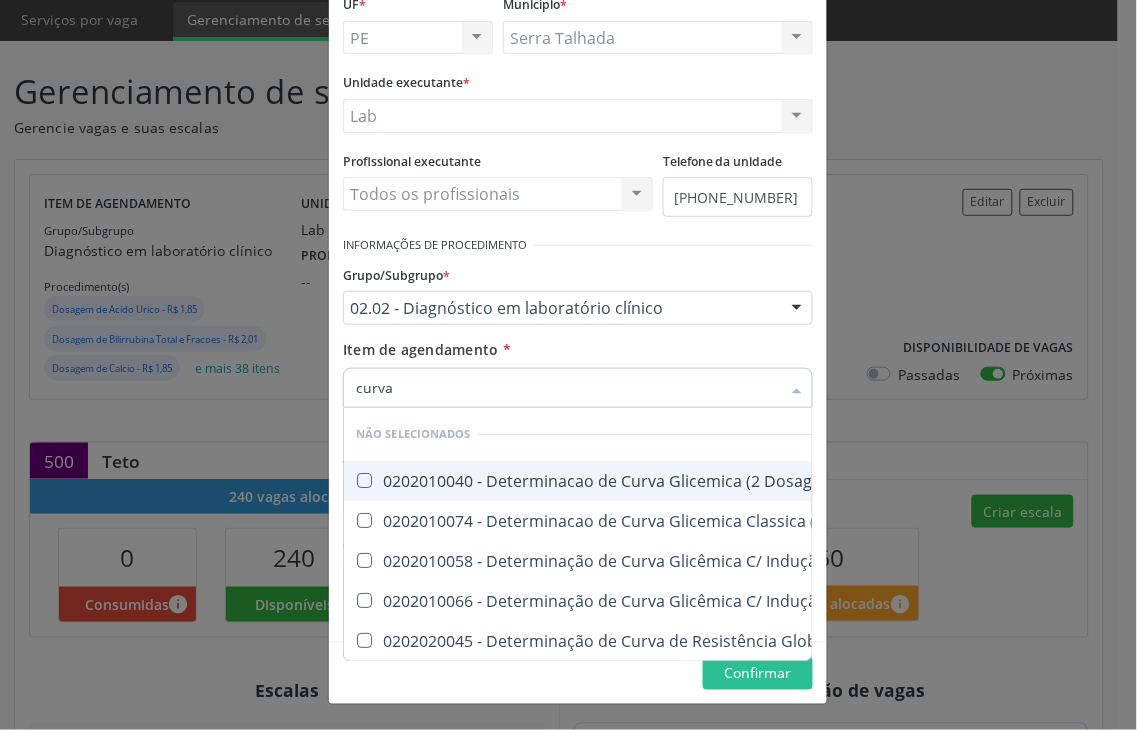 click on "0202010040 - Determinacao de Curva Glicemica (2 Dosagens)" at bounding box center (699, 481) 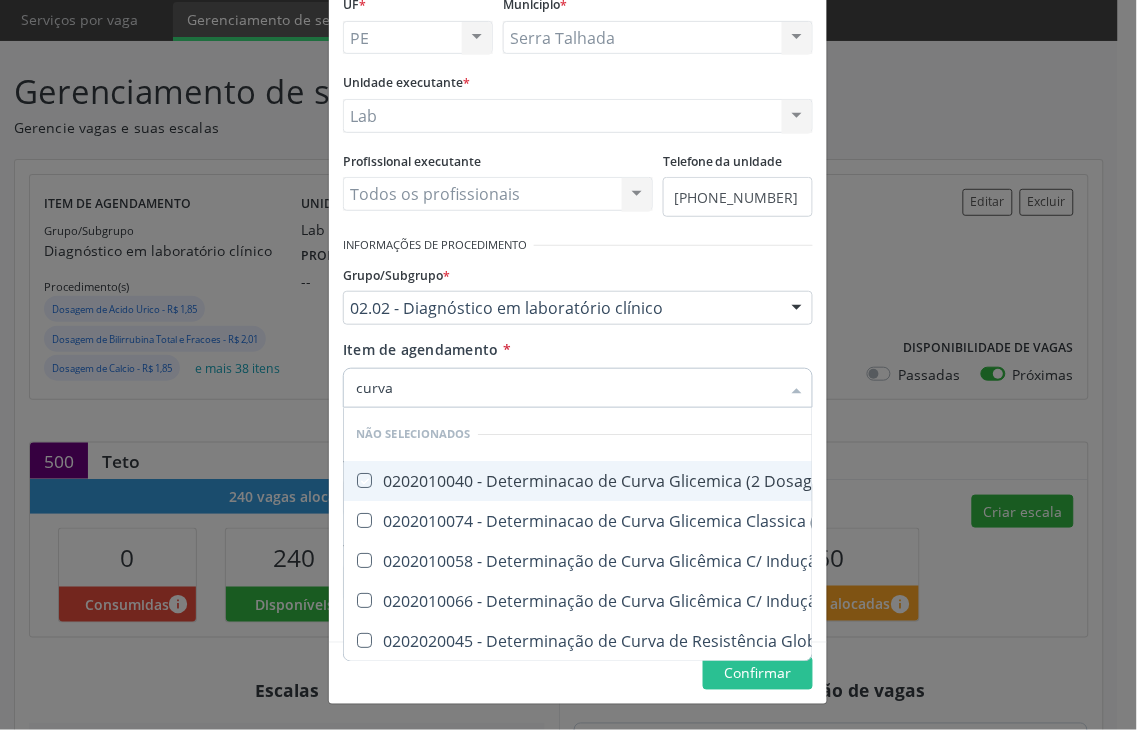 checkbox on "true" 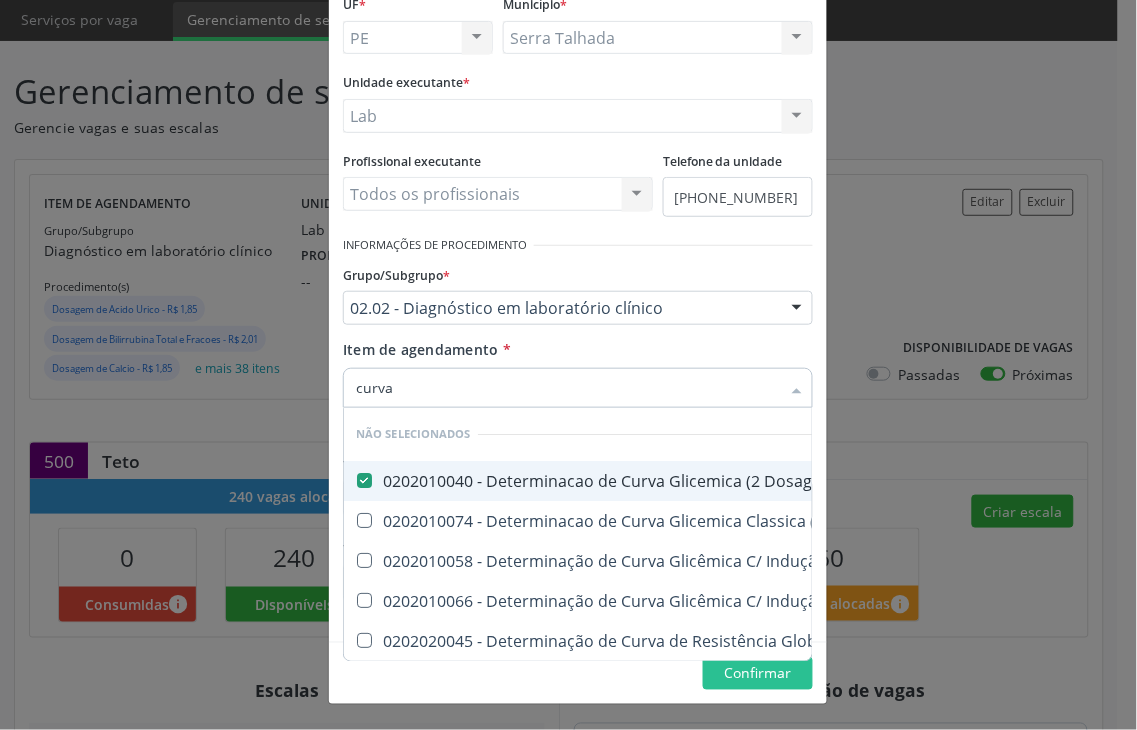 click on "Item de agendamento
*
curva
Desfazer seleção
Não selecionados
0202010040 - Determinacao de Curva Glicemica (2 Dosagens)
0202010074 - Determinacao de Curva Glicemica Classica (5 Dosagens)
0202010058 - Determinação de Curva Glicêmica C/ Indução Por Cortisona ( 5 Dosagens)
0202010066 - Determinação de Curva Glicêmica C/ Indução Por Cortisona (4 Dosagens)
0202020045 - Determinação de Curva de Resistência Globular
Nenhum resultado encontrado para: " curva   "
Não há nenhuma opção para ser exibida." at bounding box center (578, 370) 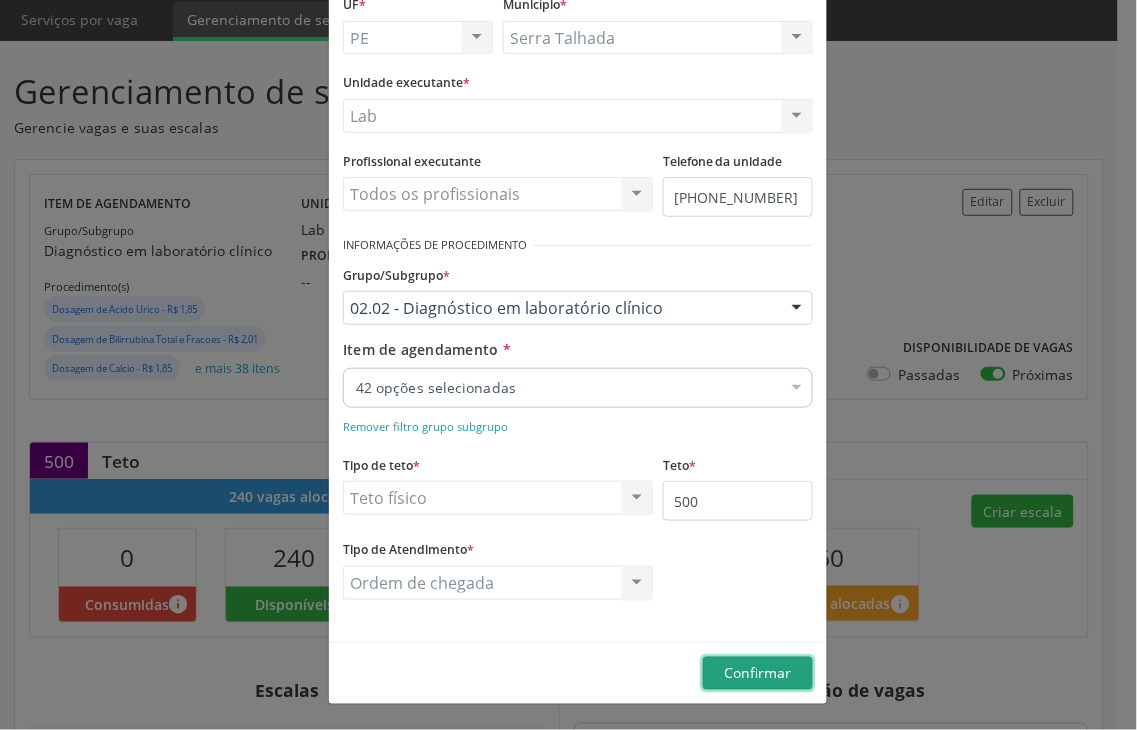 click on "Confirmar" at bounding box center [758, 673] 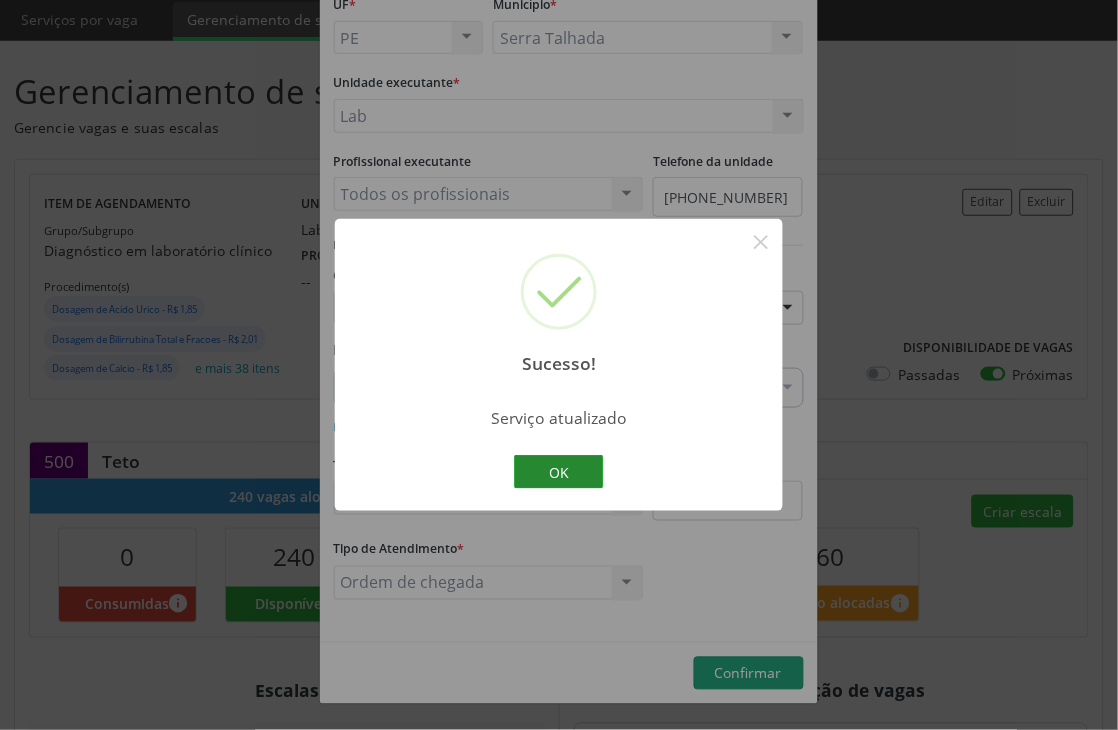 click on "OK" at bounding box center (559, 472) 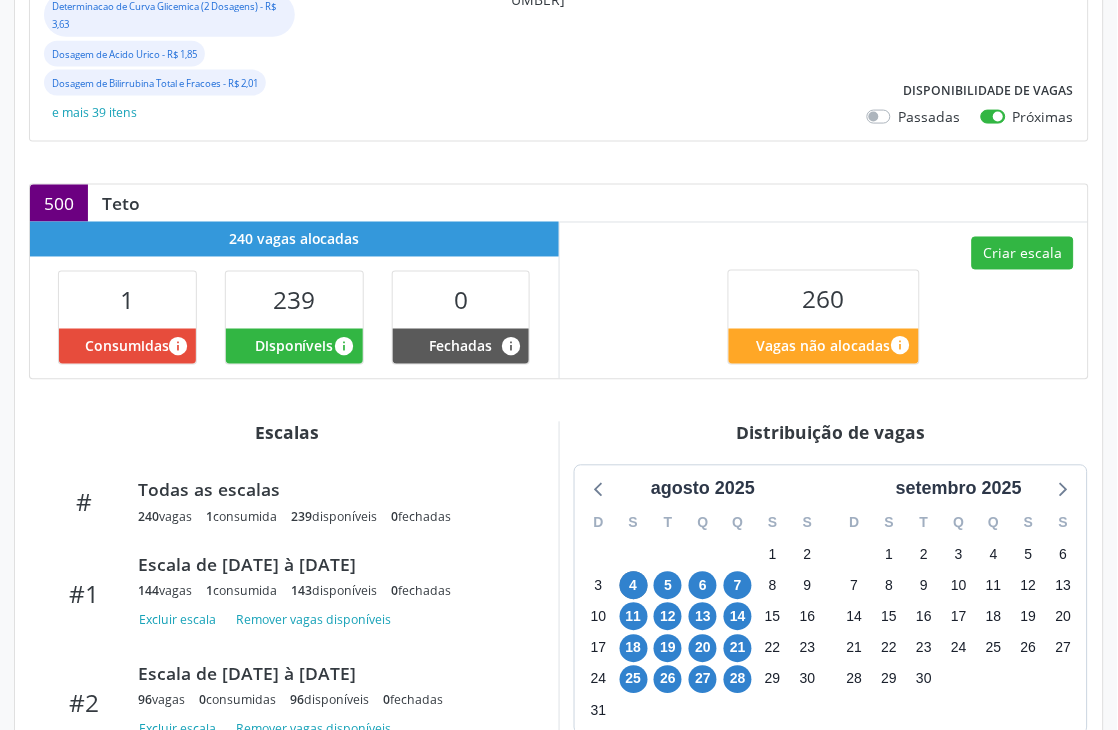 scroll, scrollTop: 444, scrollLeft: 0, axis: vertical 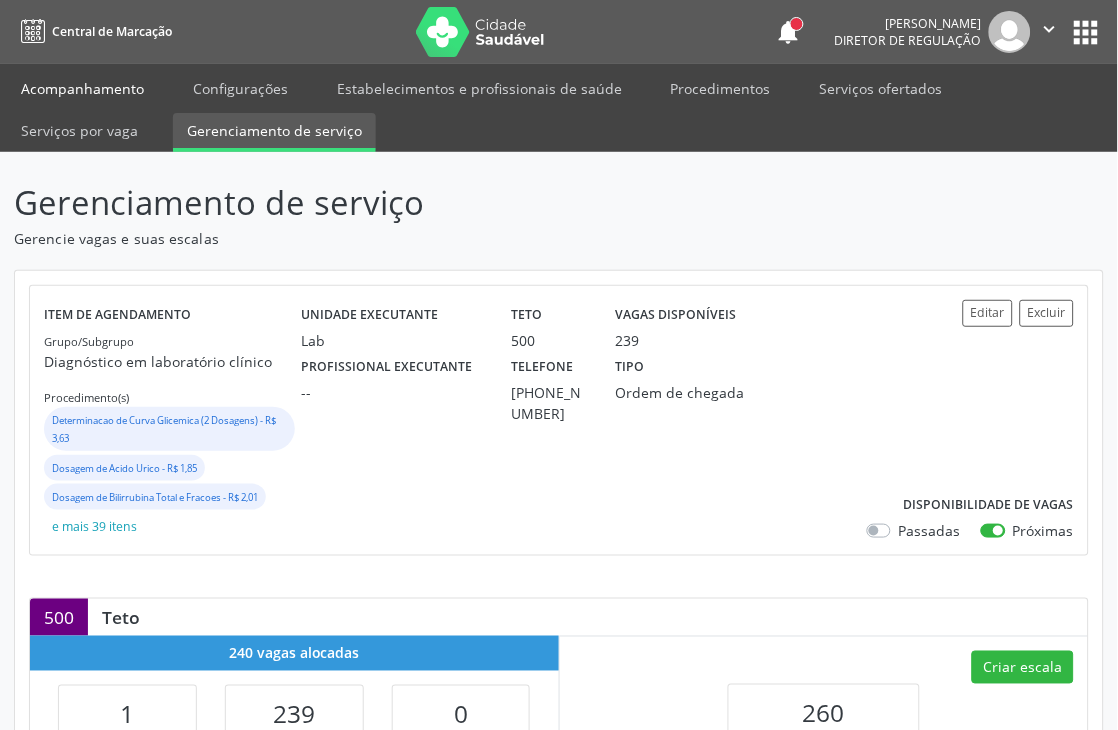 click on "Acompanhamento" at bounding box center [82, 88] 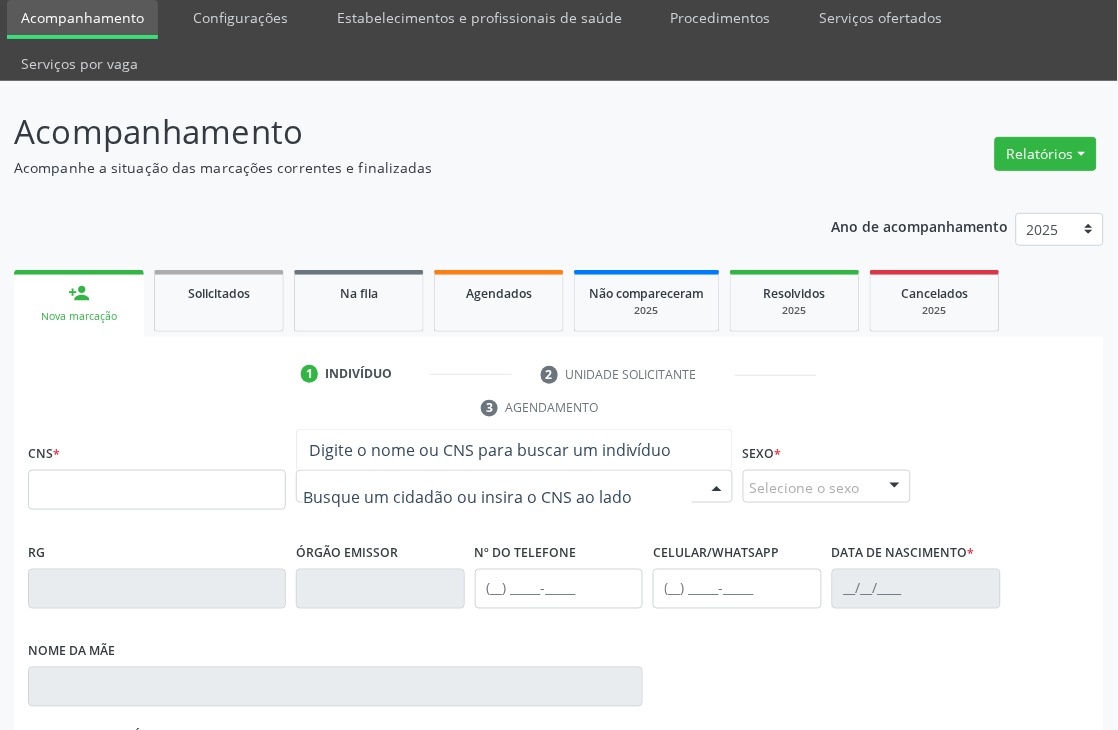 scroll, scrollTop: 111, scrollLeft: 0, axis: vertical 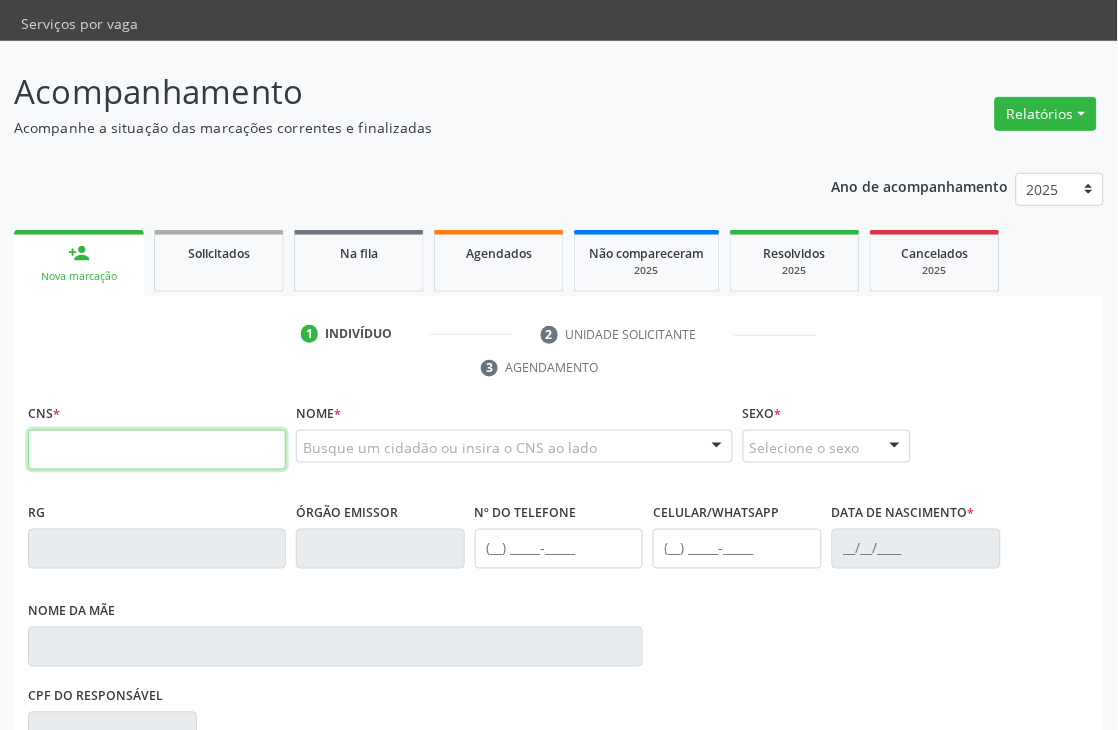 click at bounding box center [157, 450] 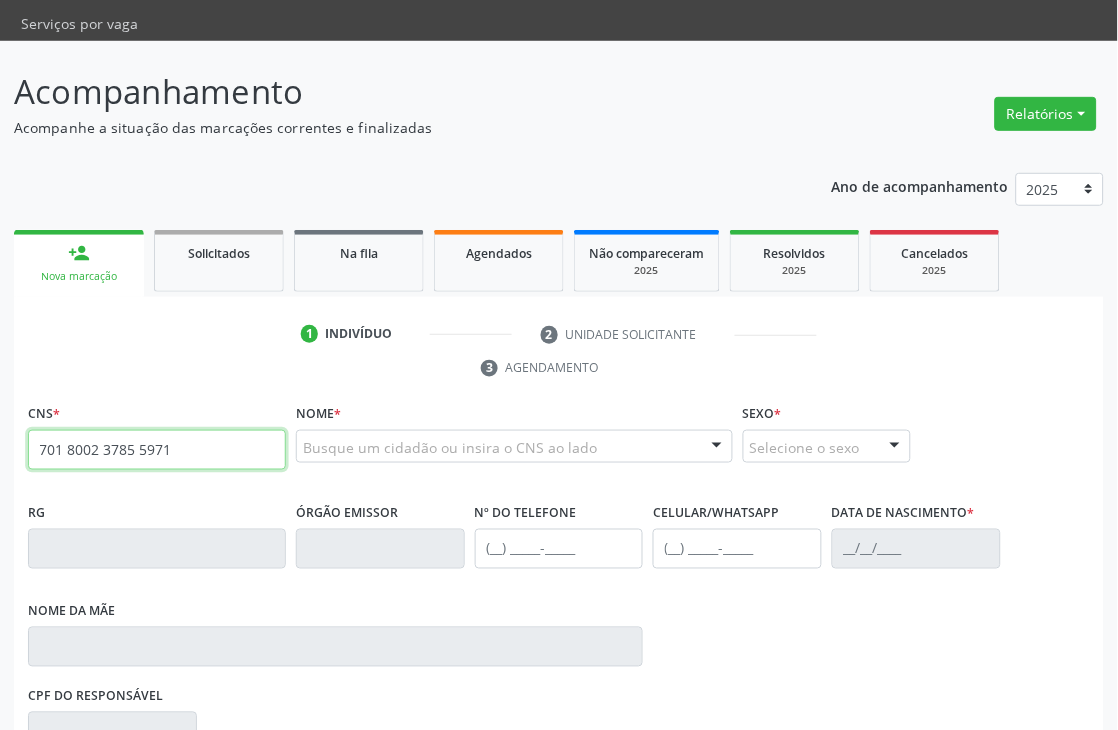 type on "701 8002 3785 5971" 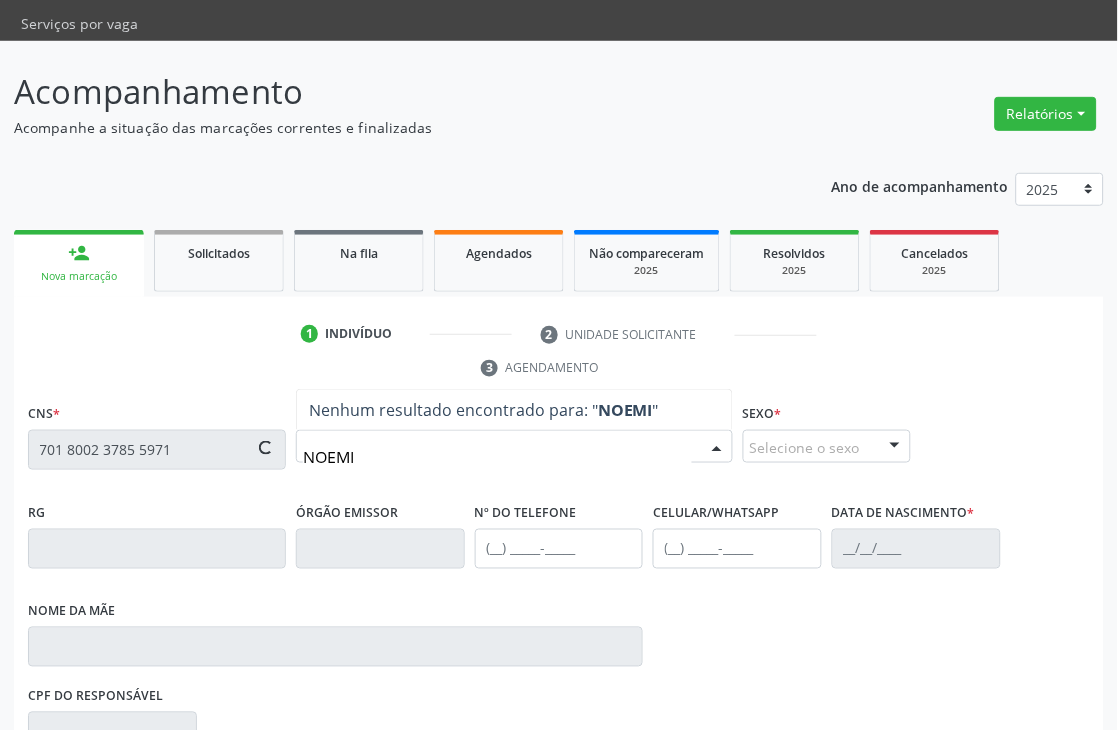 type on "NOEMI" 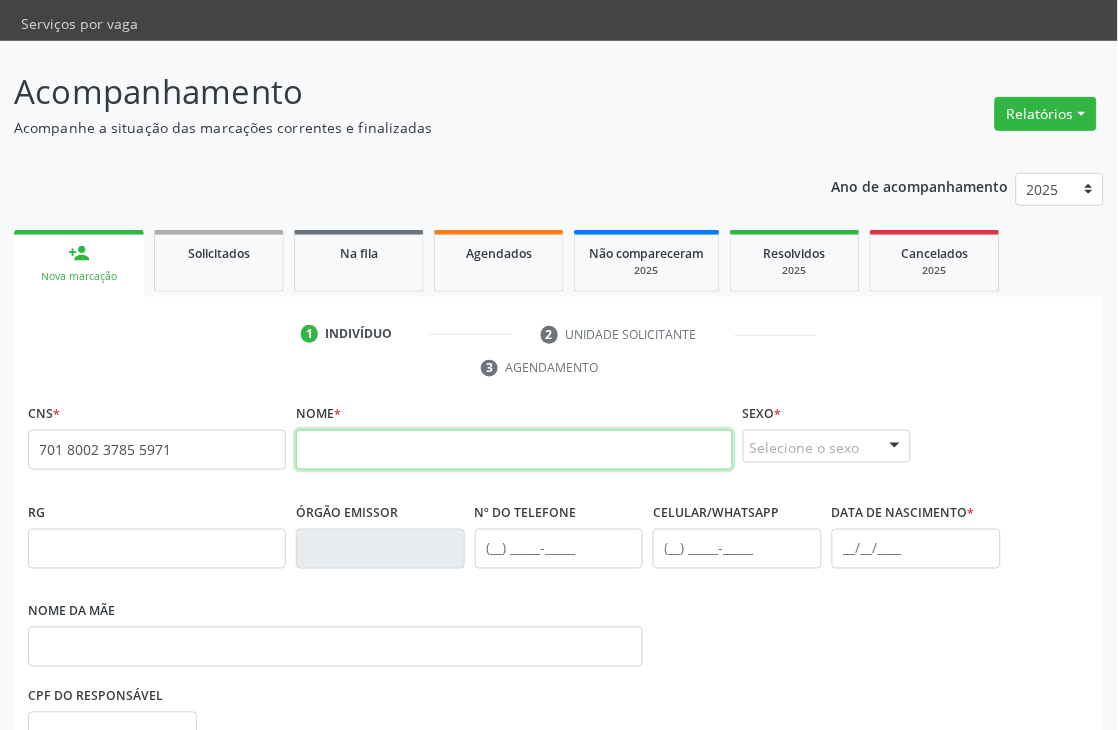 click at bounding box center (514, 450) 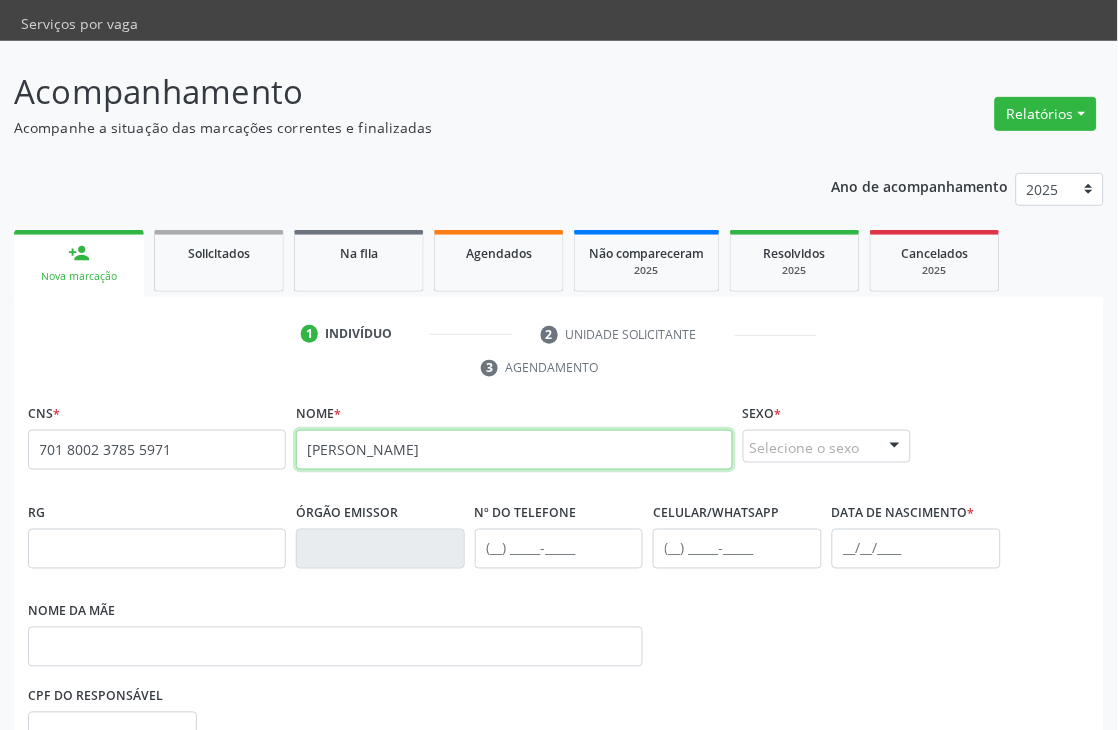type on "[PERSON_NAME]" 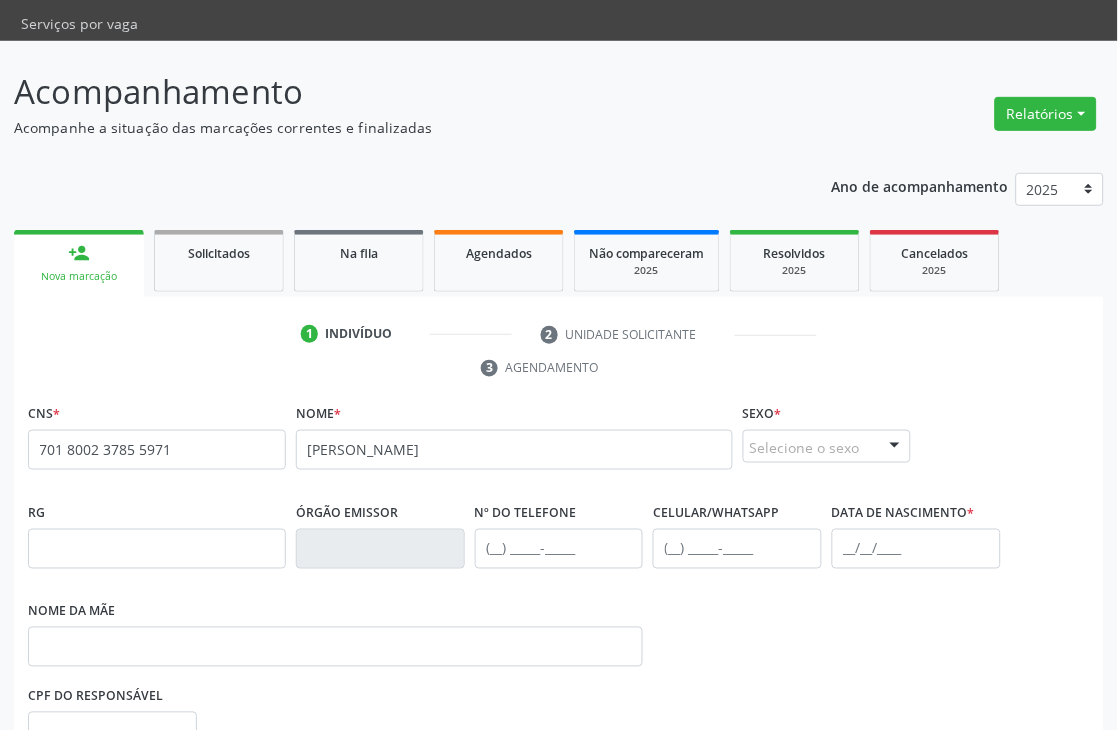 click on "Selecione o sexo" at bounding box center [827, 447] 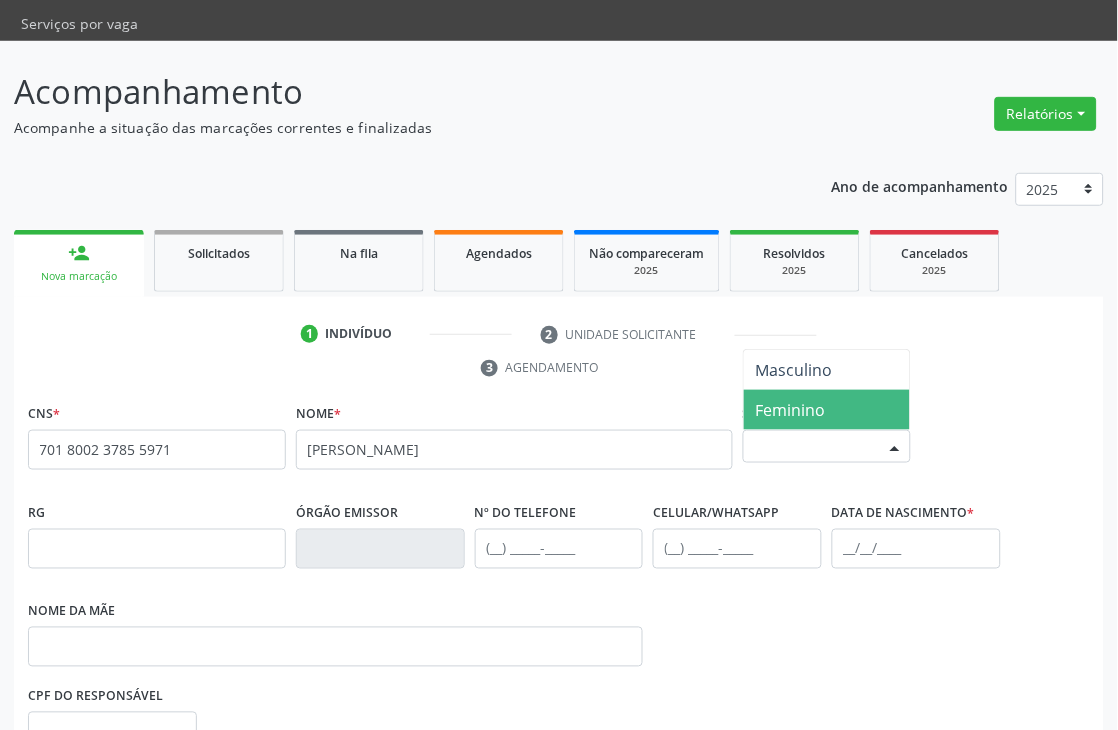 click on "Feminino" at bounding box center (791, 410) 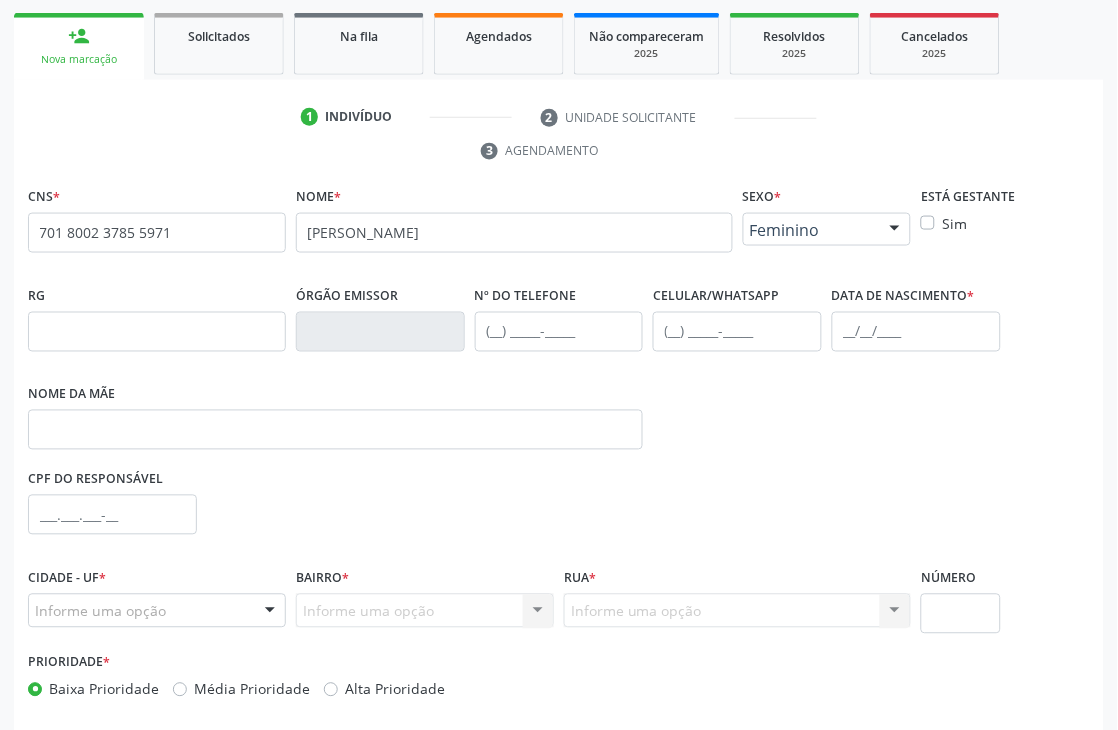 scroll, scrollTop: 333, scrollLeft: 0, axis: vertical 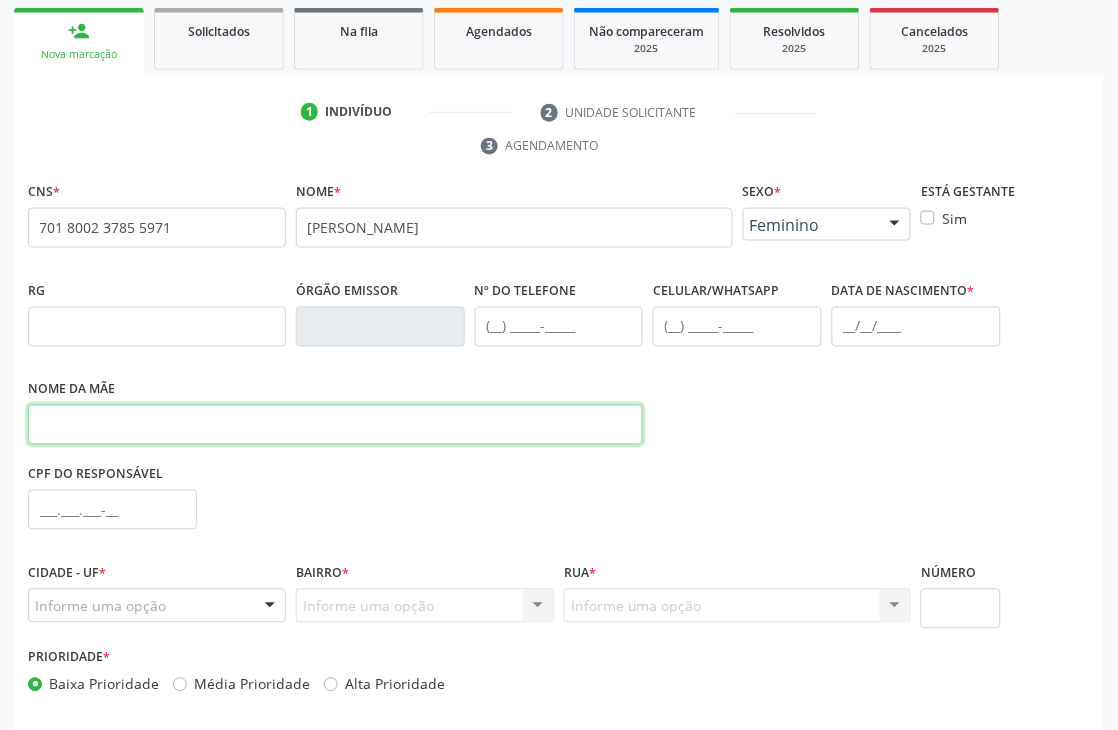 click at bounding box center [335, 425] 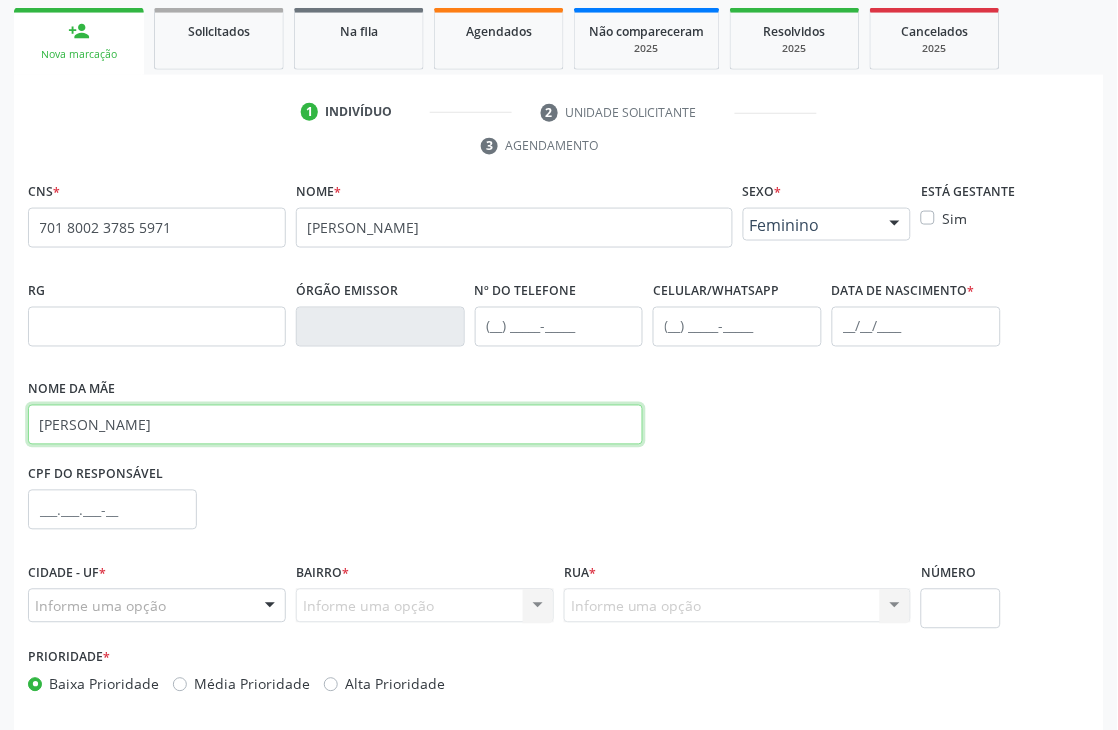 type on "RAYANE VALESKA GOMES DE MELO" 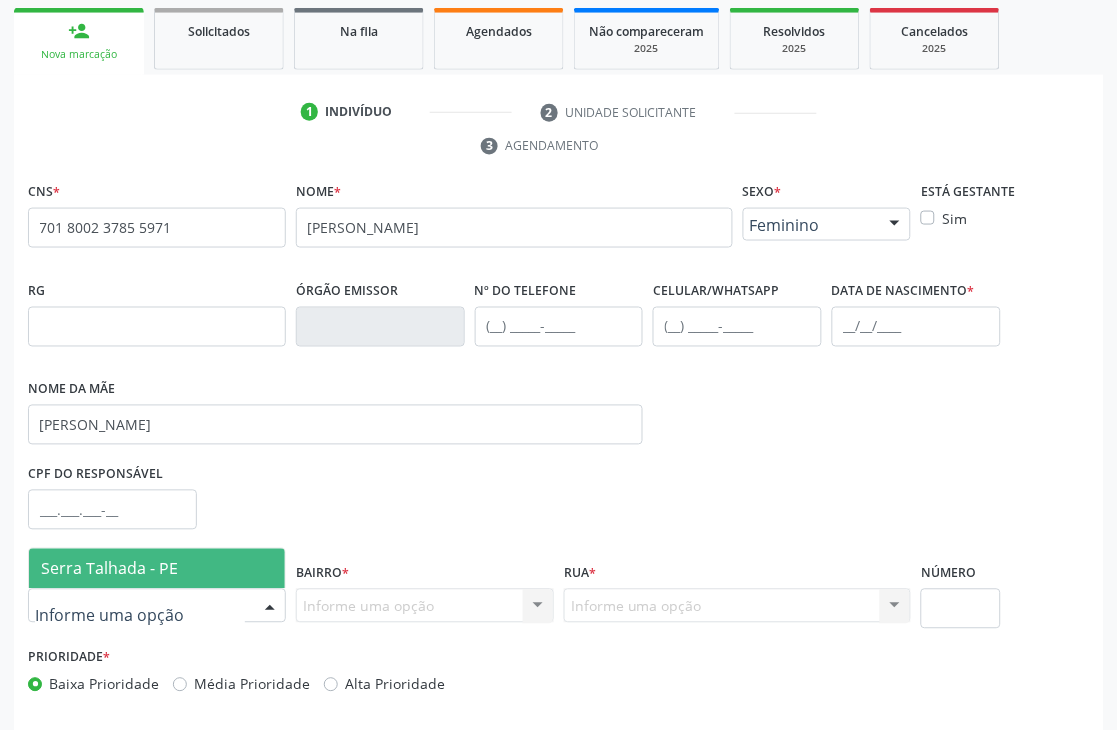 click on "Serra Talhada - PE" at bounding box center [109, 569] 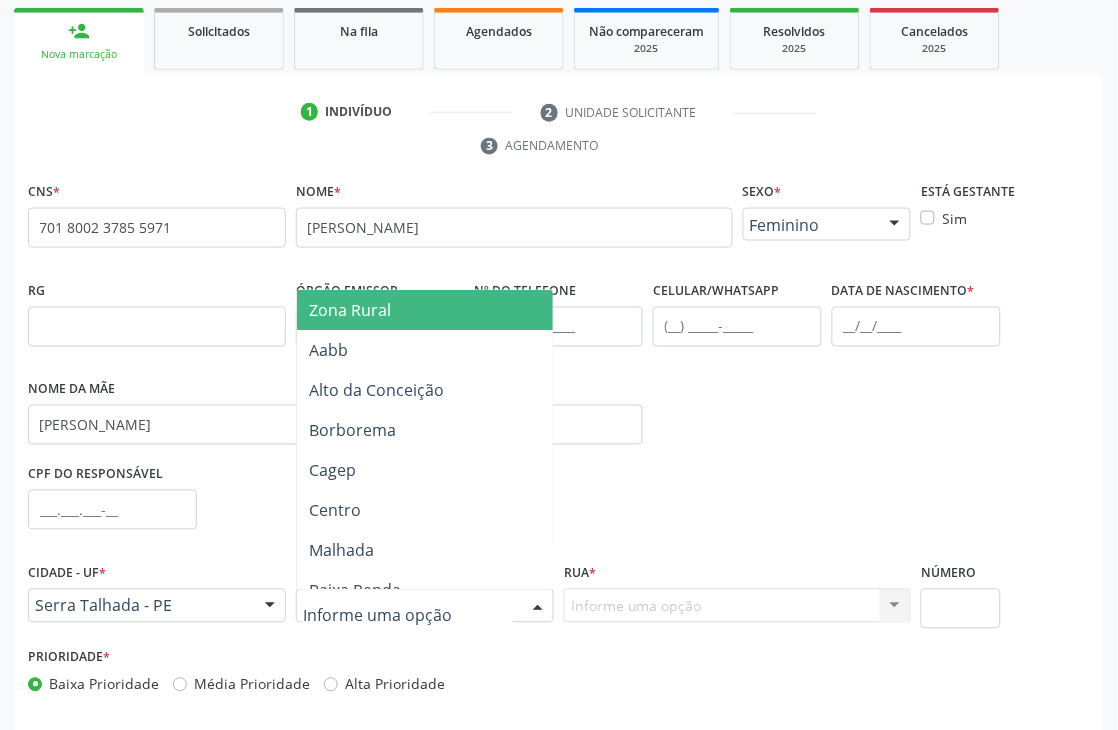 click on "Zona Rural" at bounding box center (350, 310) 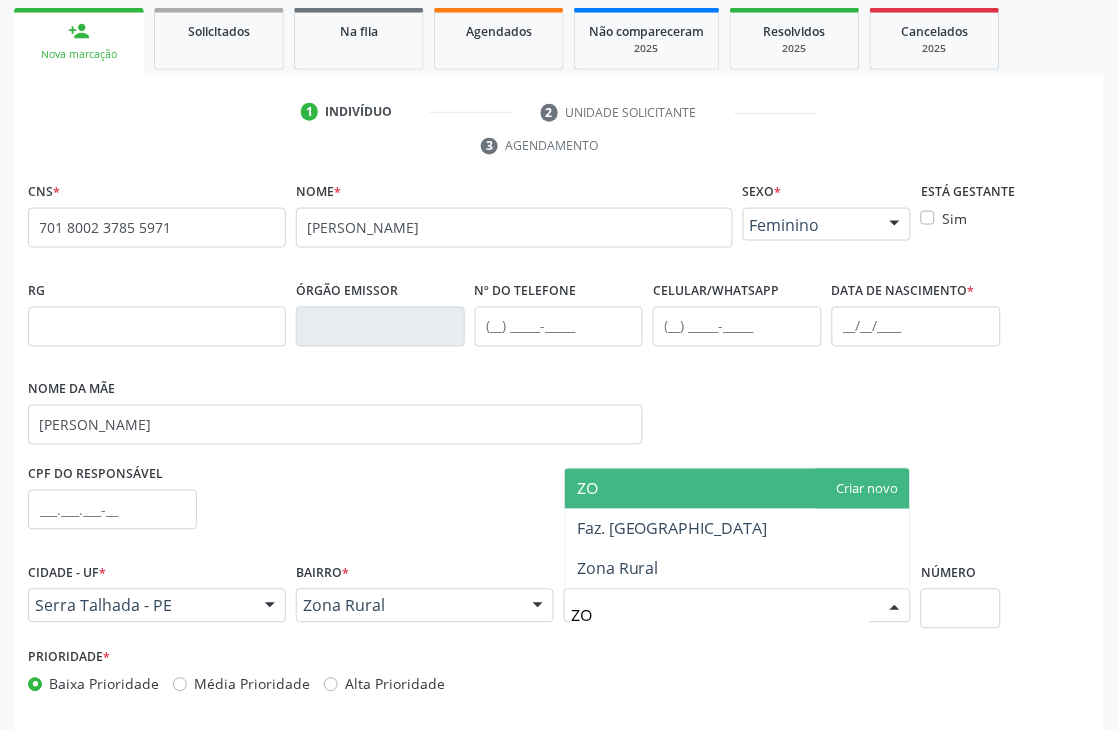 type on "ZON" 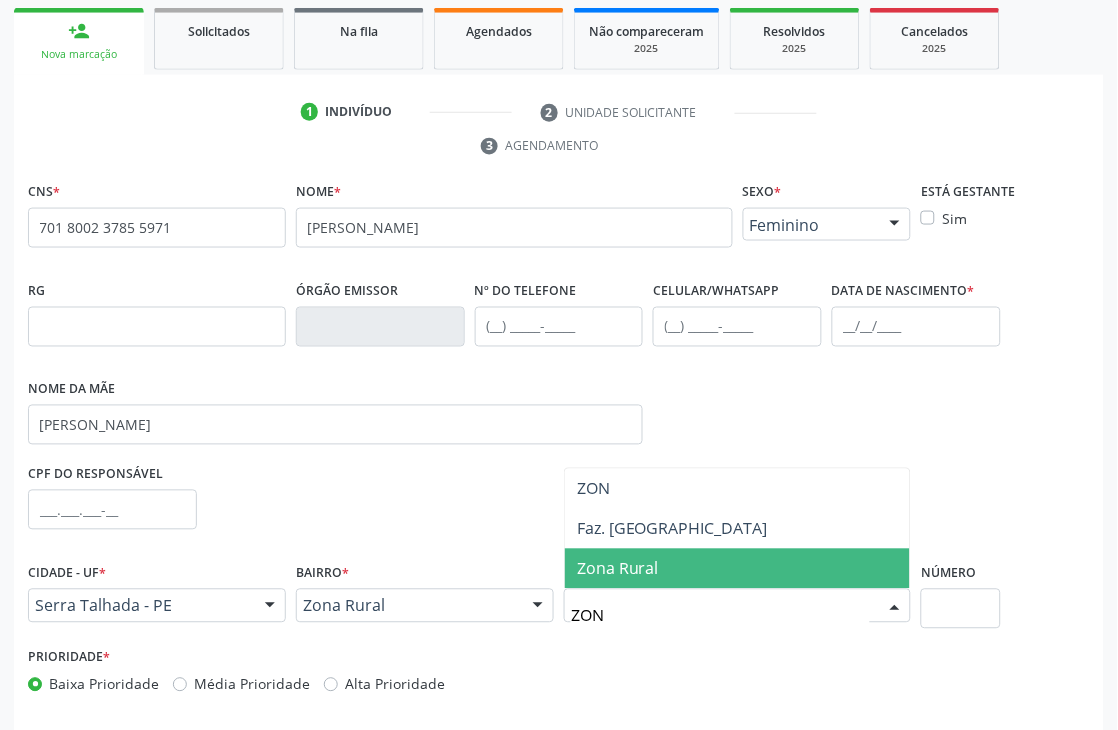 click on "Zona Rural" at bounding box center (737, 569) 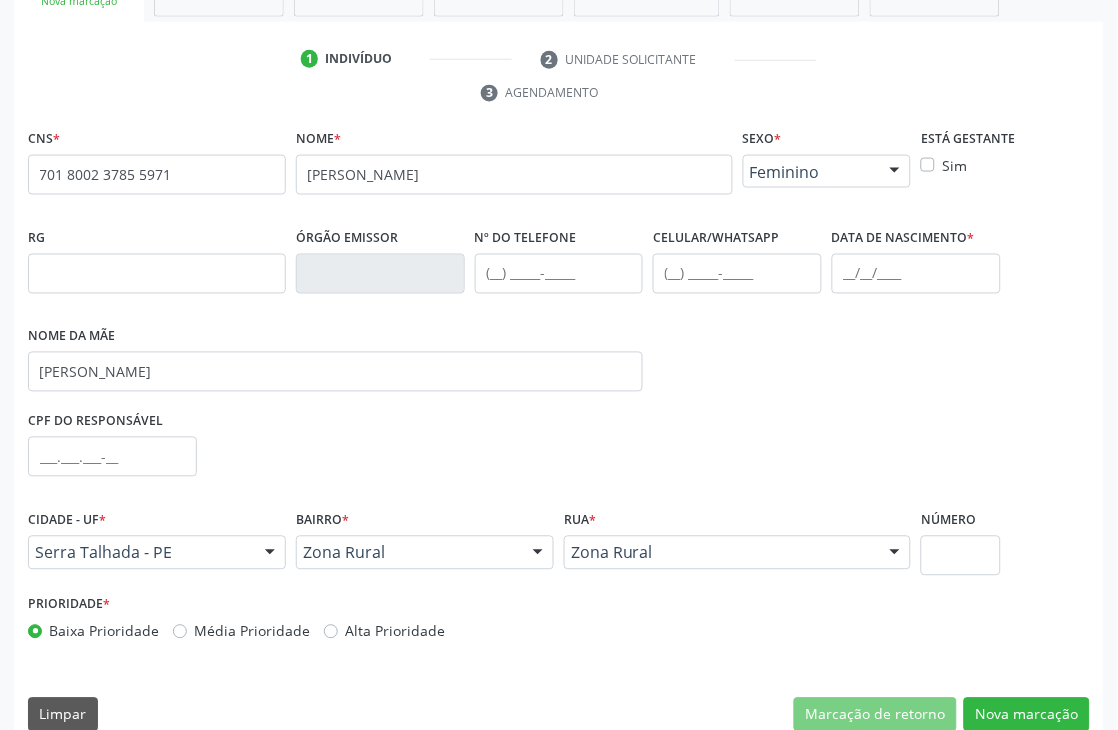 scroll, scrollTop: 415, scrollLeft: 0, axis: vertical 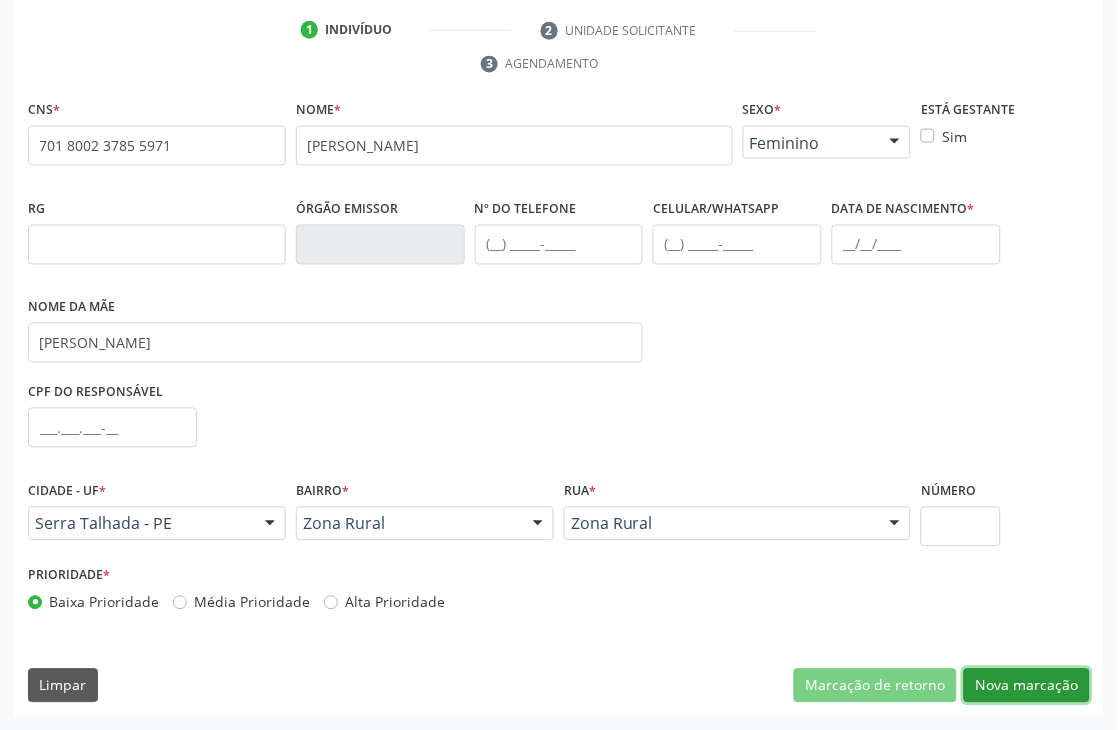 click on "Nova marcação" at bounding box center (1027, 686) 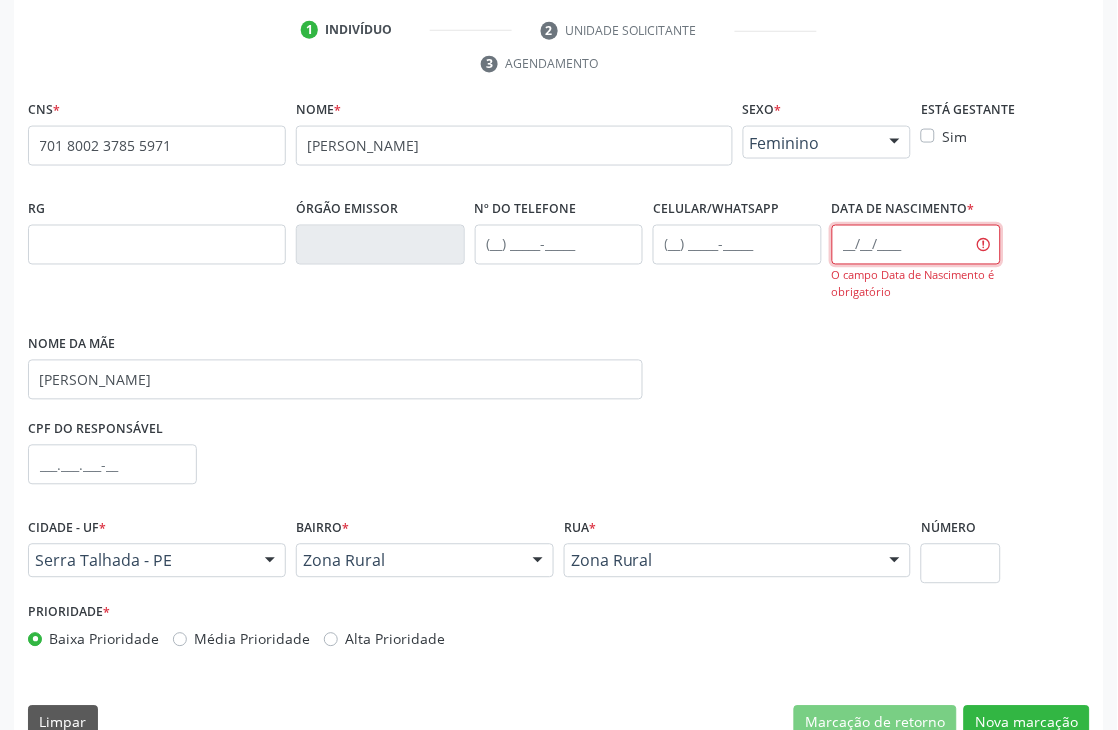 click at bounding box center (916, 245) 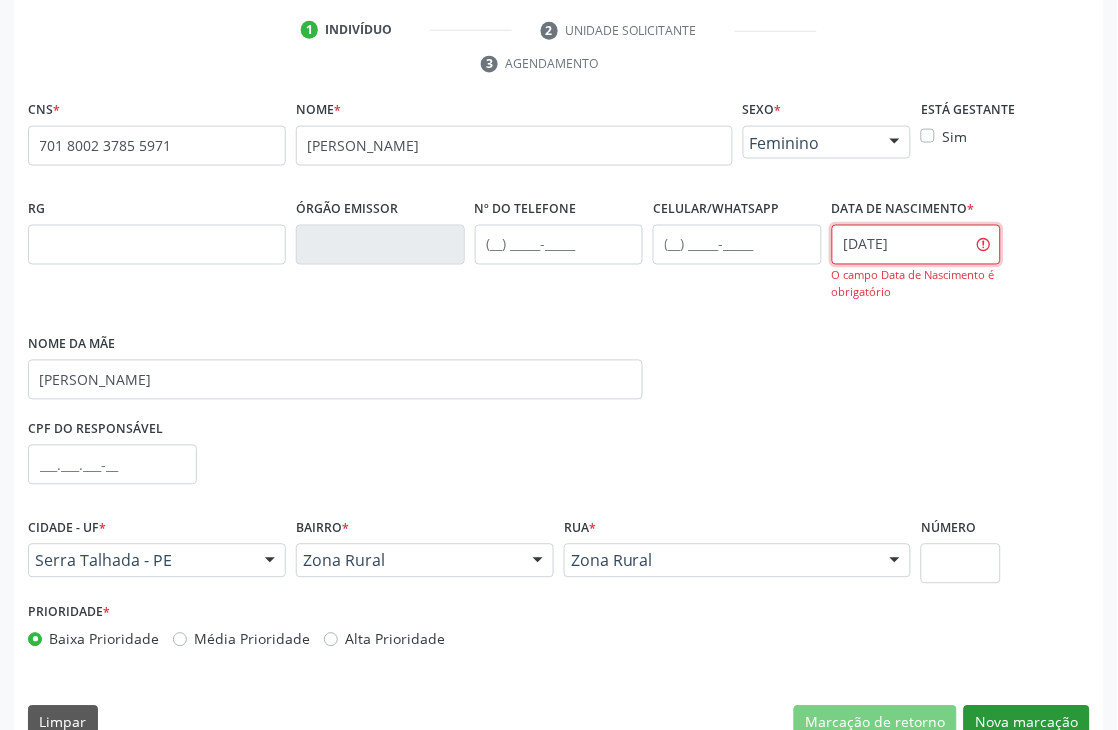 type on "23/07/2025" 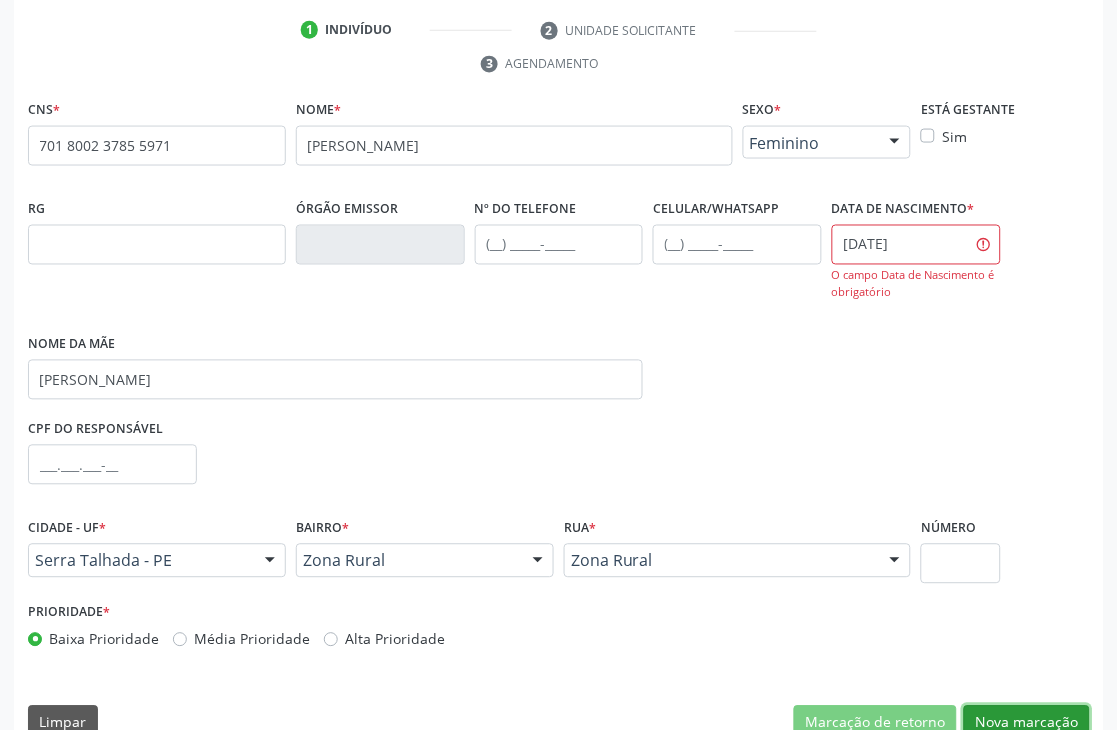 click on "Nova marcação" at bounding box center (1027, 723) 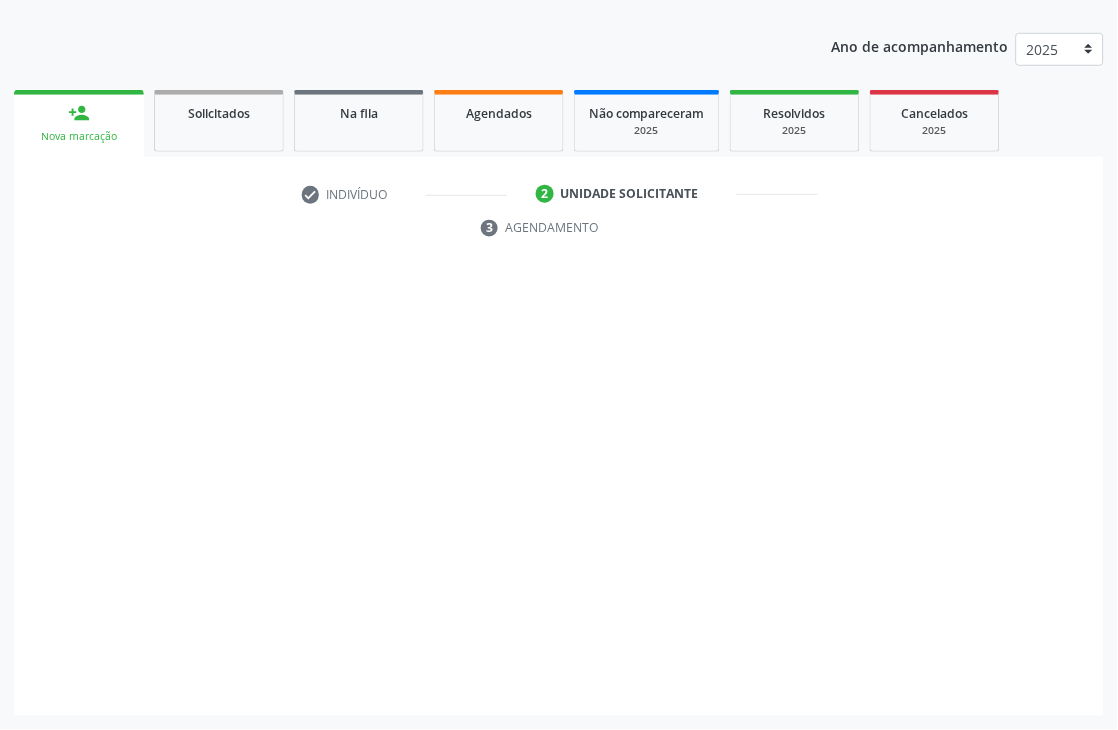 scroll, scrollTop: 251, scrollLeft: 0, axis: vertical 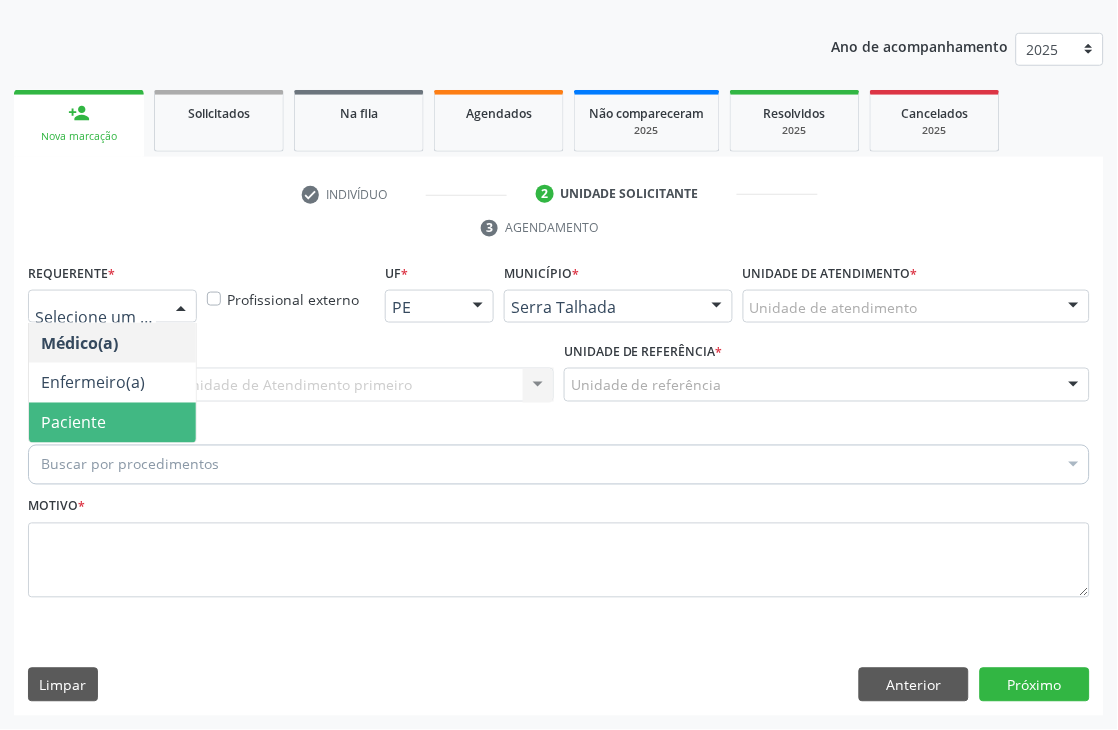 click on "Paciente" at bounding box center (112, 423) 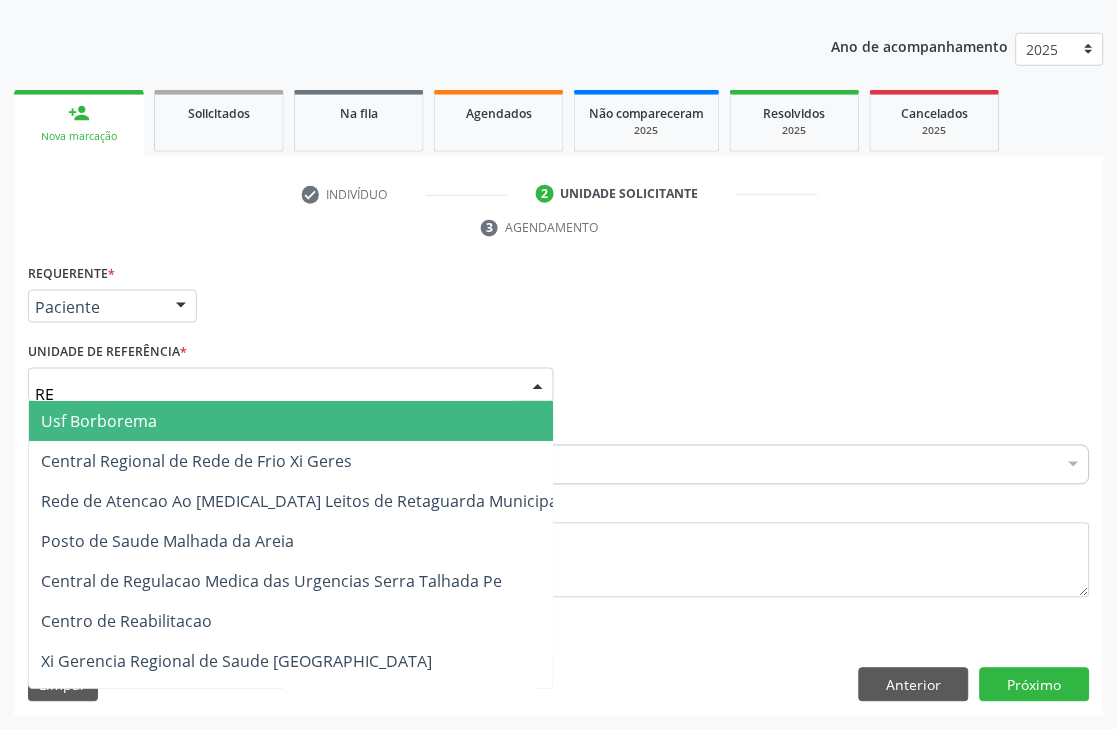 type on "REA" 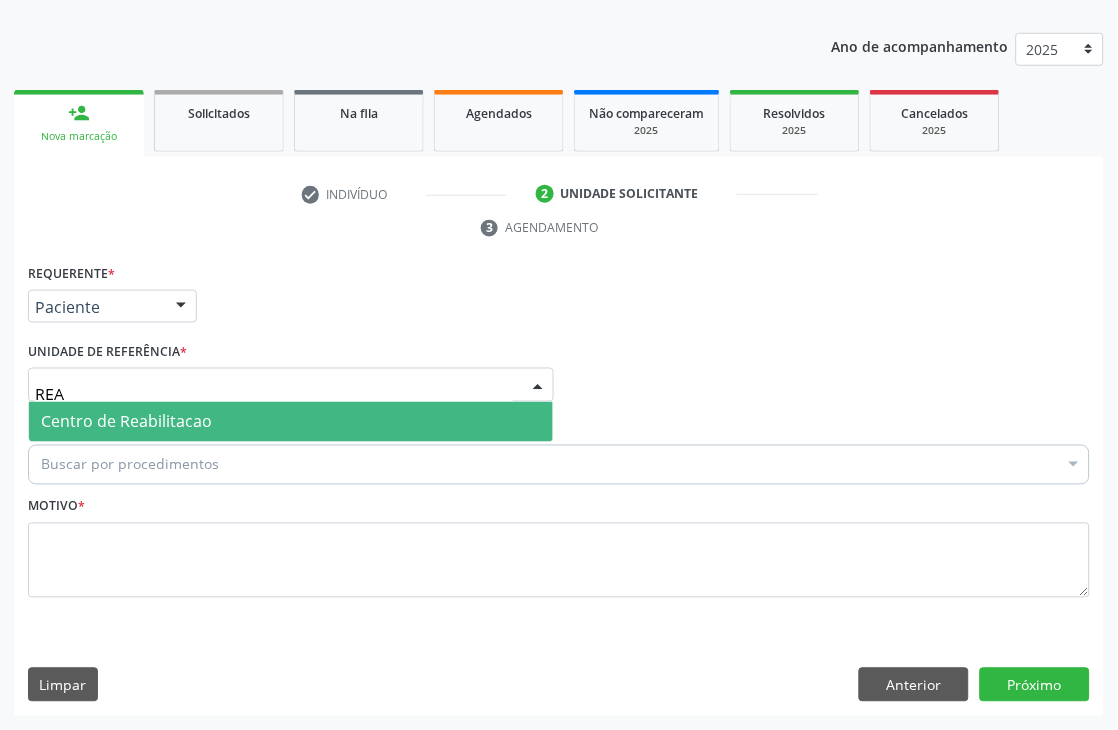 click on "Centro de Reabilitacao" at bounding box center (126, 422) 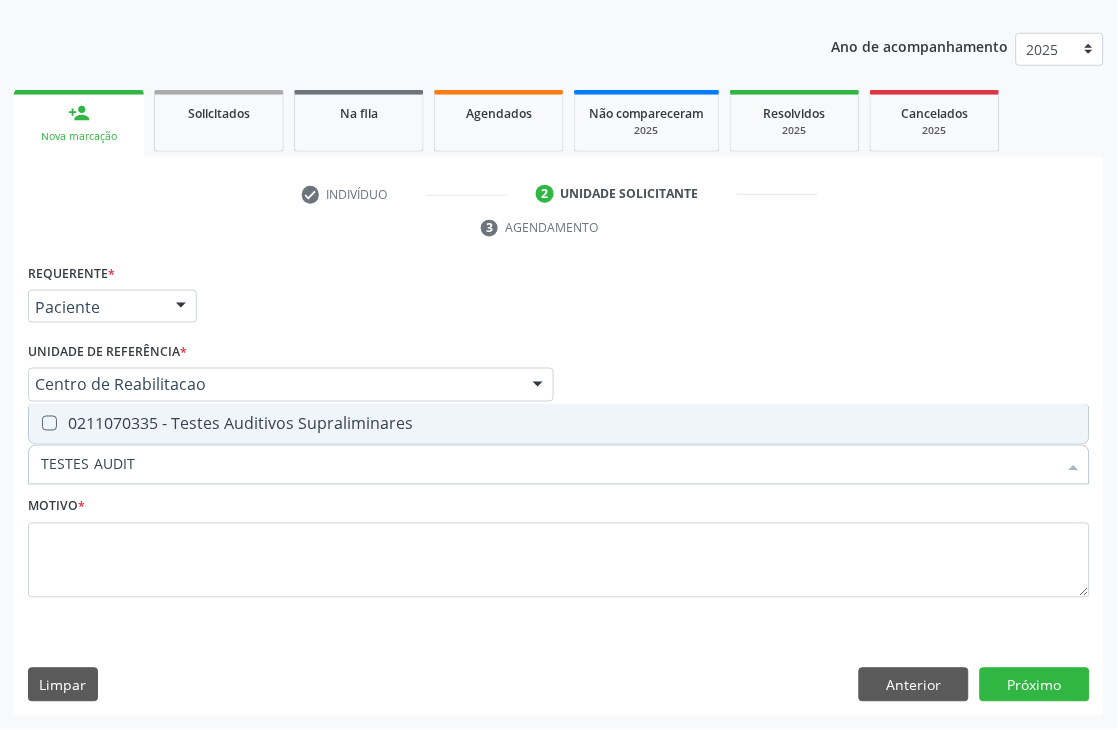 type on "TESTES AUDITI" 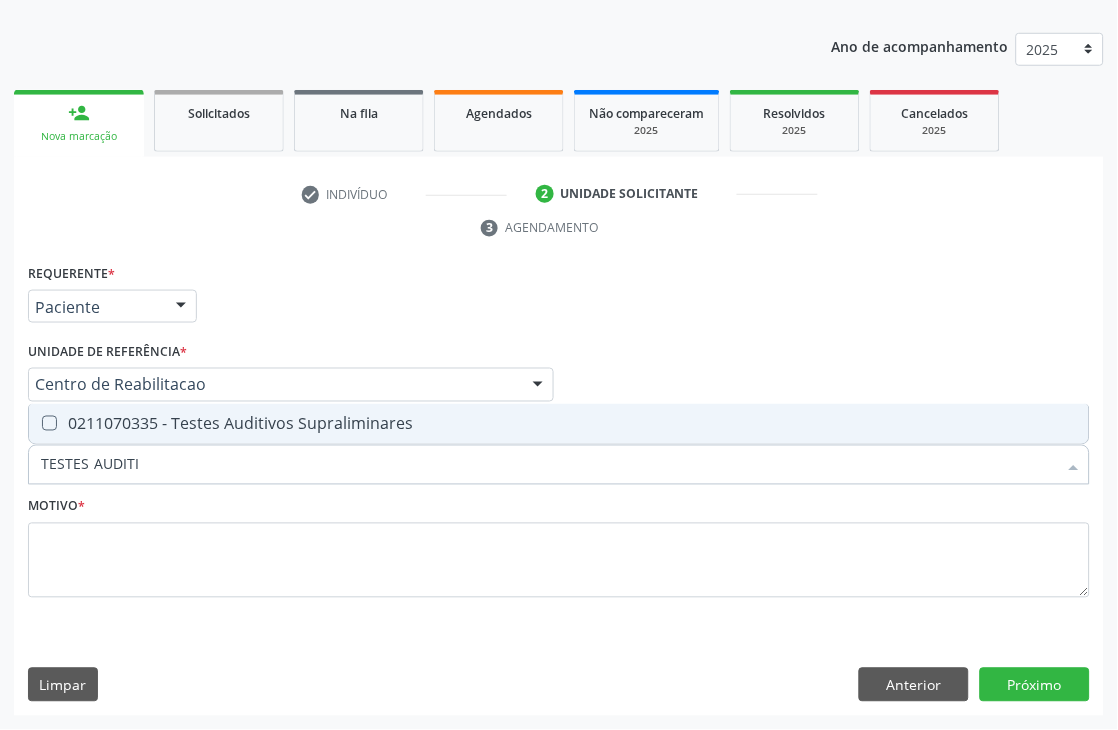 click on "0211070335 - Testes Auditivos Supraliminares" at bounding box center (559, 424) 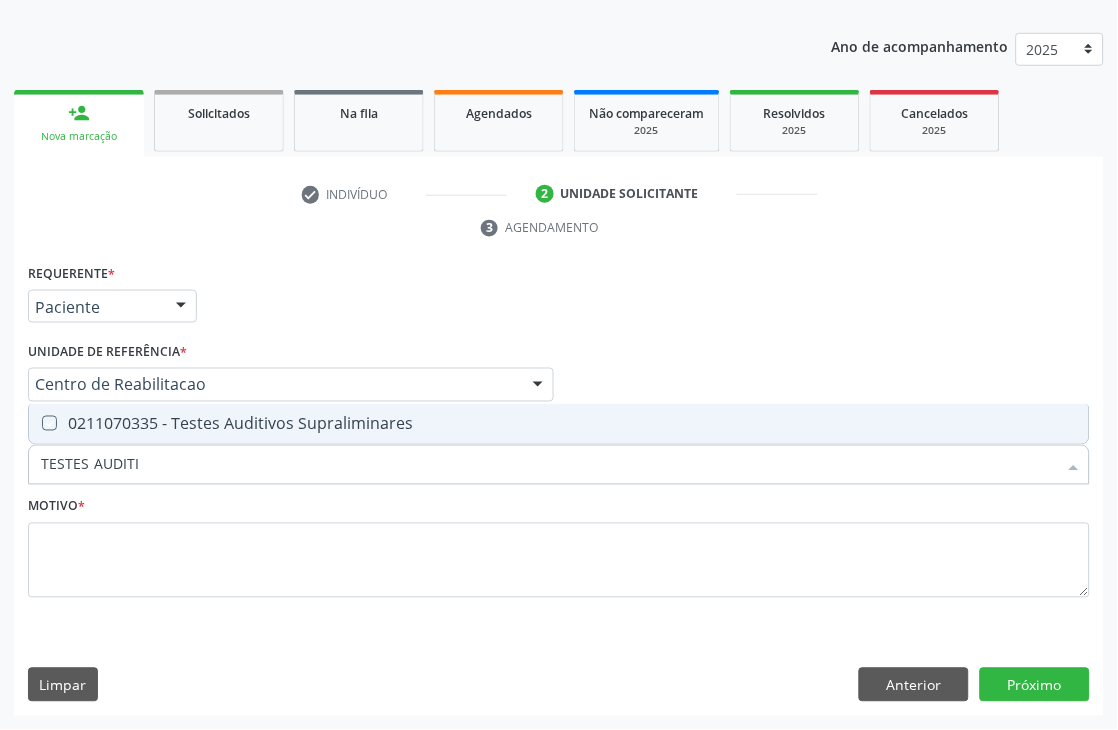 checkbox on "true" 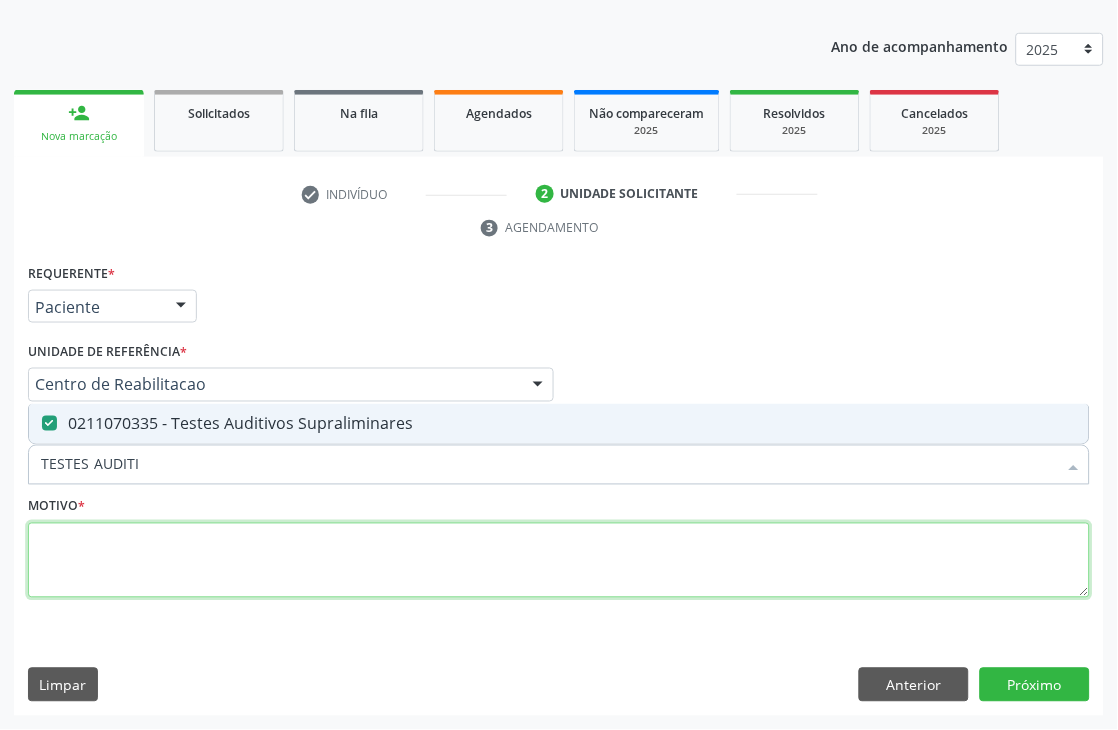 click at bounding box center [559, 561] 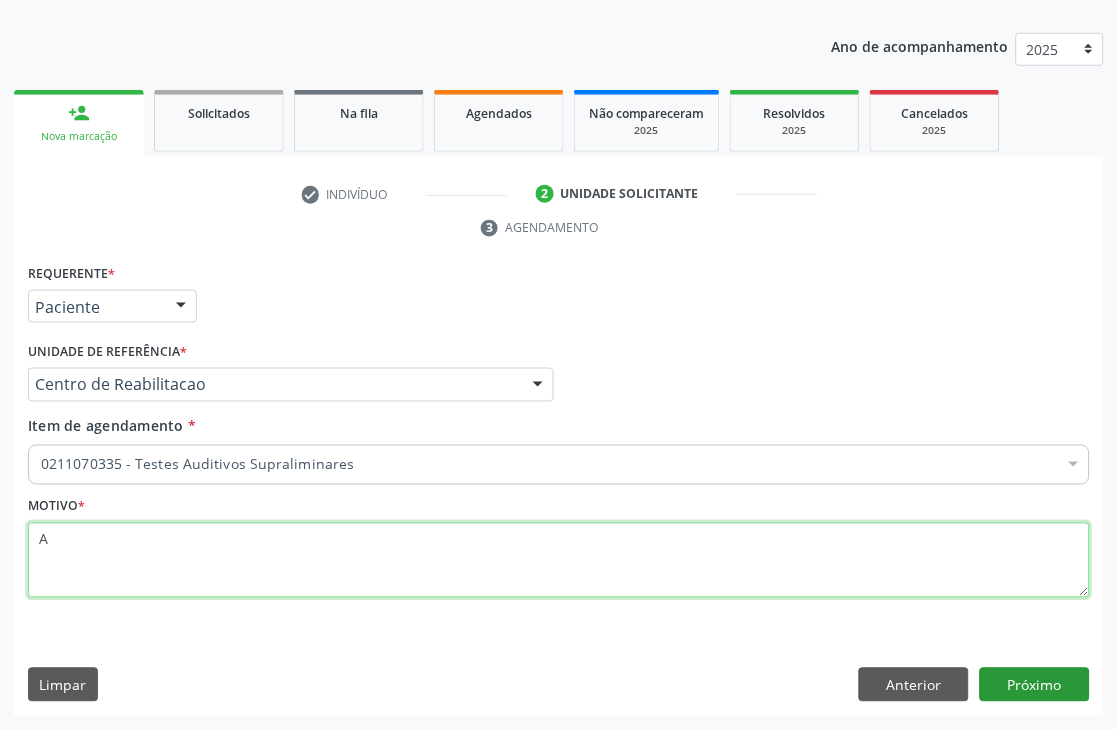 type on "A" 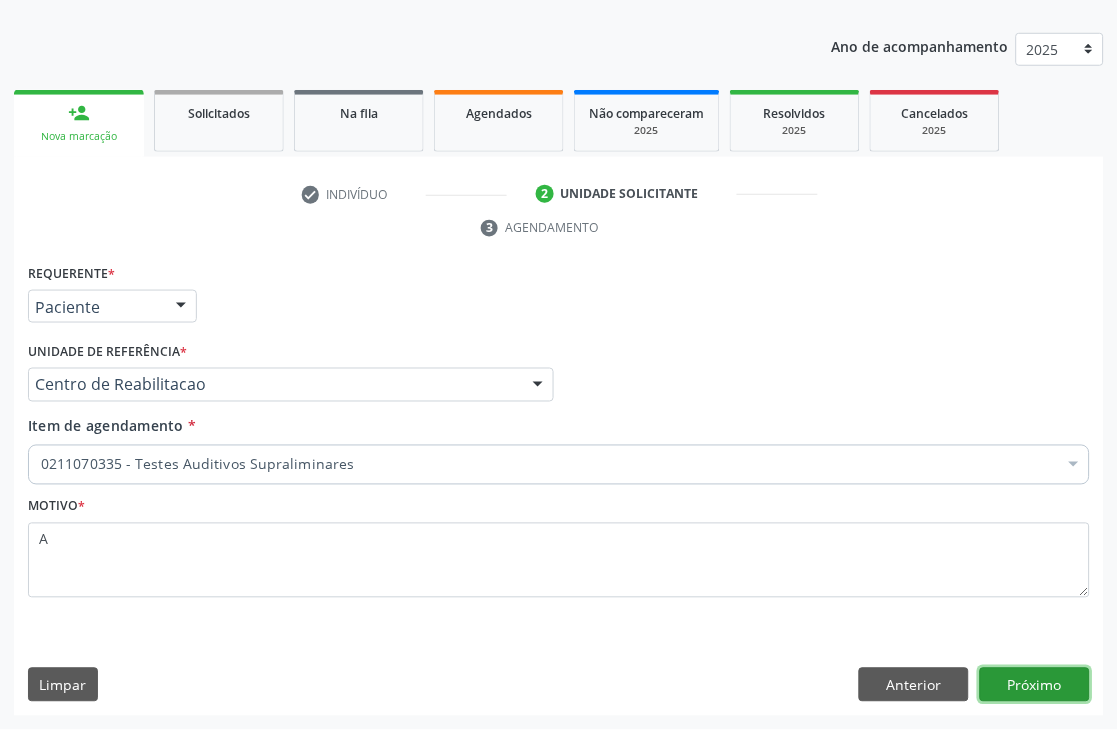 click on "Próximo" at bounding box center (1035, 685) 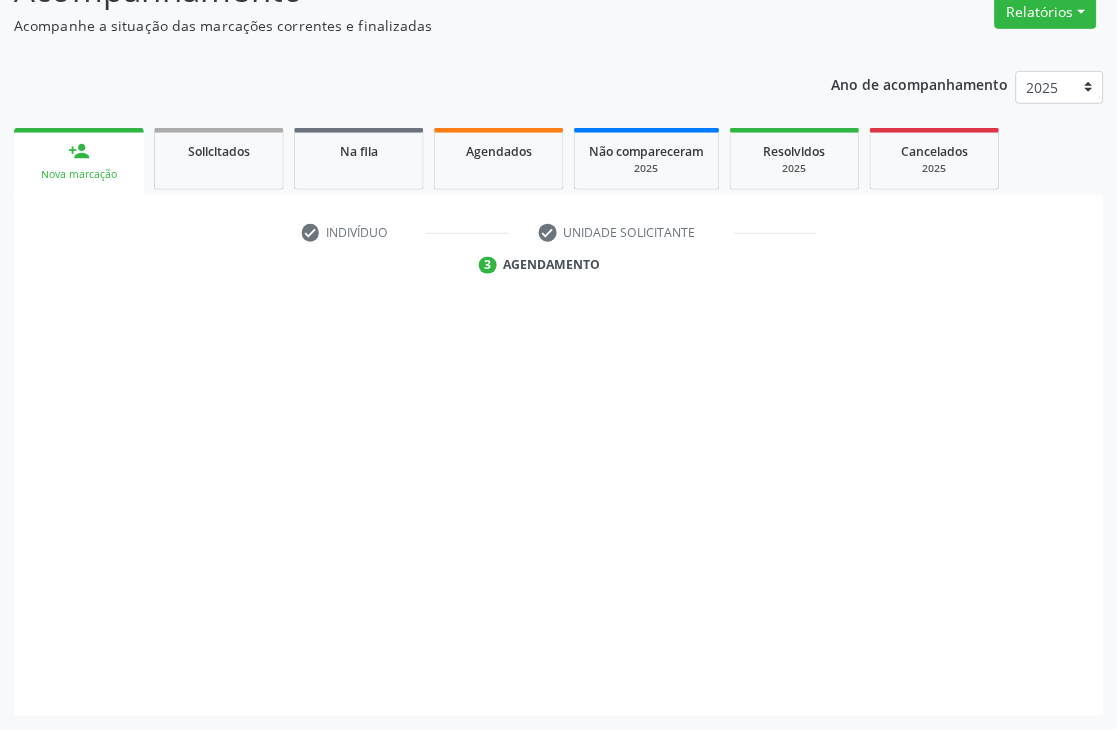 scroll, scrollTop: 213, scrollLeft: 0, axis: vertical 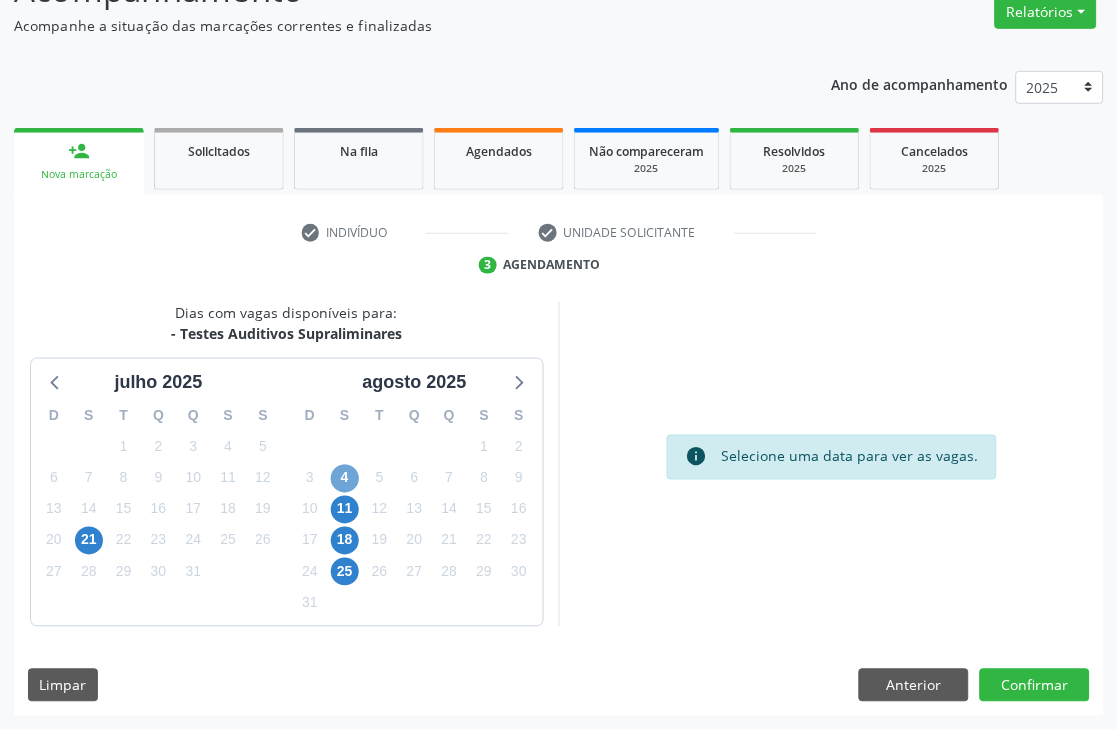 click on "4" at bounding box center [345, 479] 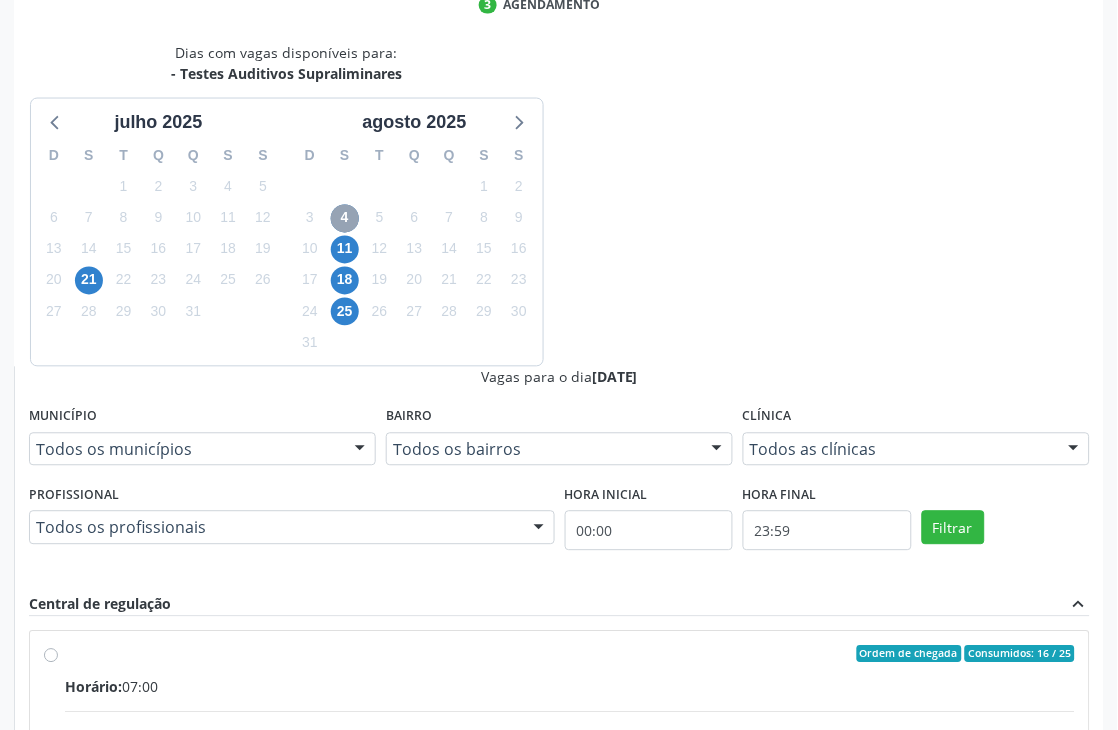scroll, scrollTop: 513, scrollLeft: 0, axis: vertical 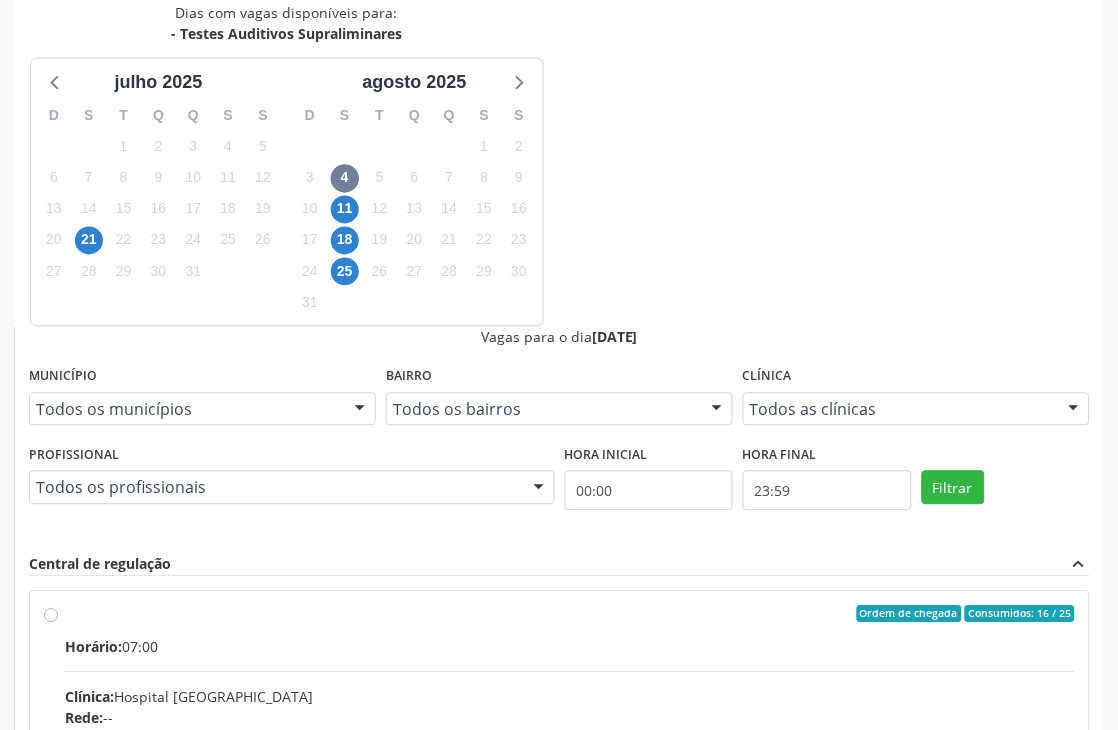 click on "Horário:   07:00
Clínica:  Hospital Sao Francisco
Rede:
--
Endereço:   nº 384, Varzea, Serra Talhada - PE
Telefone:   (81) 38312142
Profissional:
Cibelly de Souza Brandao
Informações adicionais sobre o atendimento
Idade de atendimento:
de 0 a 120 anos
Gênero(s) atendido(s):
Masculino e Feminino
Informações adicionais:
--" at bounding box center [570, 774] 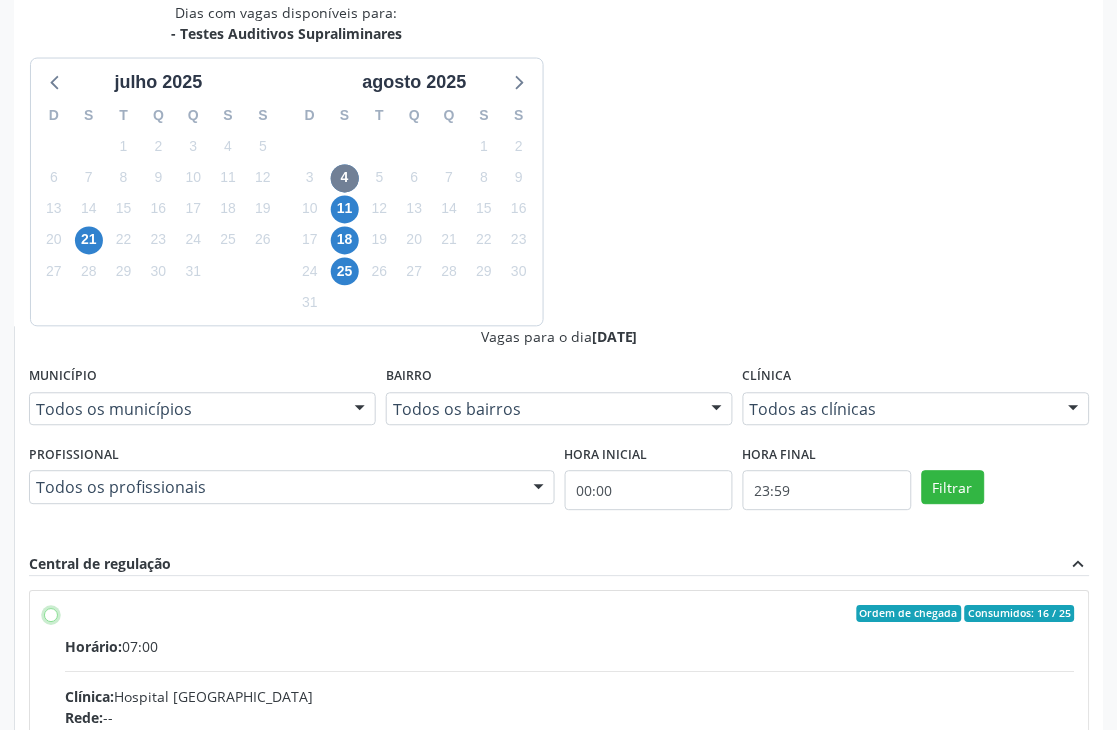 click on "Ordem de chegada
Consumidos: 16 / 25
Horário:   07:00
Clínica:  Hospital Sao Francisco
Rede:
--
Endereço:   nº 384, Varzea, Serra Talhada - PE
Telefone:   (81) 38312142
Profissional:
Cibelly de Souza Brandao
Informações adicionais sobre o atendimento
Idade de atendimento:
de 0 a 120 anos
Gênero(s) atendido(s):
Masculino e Feminino
Informações adicionais:
--" at bounding box center [51, 615] 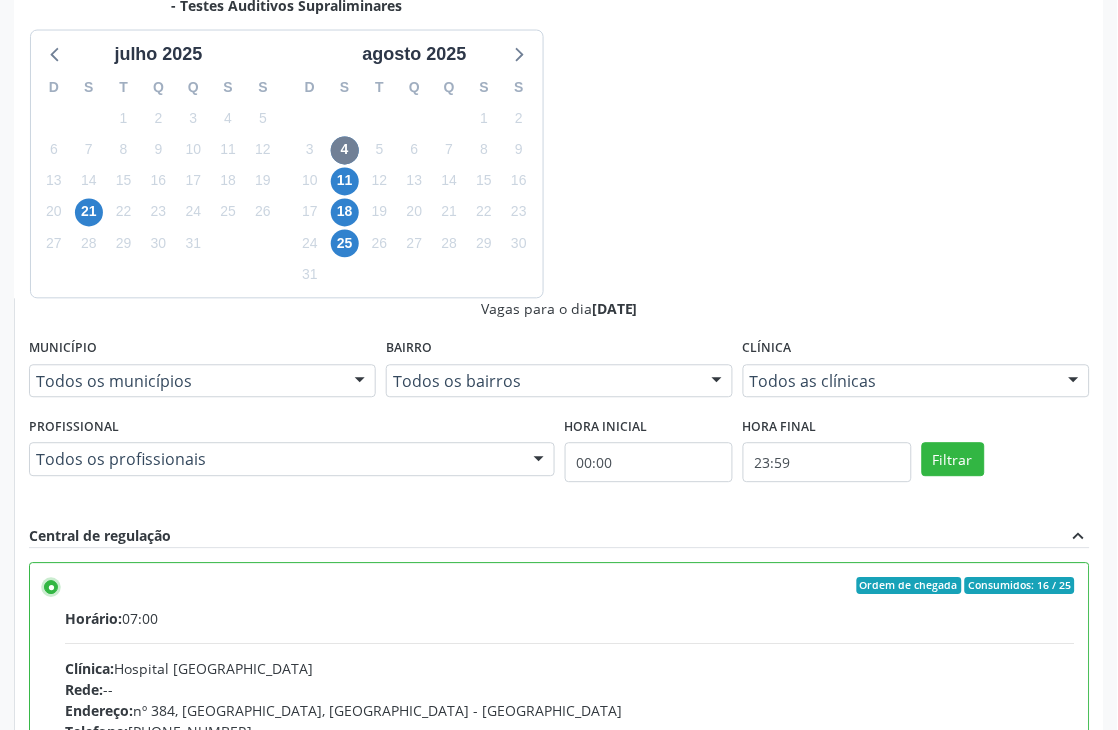 scroll, scrollTop: 548, scrollLeft: 0, axis: vertical 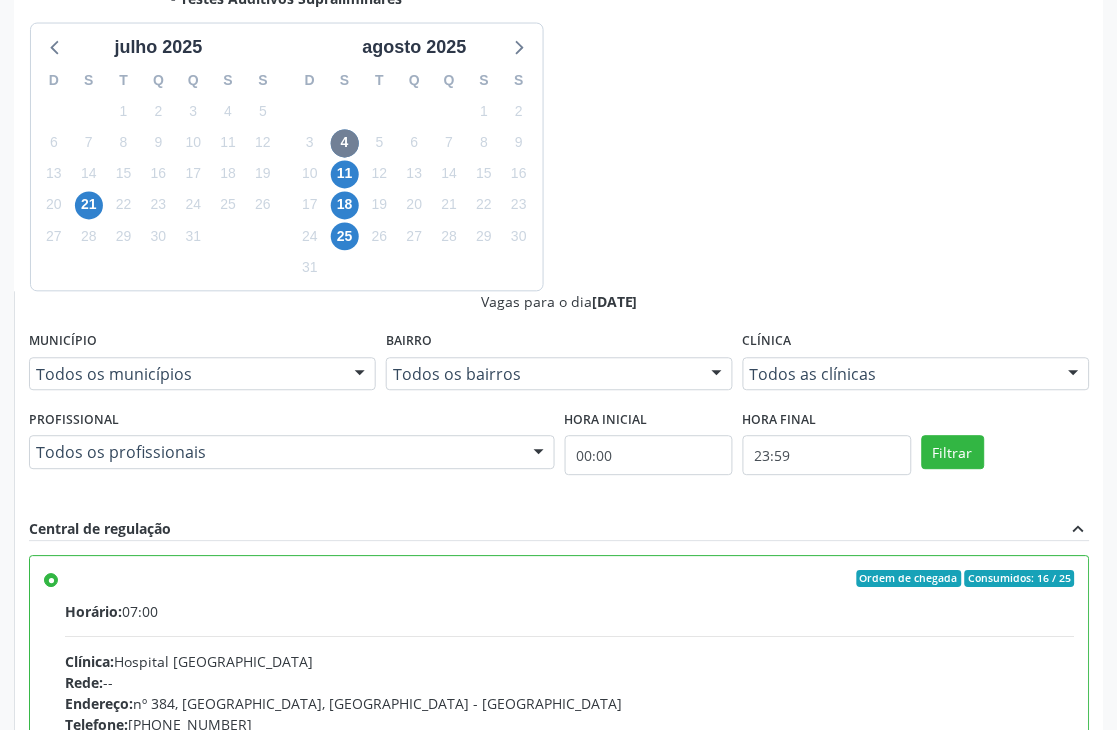 click on "Confirmar" at bounding box center [1035, 1001] 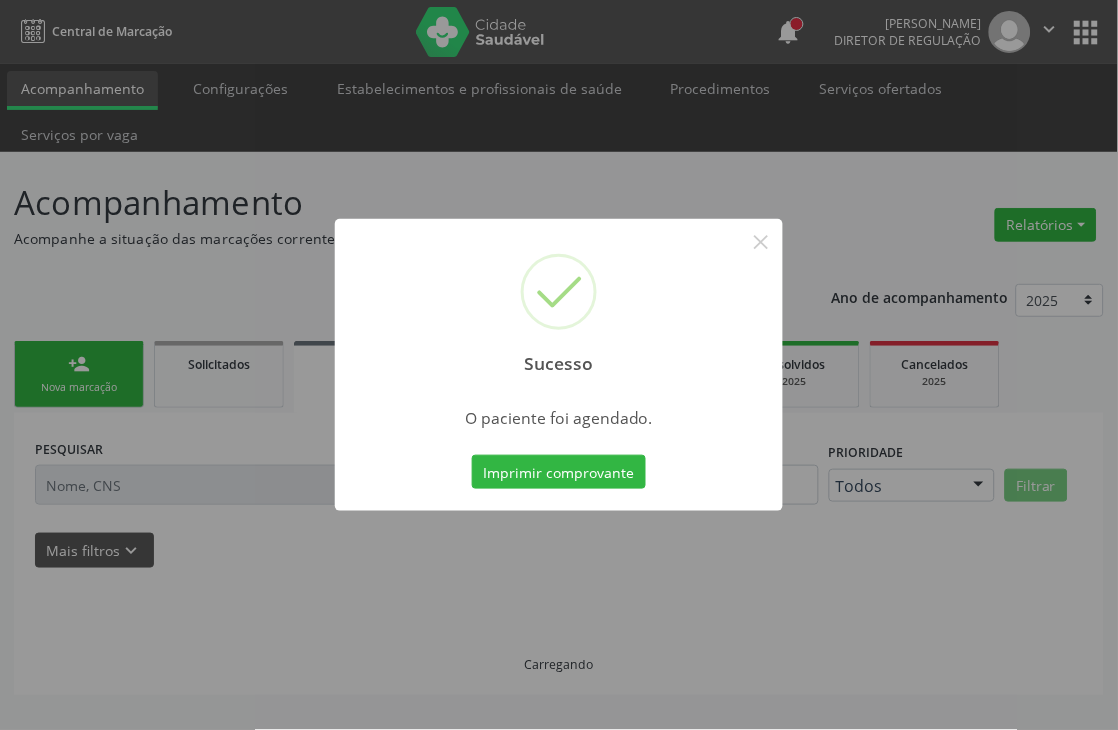 scroll, scrollTop: 0, scrollLeft: 0, axis: both 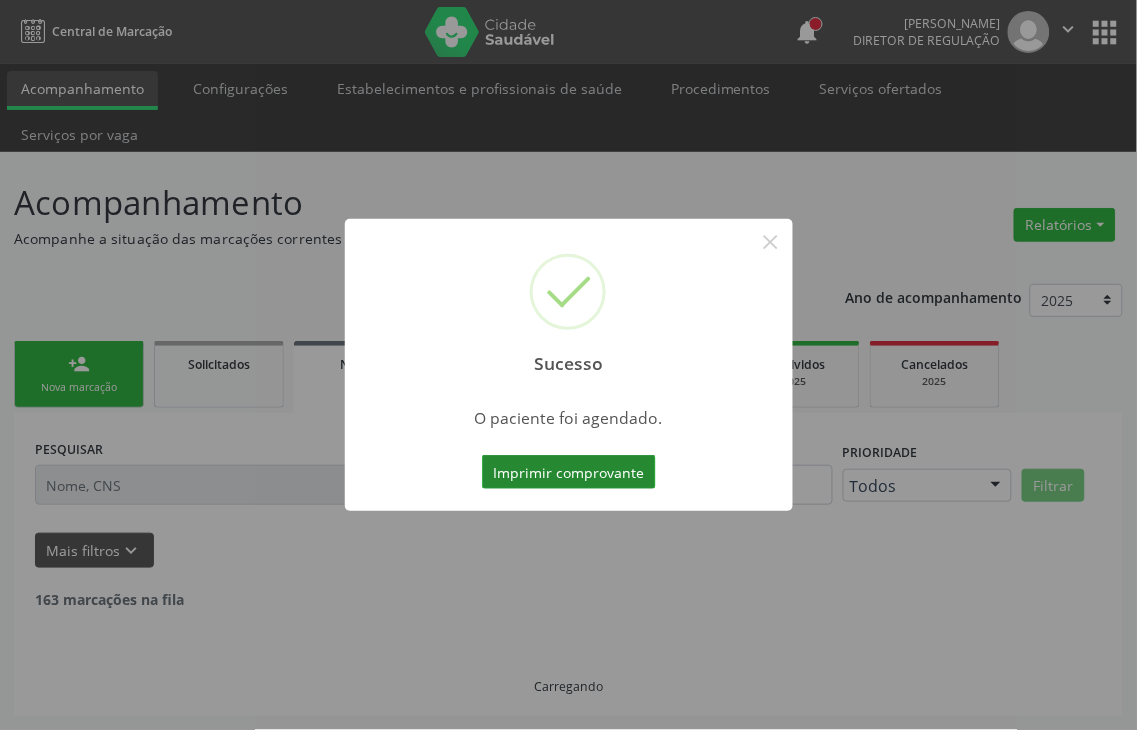 click on "Imprimir comprovante" at bounding box center [569, 472] 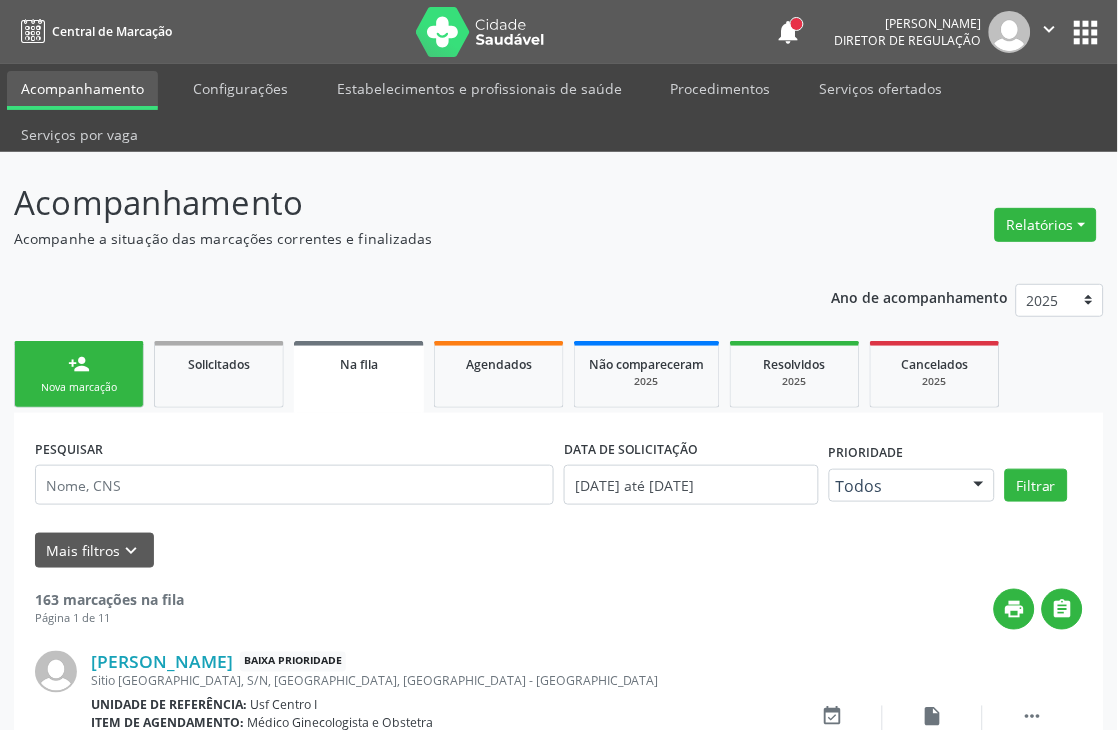 click on "Nova marcação" at bounding box center (79, 387) 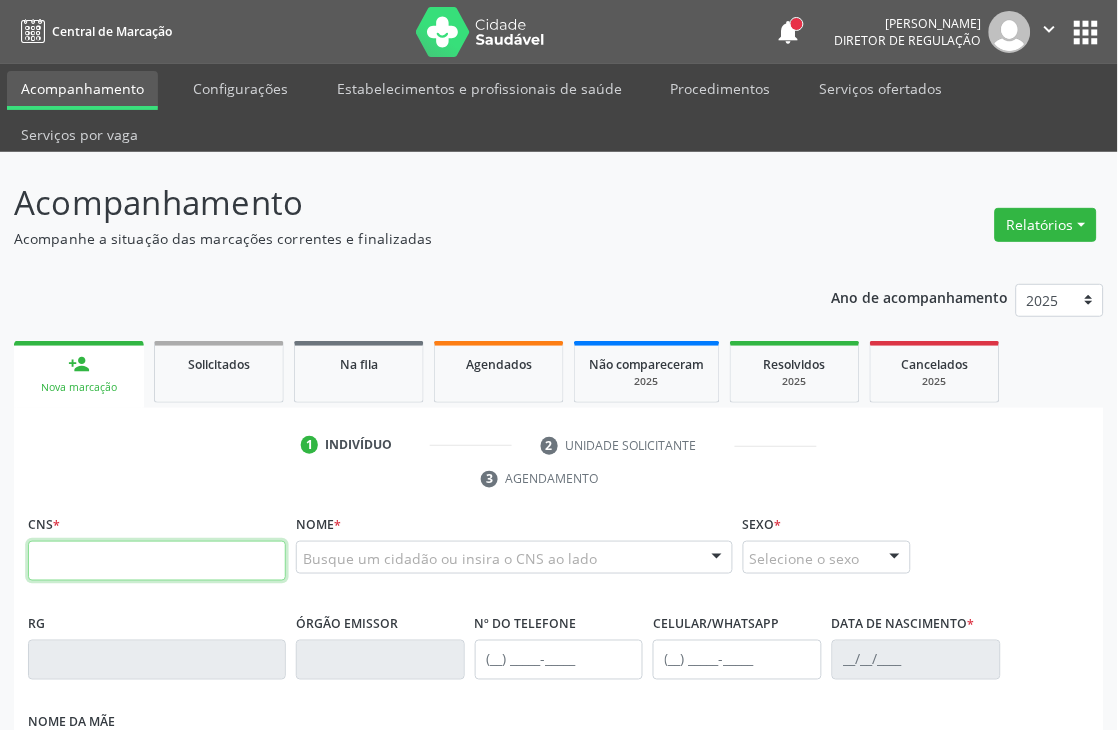 click at bounding box center (157, 561) 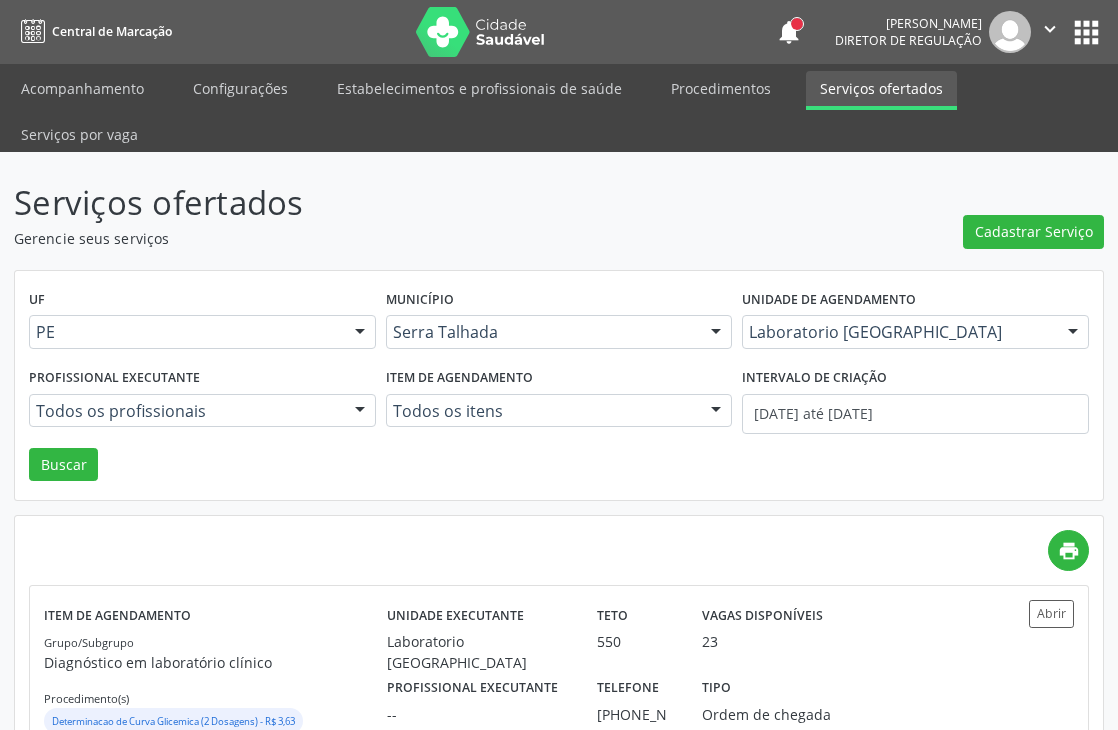 scroll, scrollTop: 0, scrollLeft: 0, axis: both 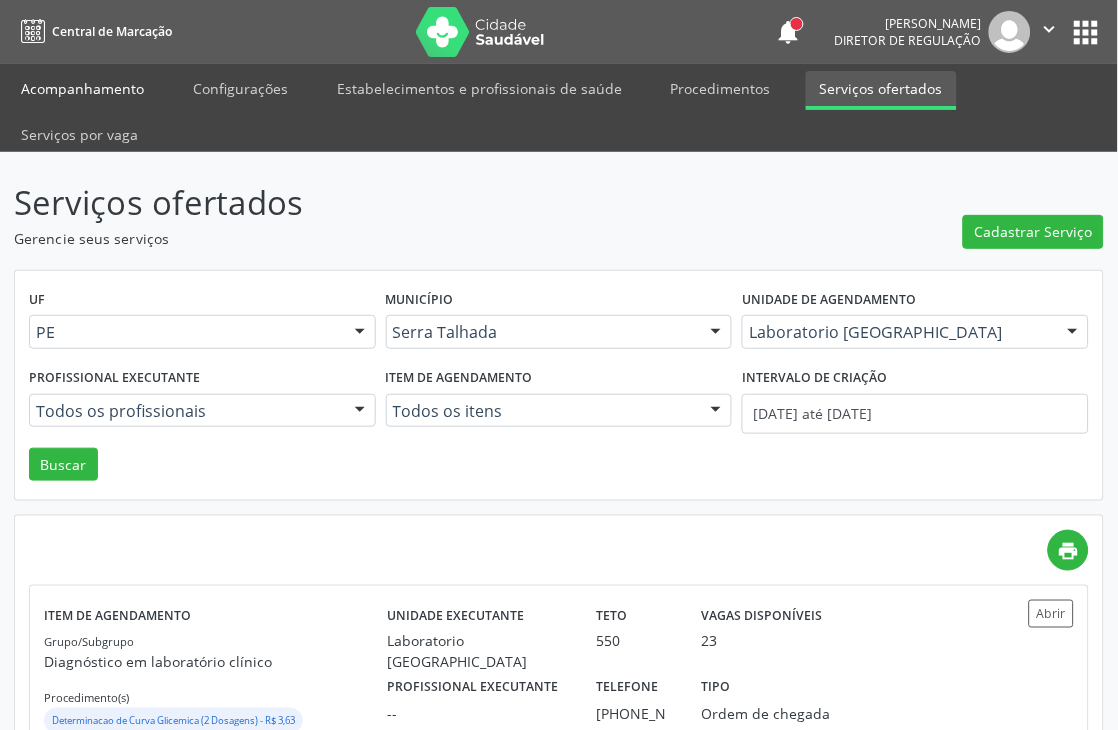 click on "Acompanhamento" at bounding box center [82, 88] 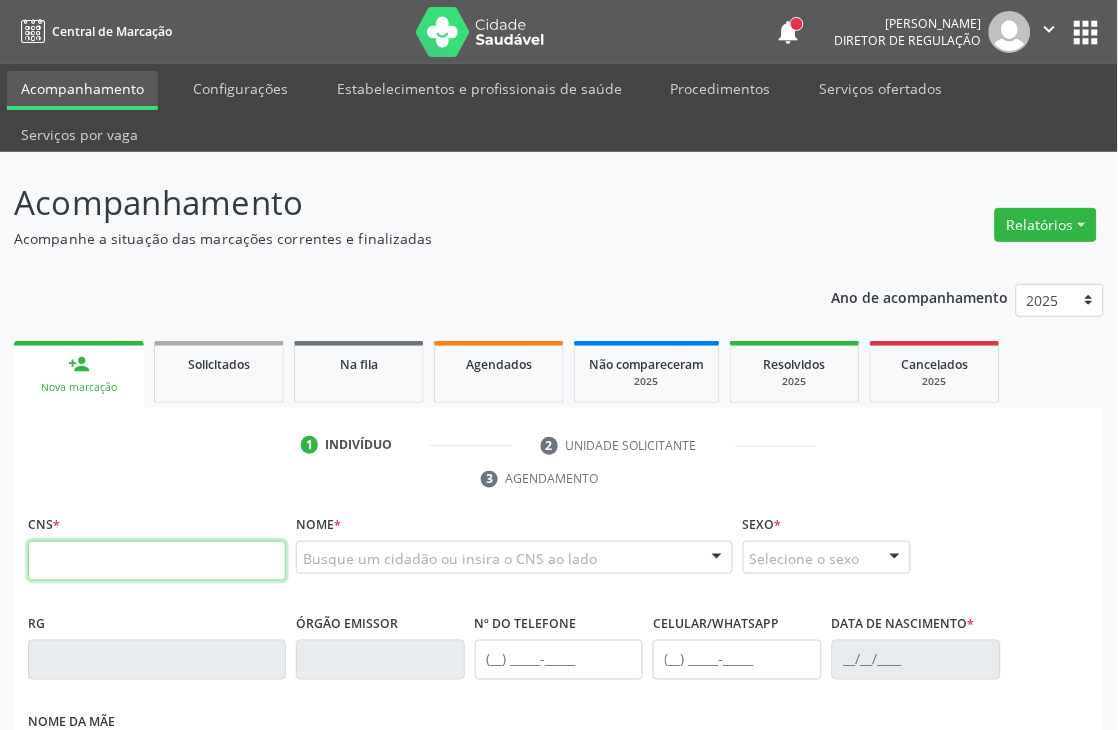 click at bounding box center (157, 561) 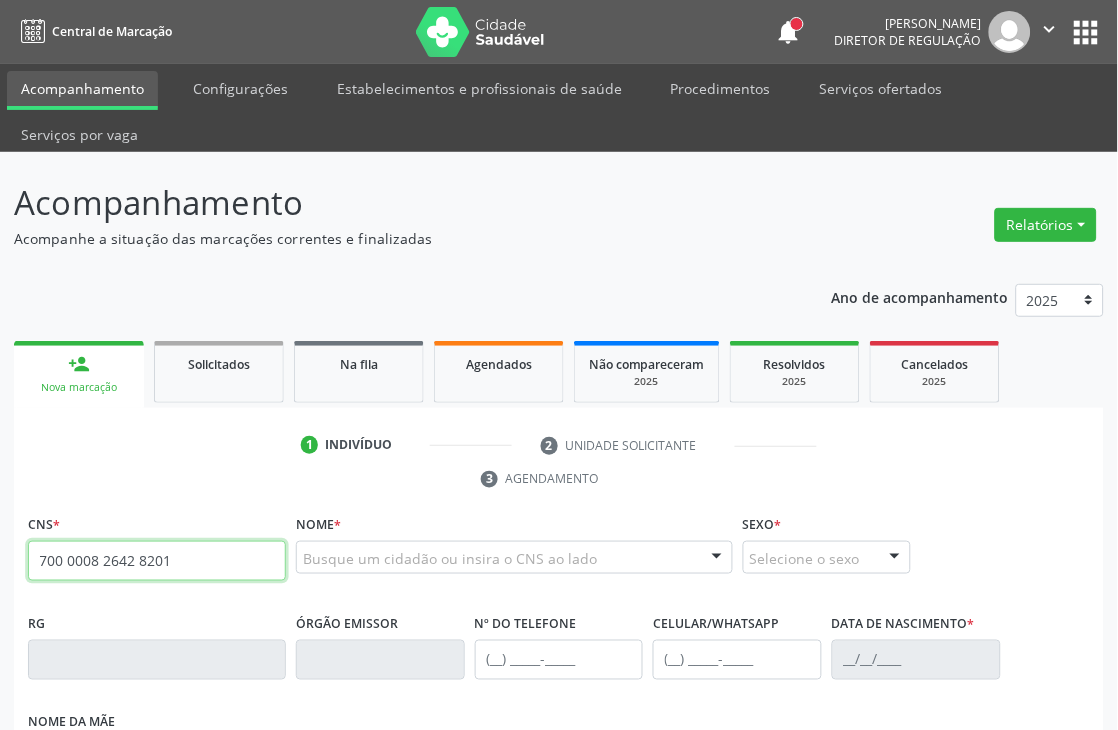 type on "700 0008 2642 8201" 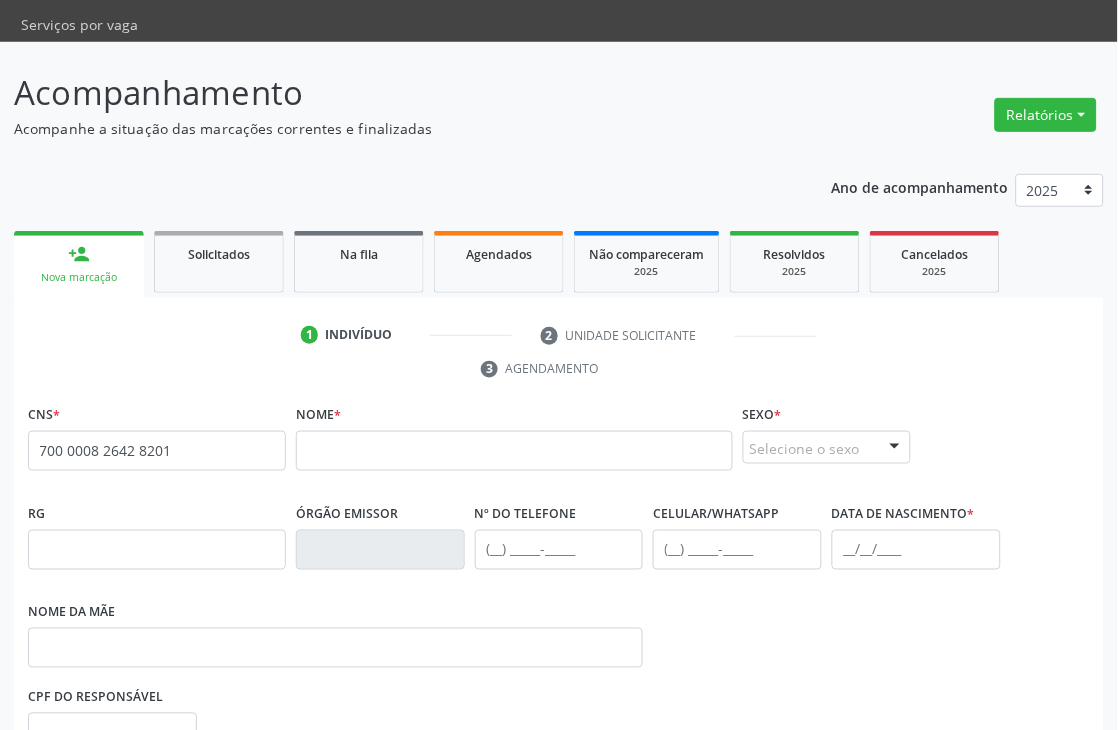 scroll, scrollTop: 111, scrollLeft: 0, axis: vertical 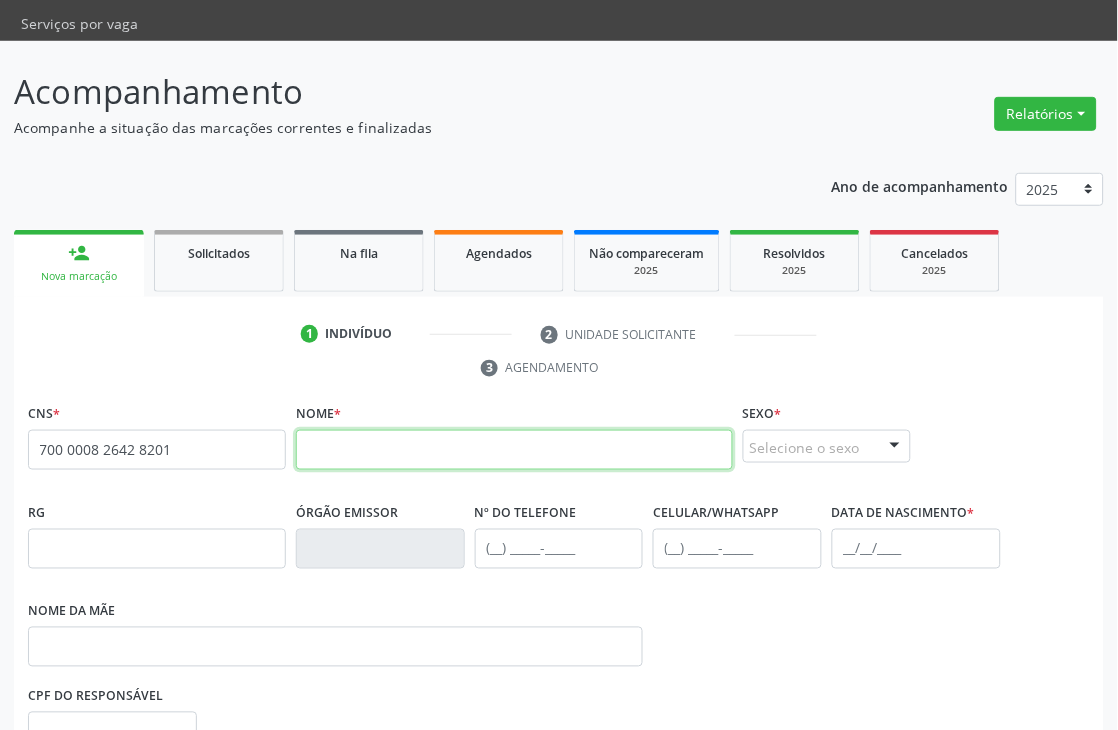 click at bounding box center (514, 450) 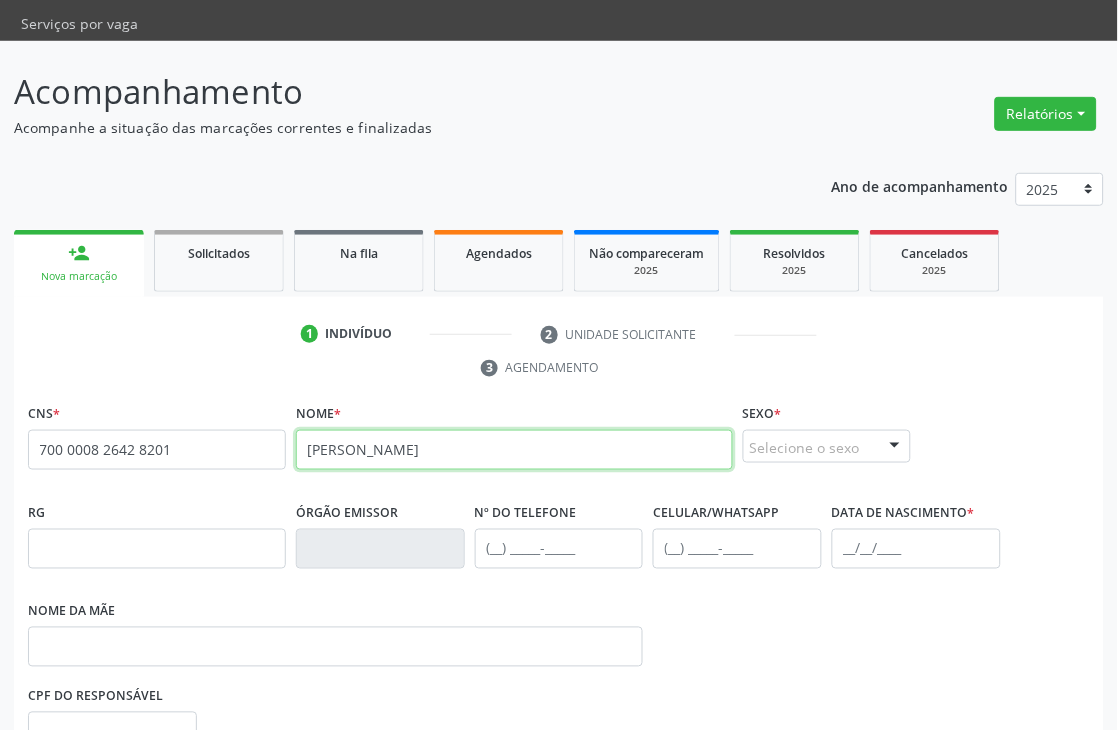 type on "[PERSON_NAME]" 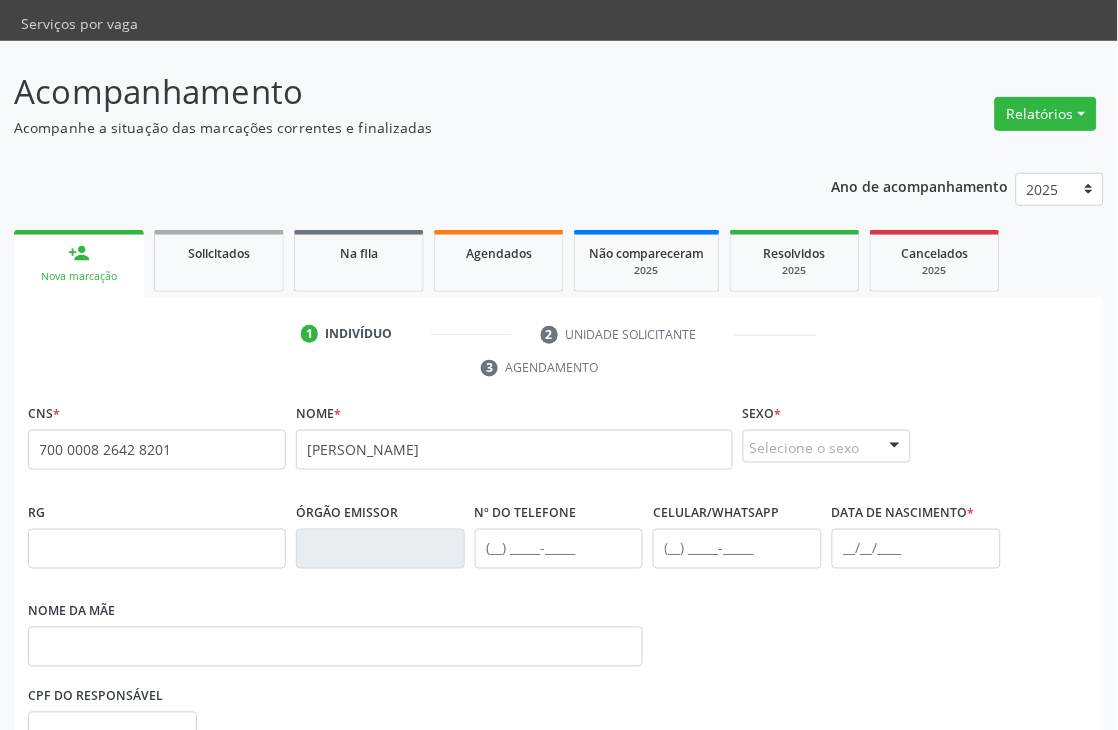 click on "Selecione o sexo" at bounding box center (827, 447) 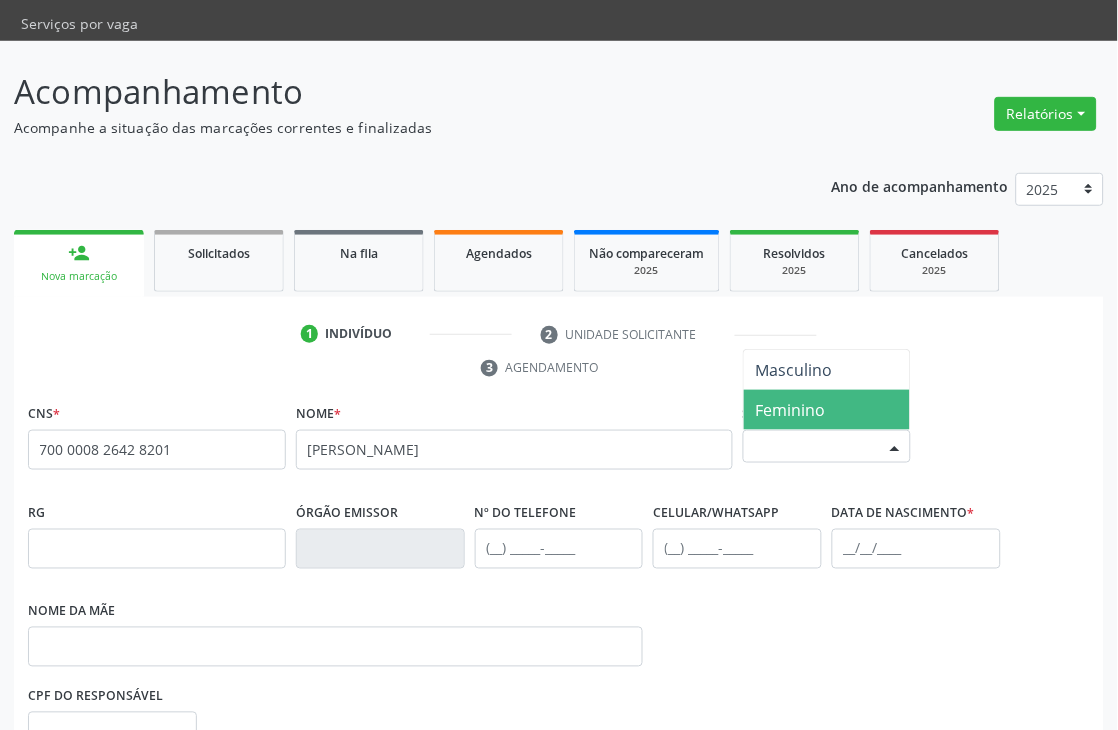 click on "Feminino" at bounding box center (791, 410) 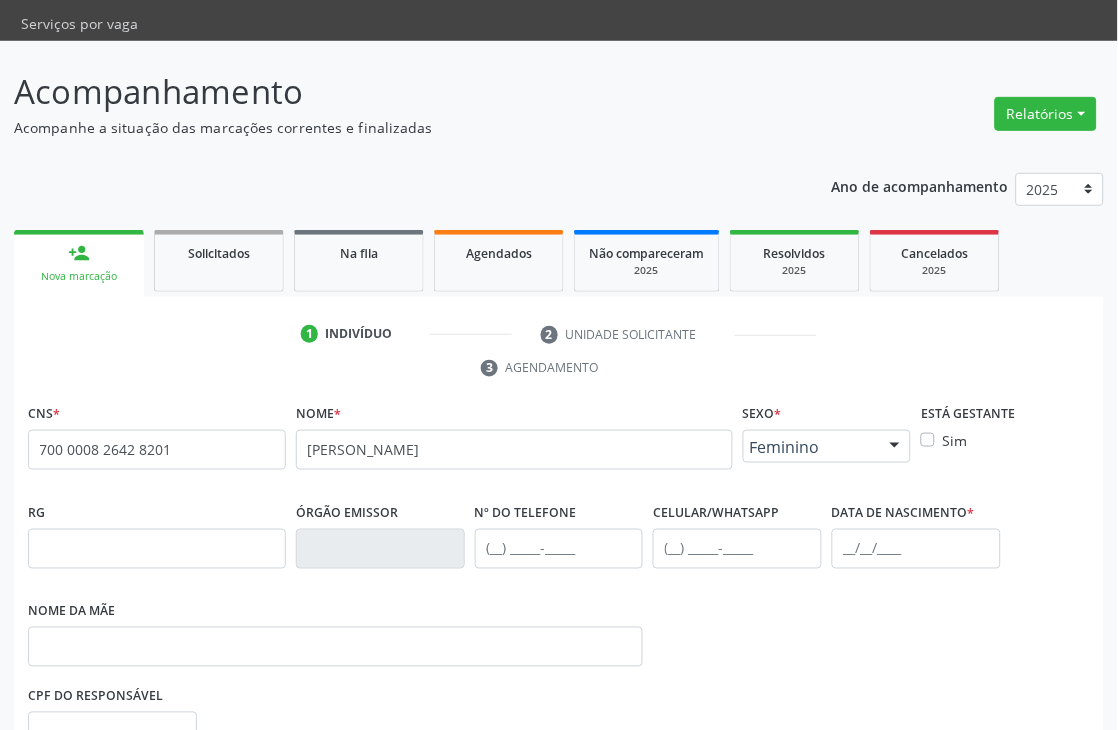 scroll, scrollTop: 415, scrollLeft: 0, axis: vertical 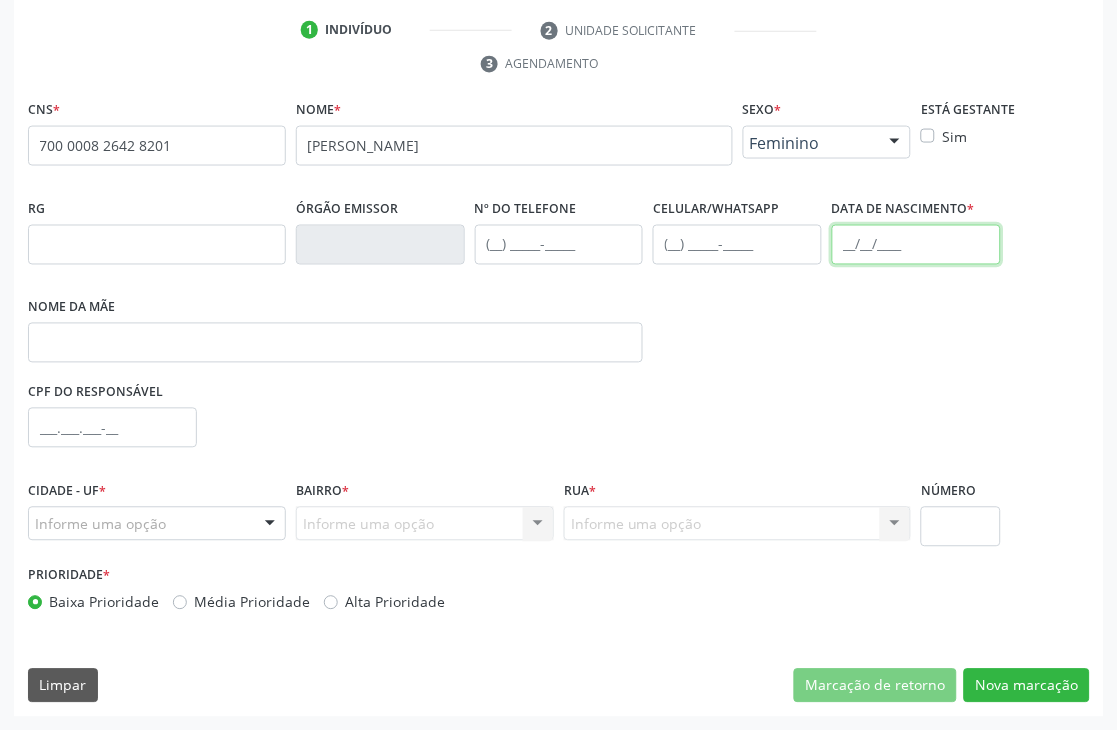 click at bounding box center [916, 245] 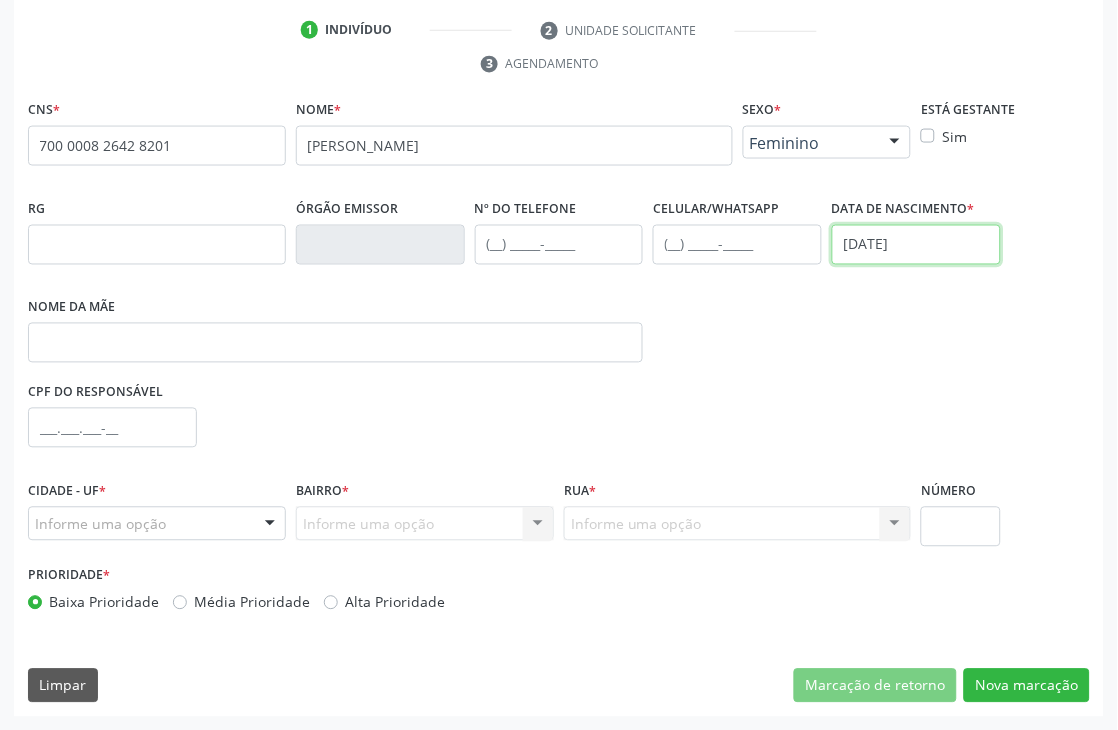 type on "[DATE]" 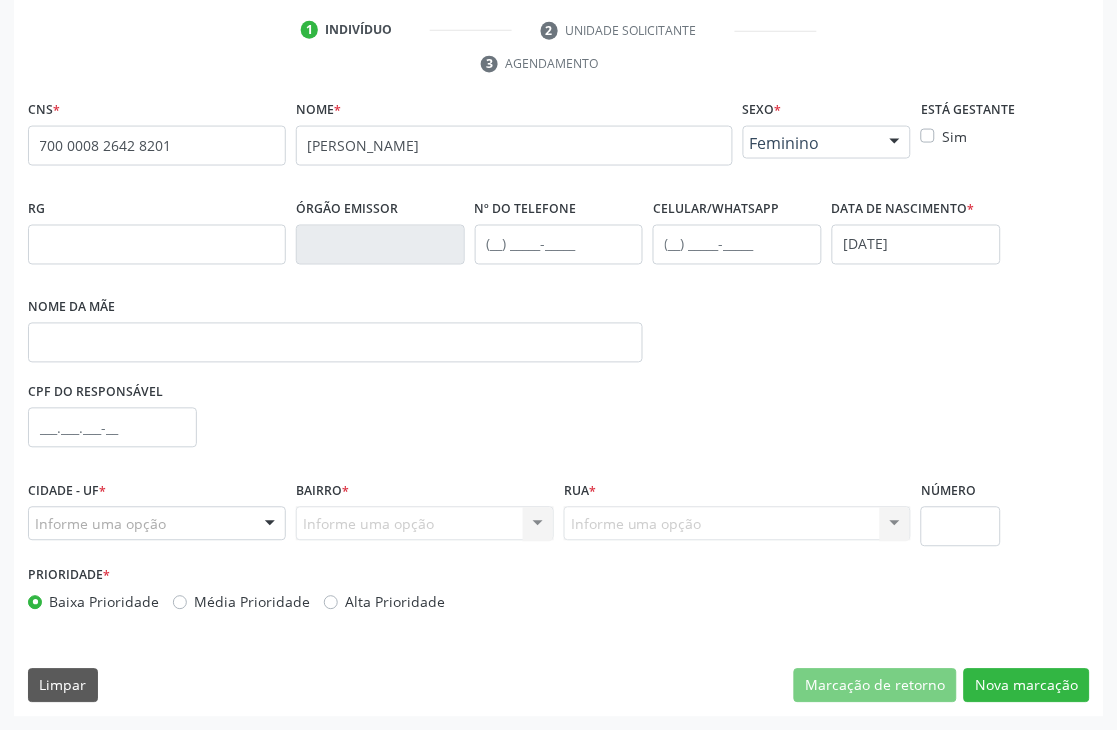 click on "Informe uma opção" at bounding box center [157, 524] 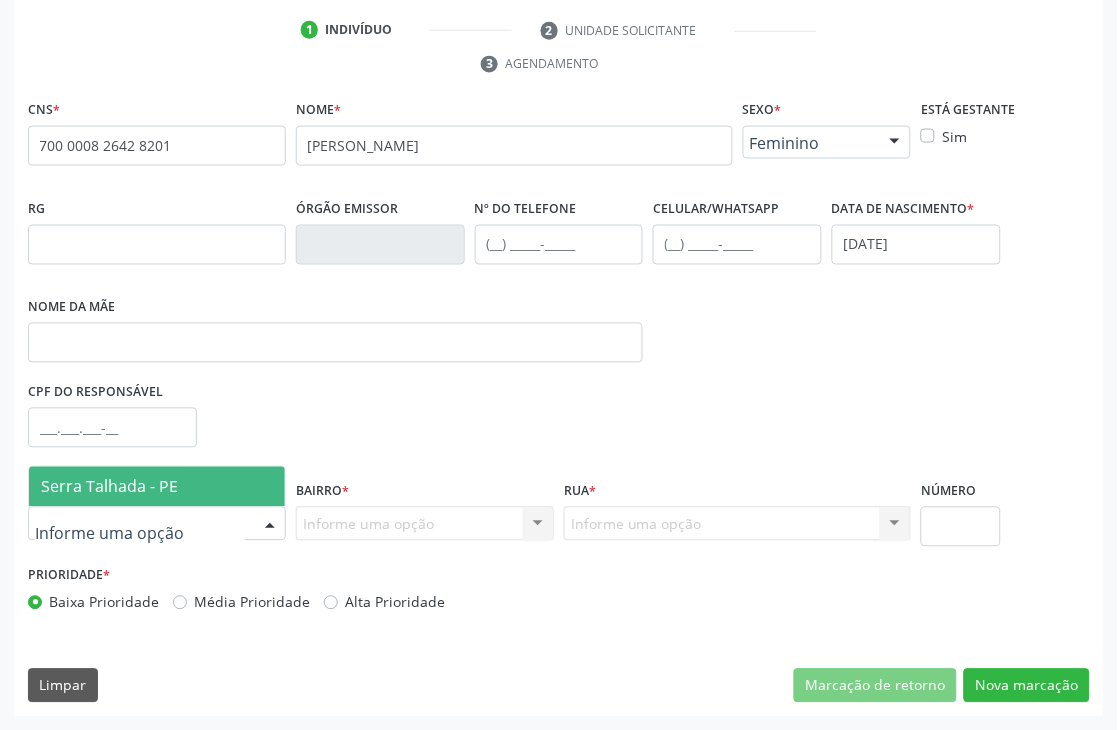 click on "Serra Talhada - PE" at bounding box center (157, 487) 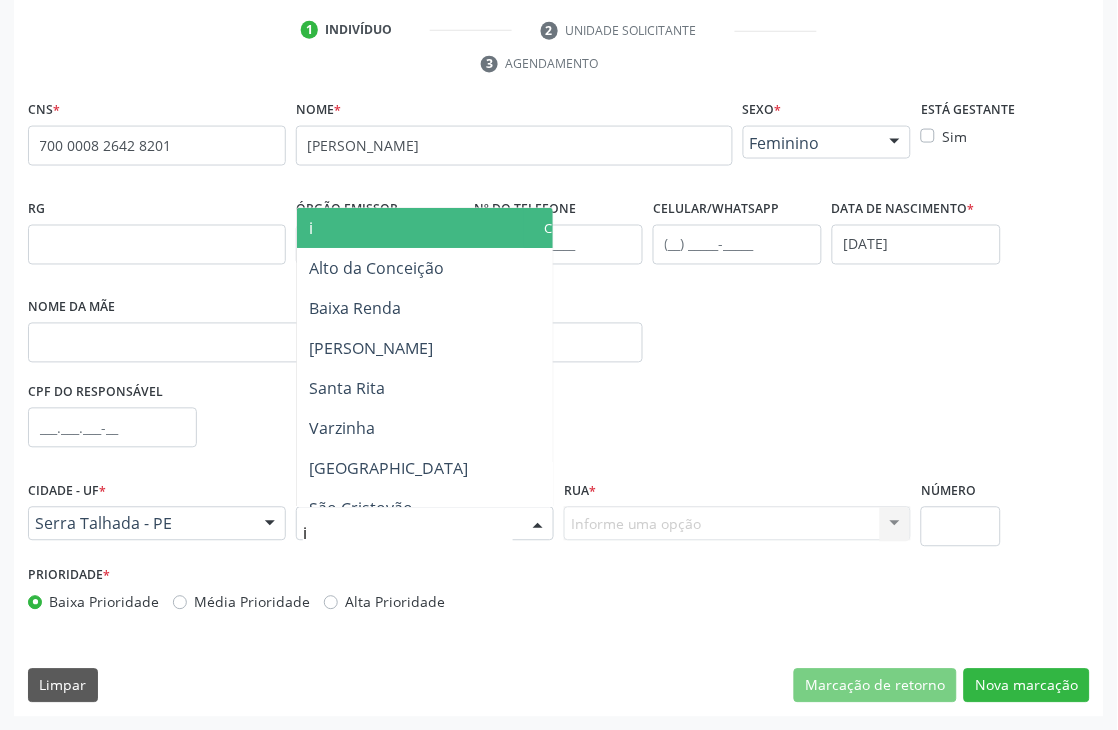 type on "ip" 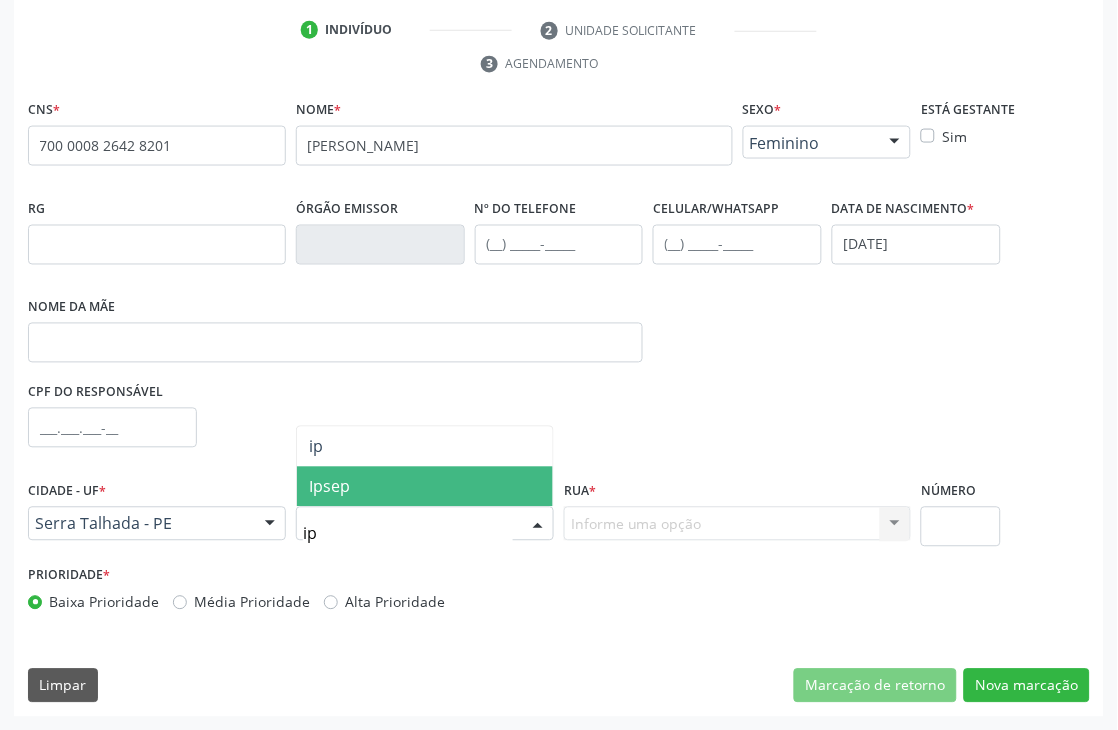 click on "Ipsep" at bounding box center (329, 487) 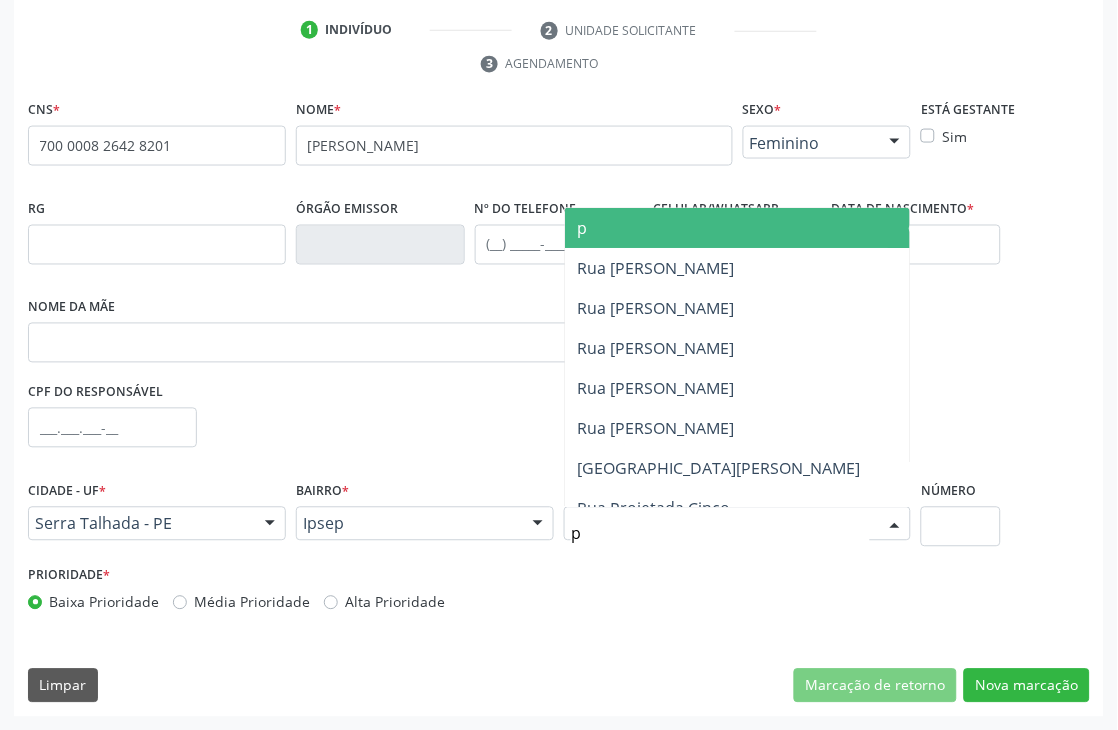 type on "po" 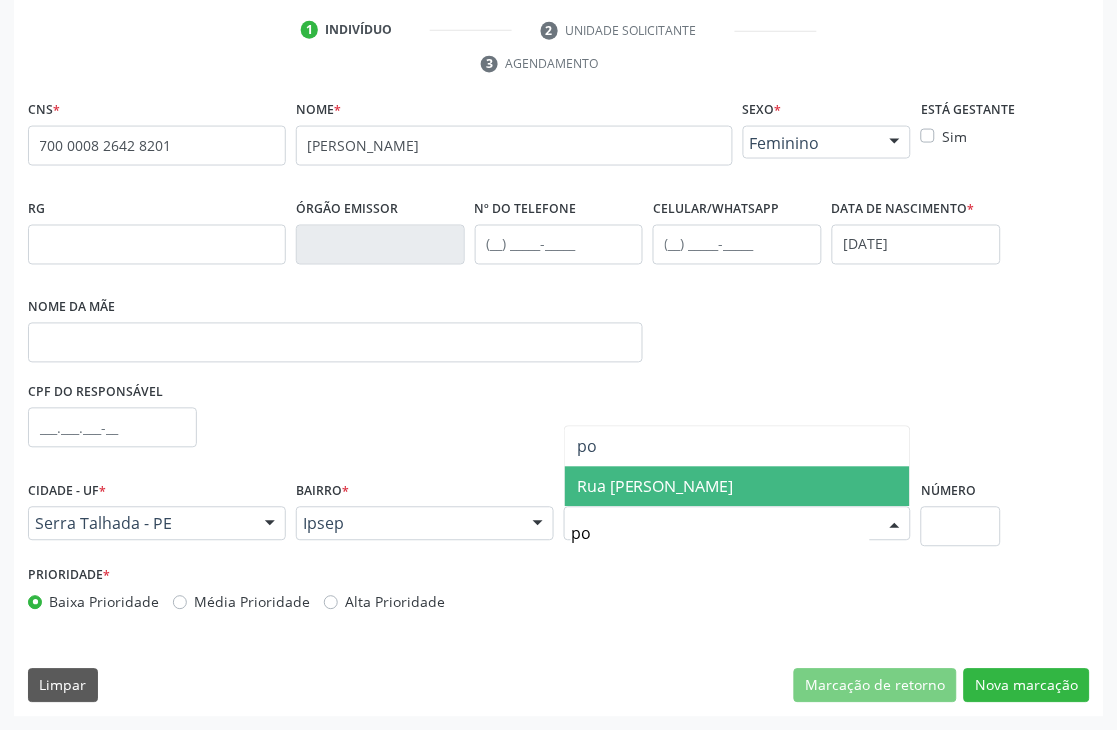 click on "Rua [PERSON_NAME]" at bounding box center (655, 487) 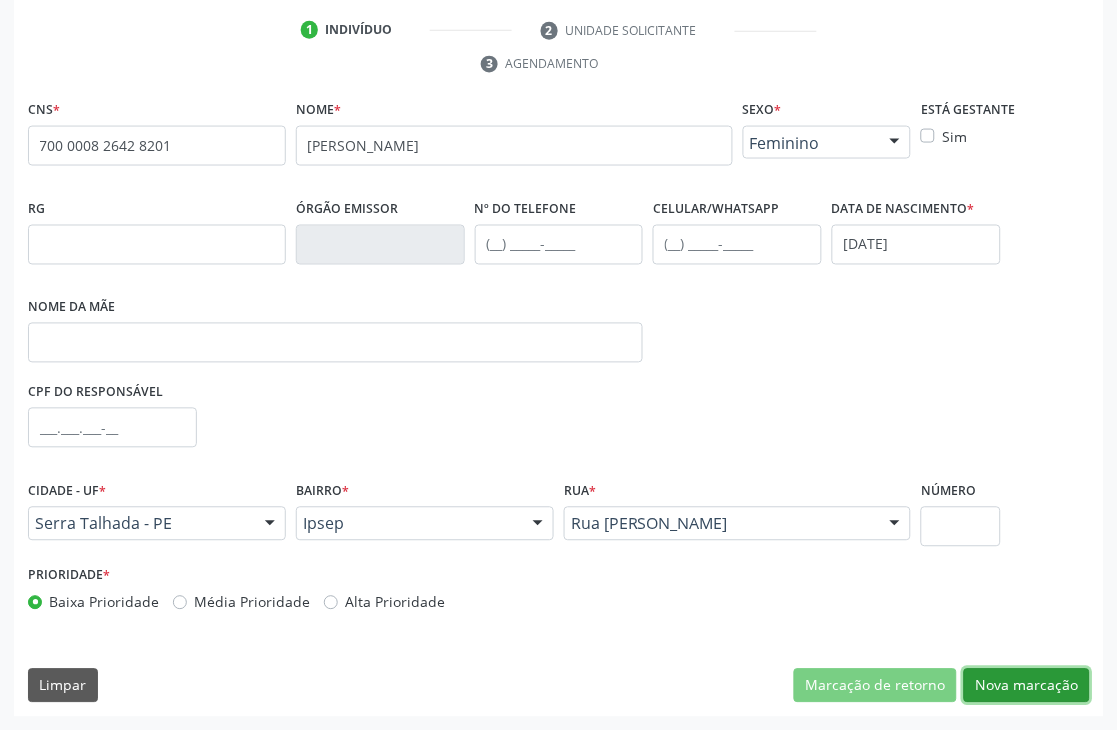 click on "Nova marcação" at bounding box center [1027, 686] 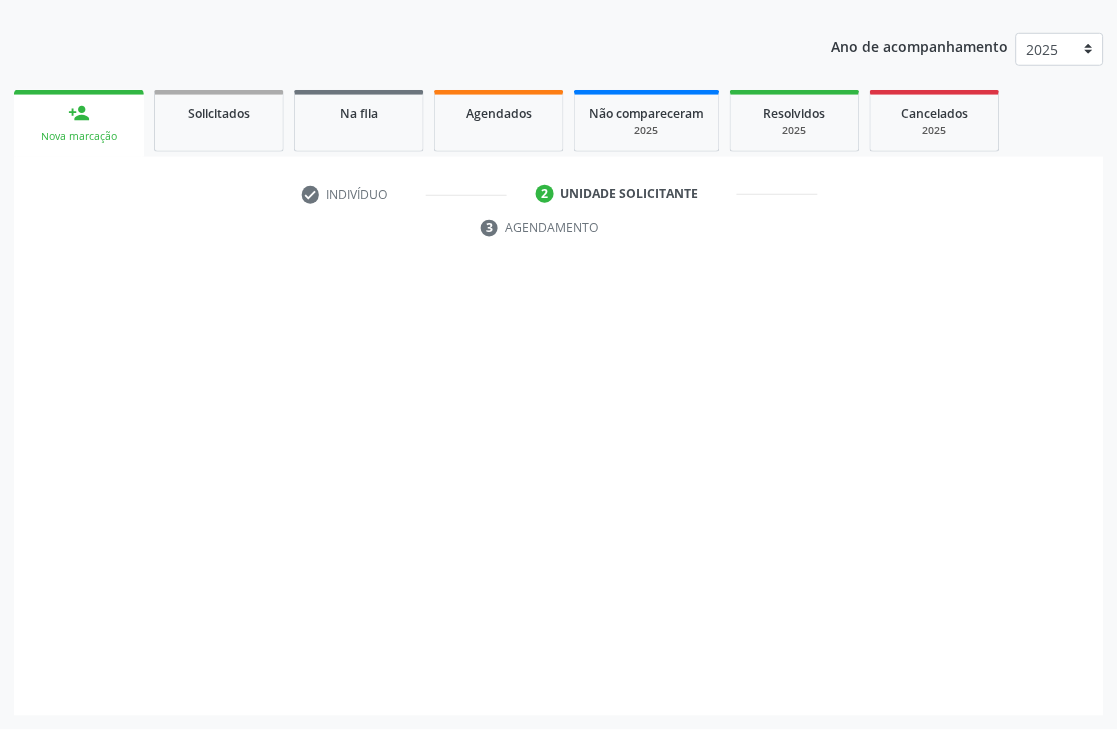scroll, scrollTop: 251, scrollLeft: 0, axis: vertical 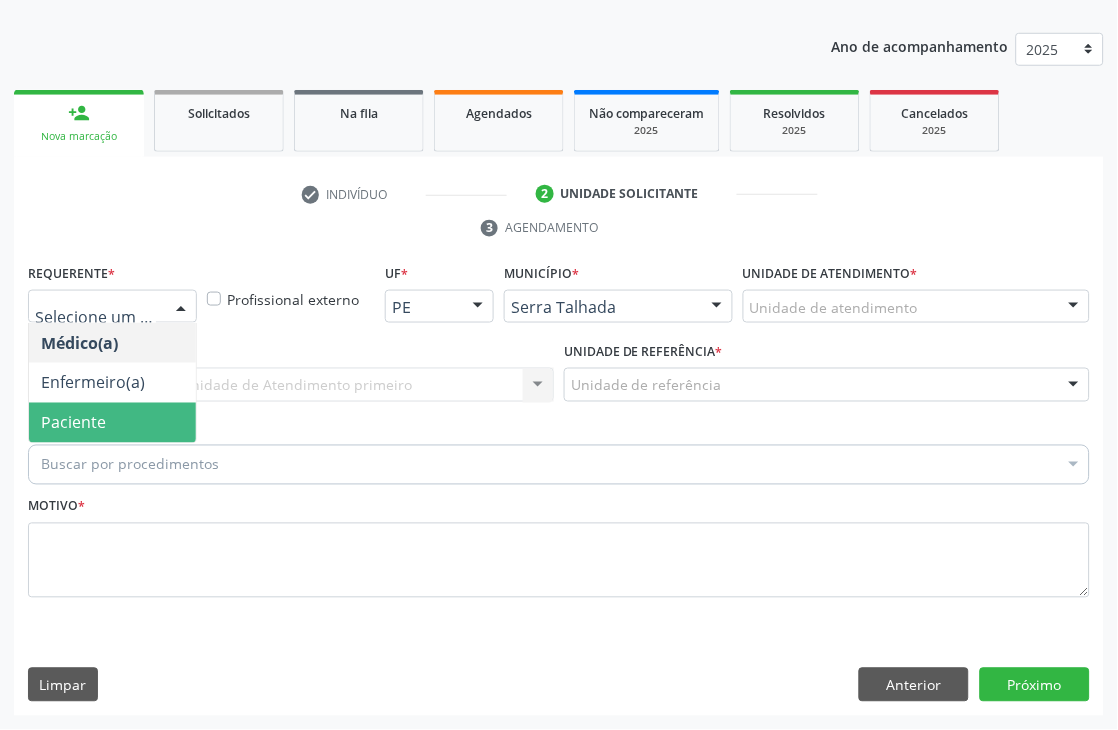 click on "Paciente" at bounding box center (112, 423) 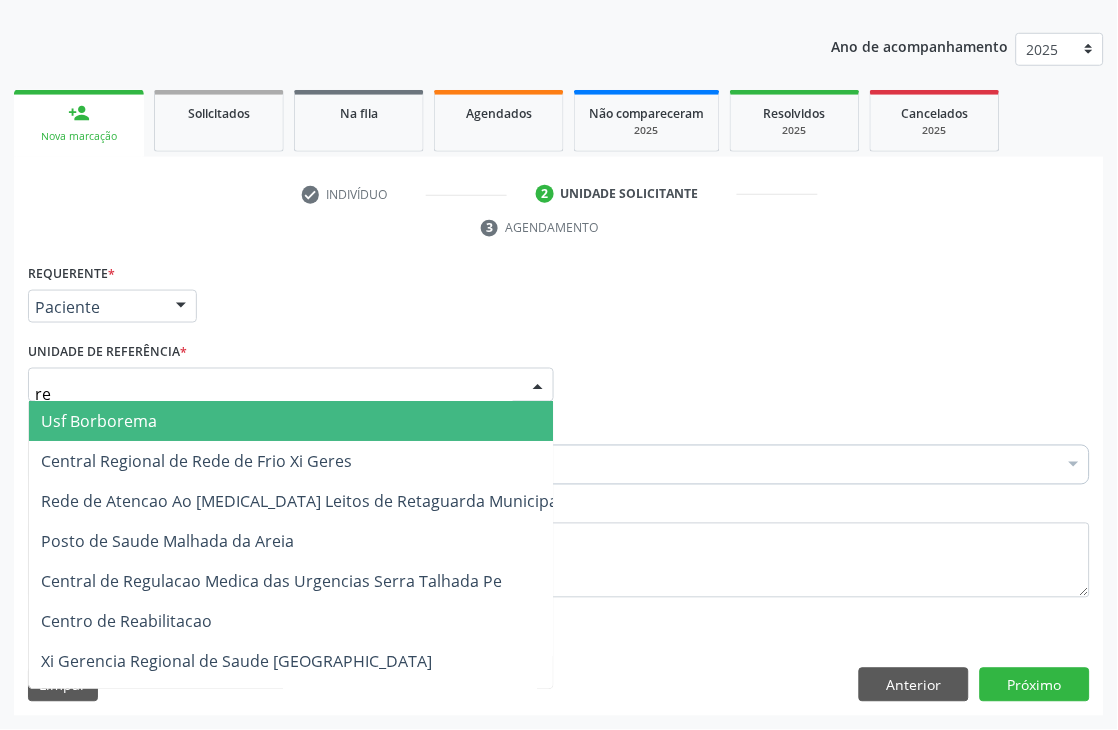 type on "rea" 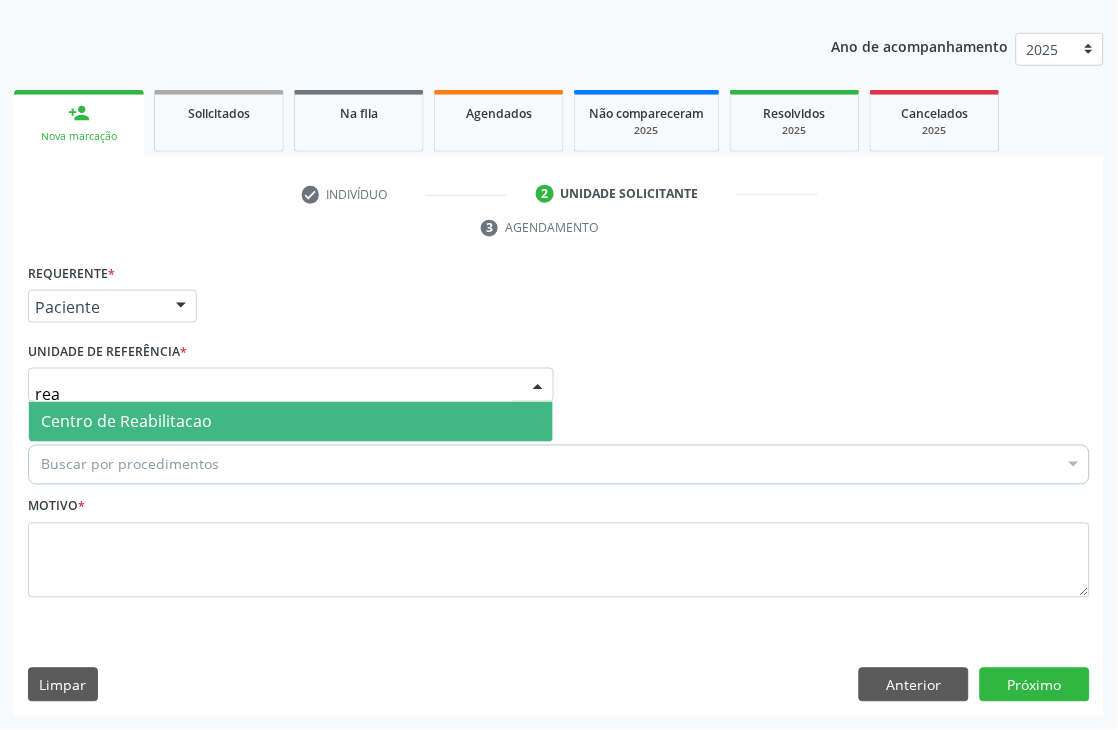 click on "Centro de Reabilitacao" at bounding box center [126, 422] 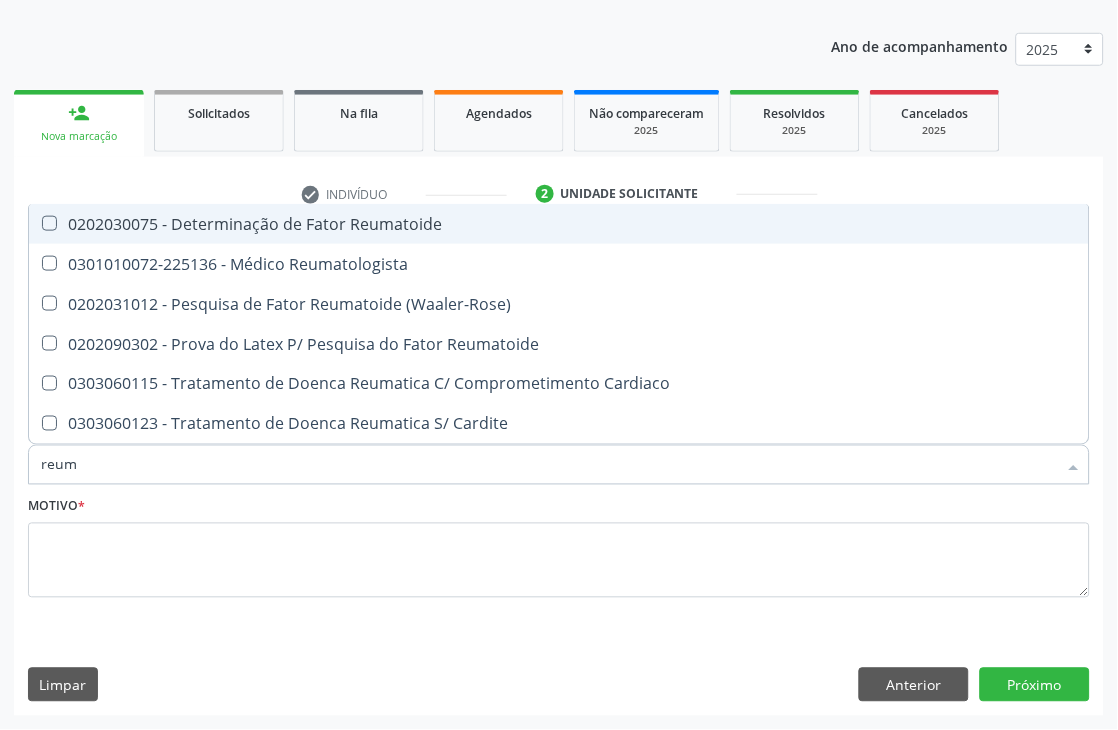 type on "reuma" 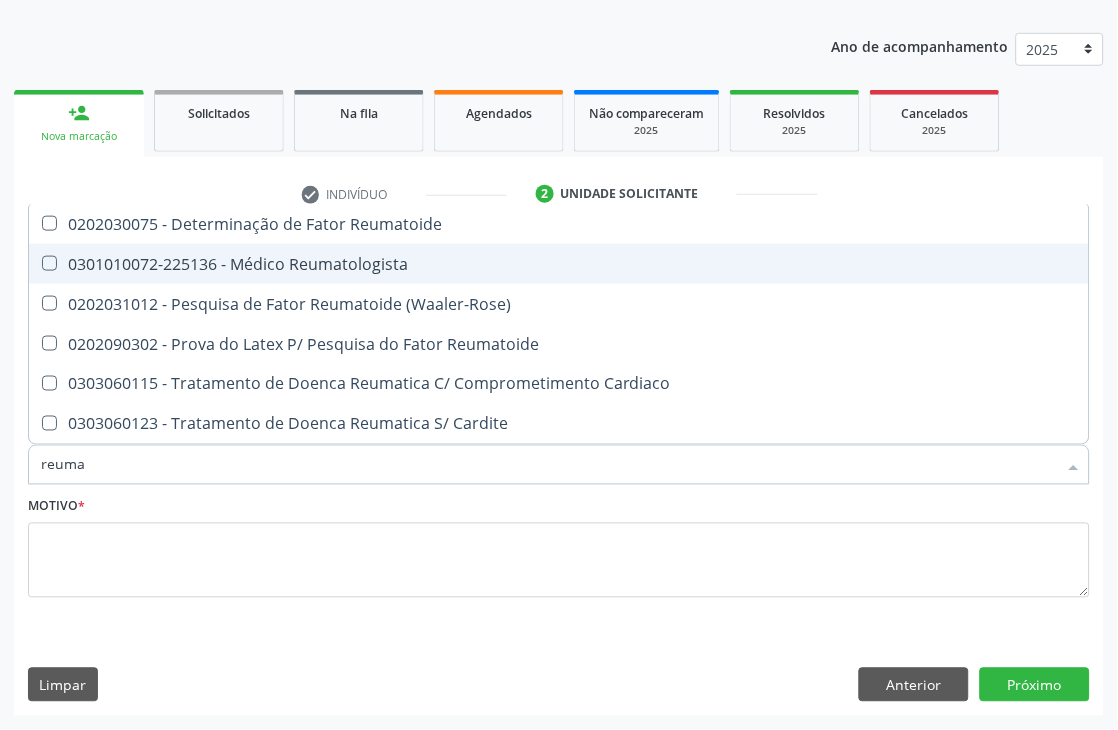 click on "0301010072-225136 - Médico Reumatologista" at bounding box center [559, 264] 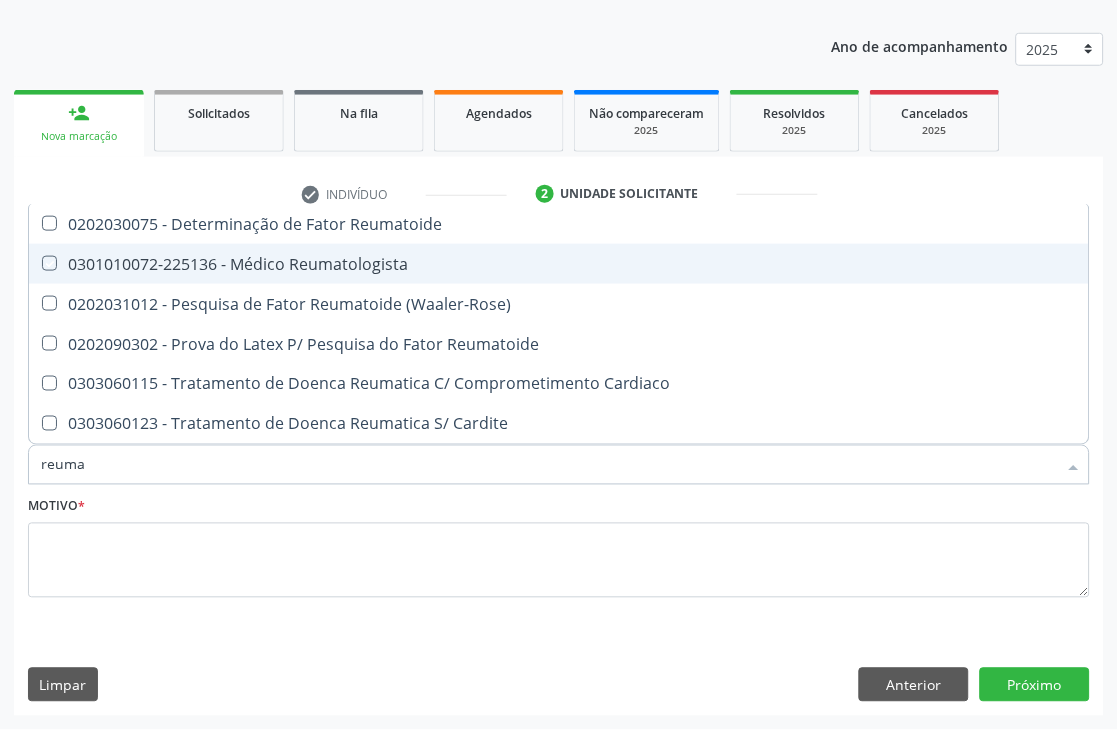 checkbox on "true" 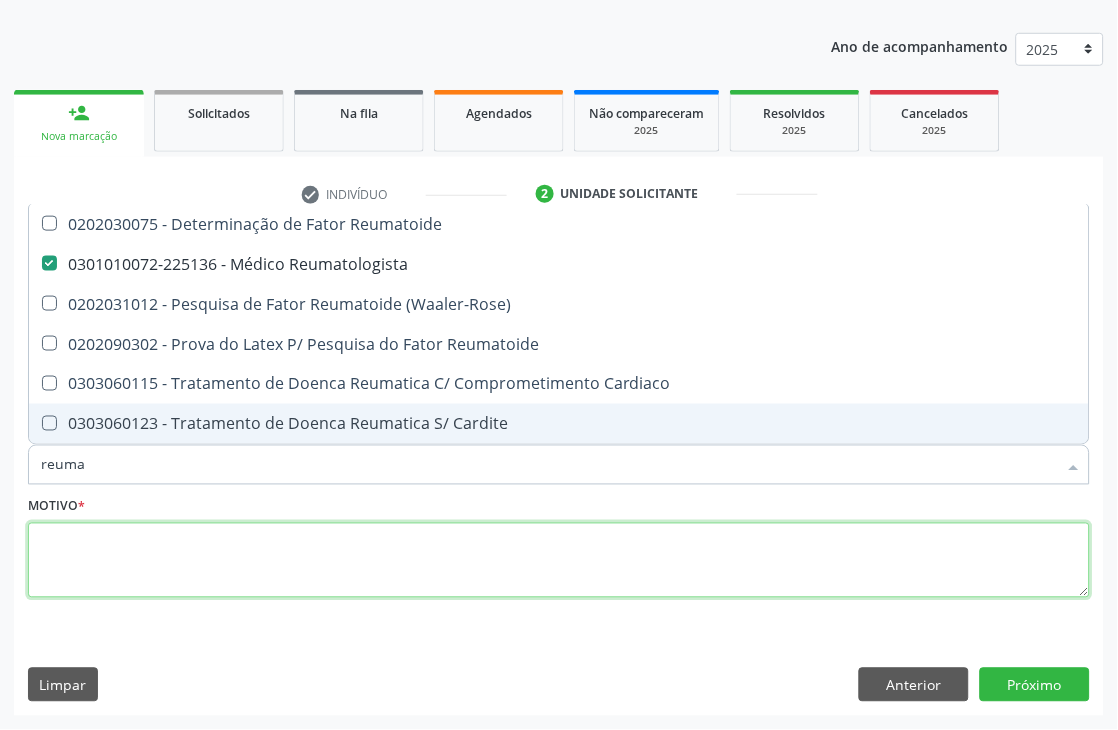 click at bounding box center (559, 561) 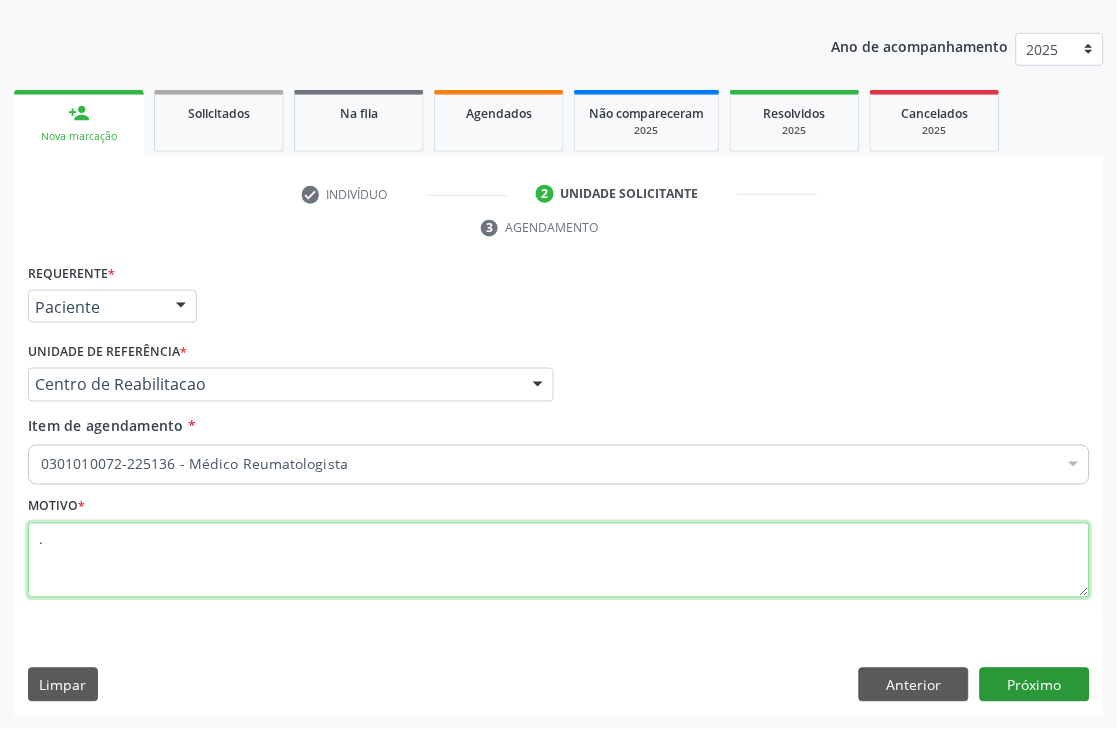 type on "." 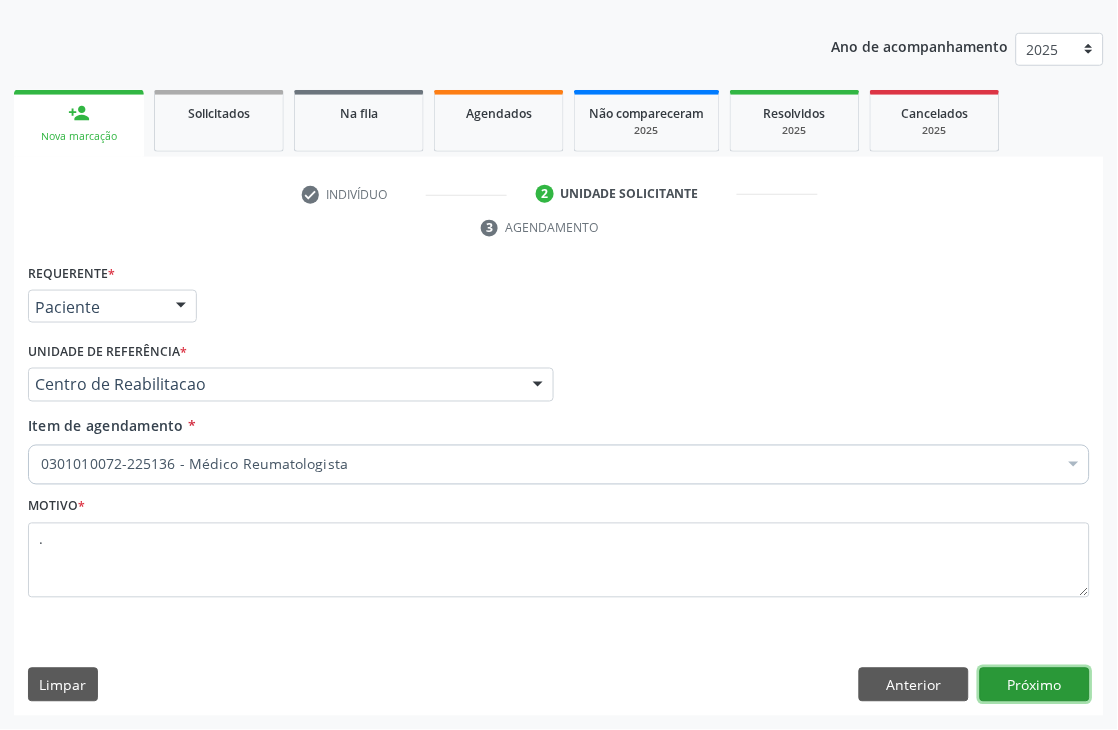 click on "Próximo" at bounding box center (1035, 685) 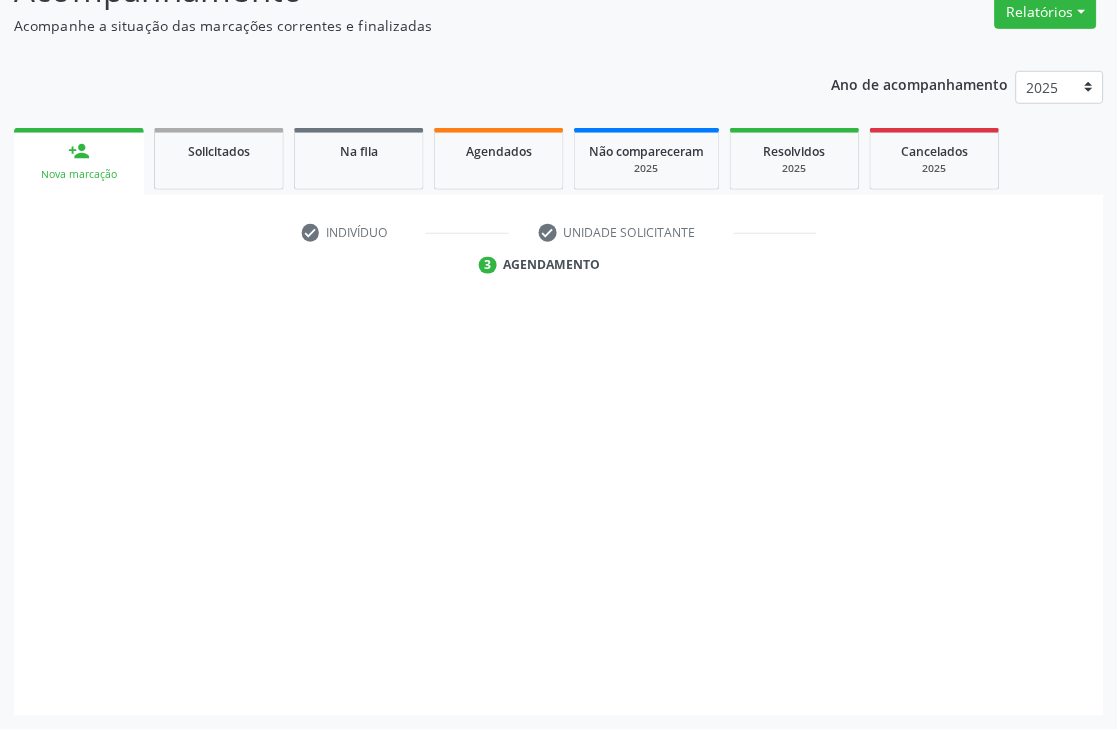 scroll, scrollTop: 213, scrollLeft: 0, axis: vertical 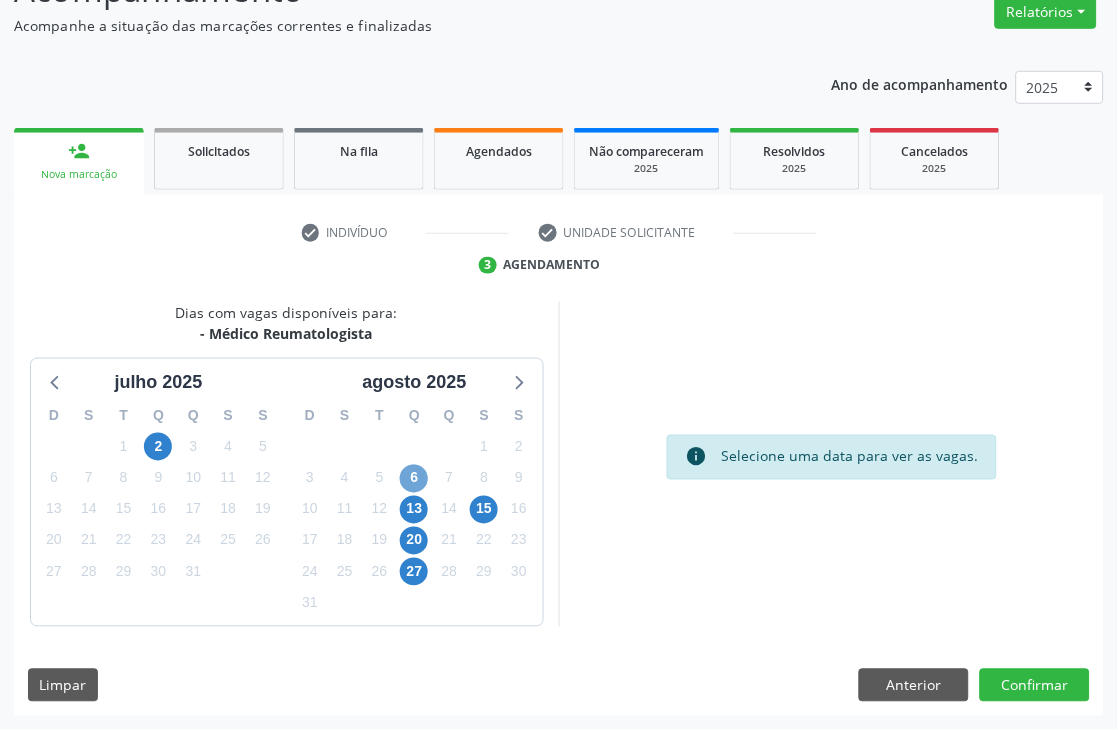 click on "6" at bounding box center (414, 479) 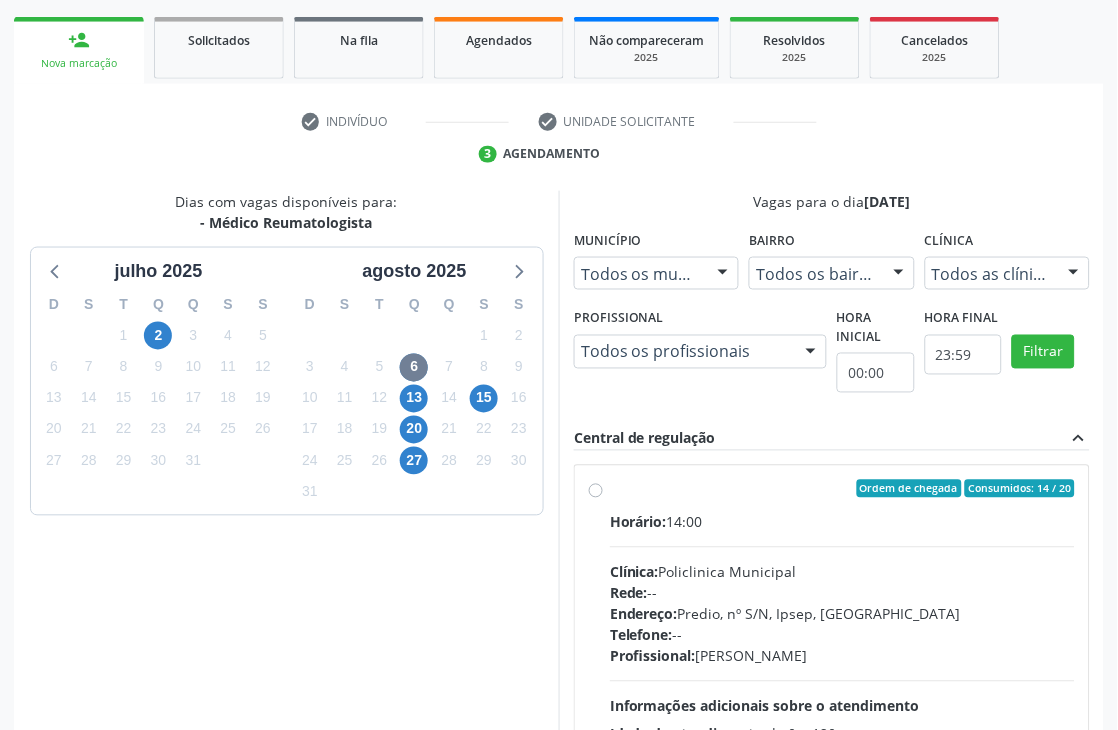 click on "Ordem de chegada
Consumidos: 14 / 20" at bounding box center [842, 489] 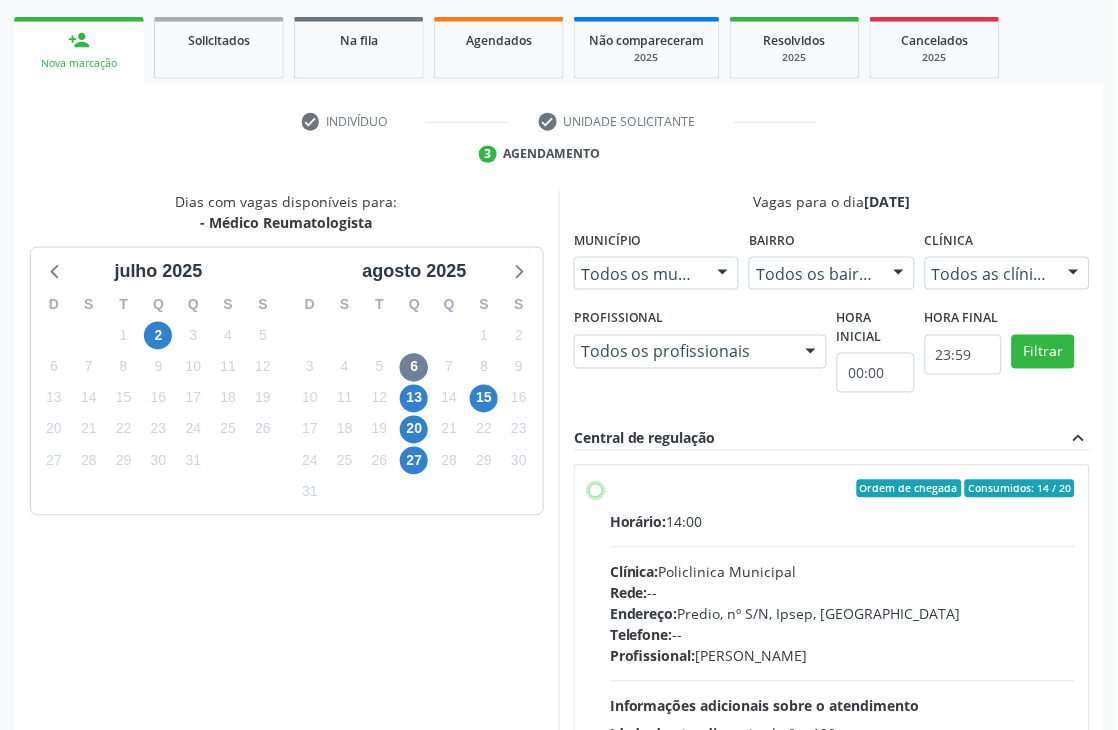radio on "true" 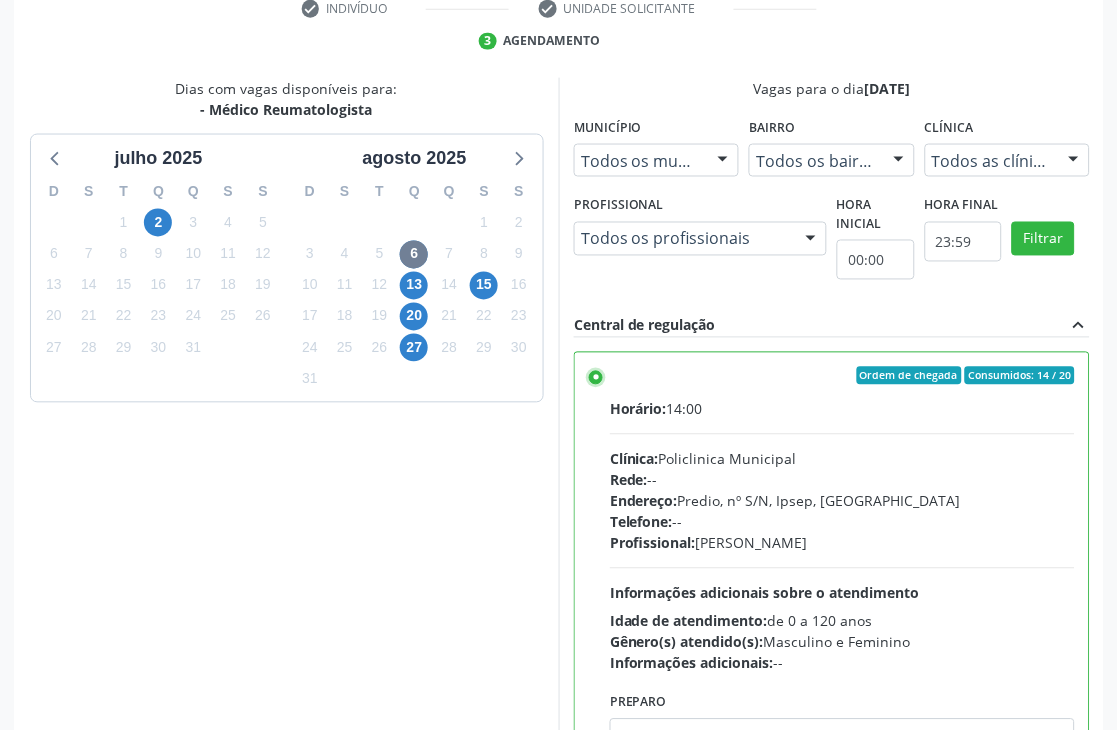 scroll, scrollTop: 548, scrollLeft: 0, axis: vertical 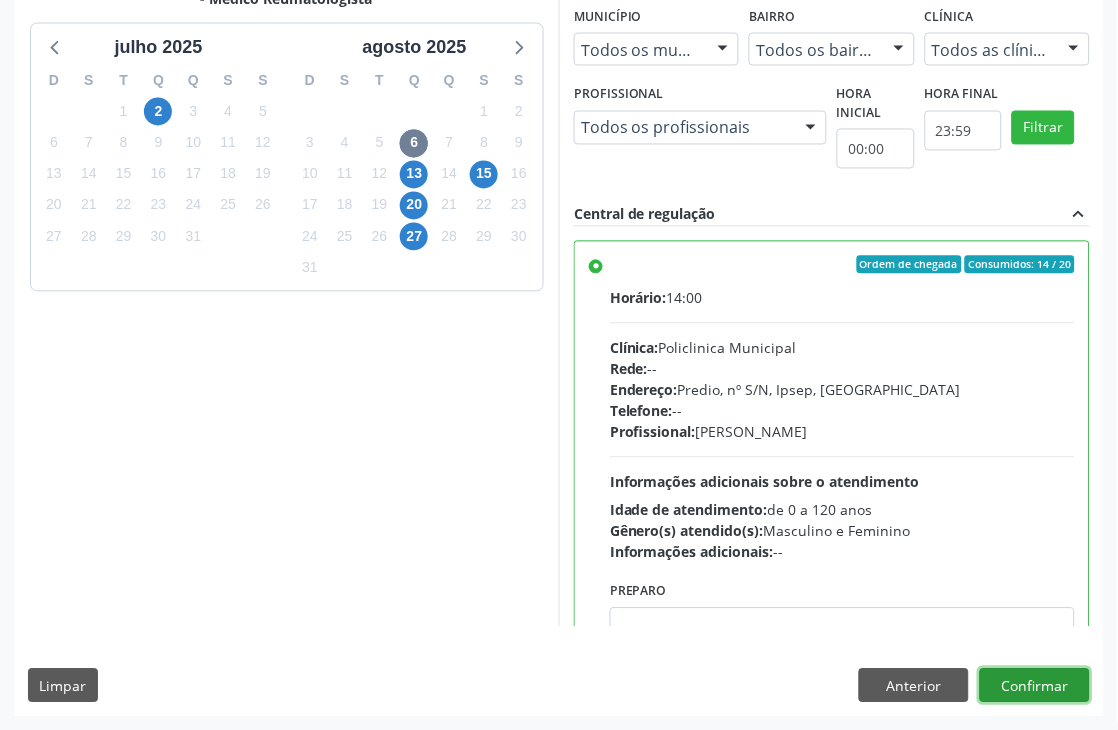 click on "Confirmar" at bounding box center [1035, 686] 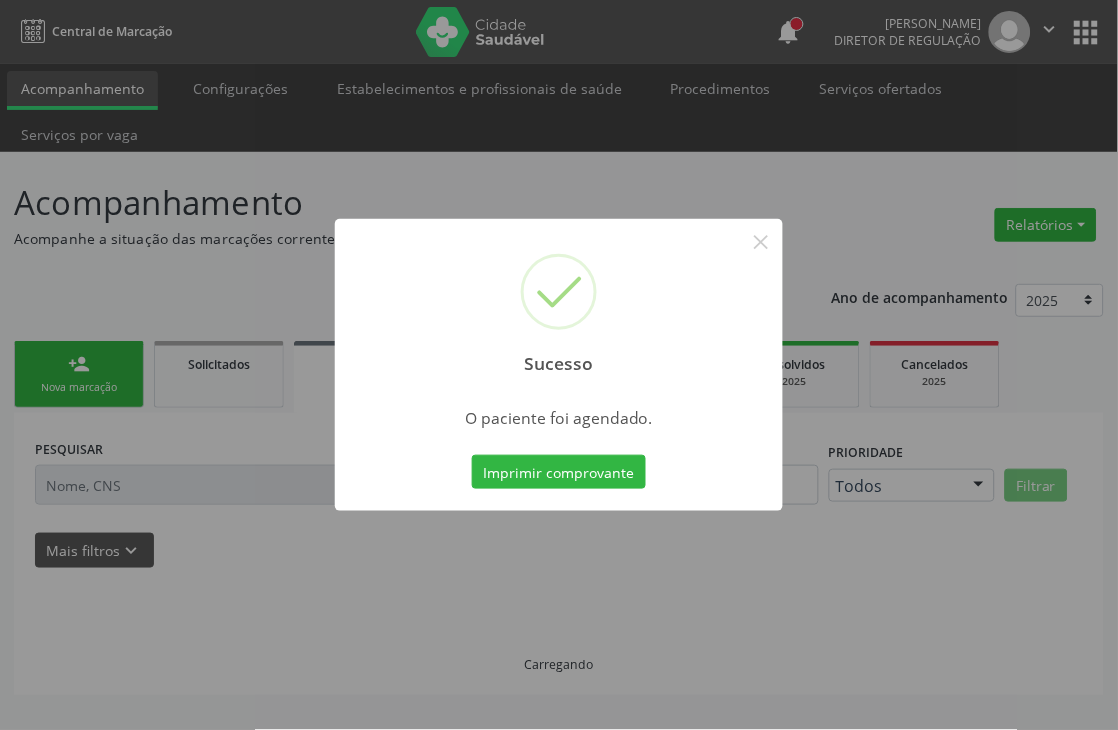 scroll, scrollTop: 0, scrollLeft: 0, axis: both 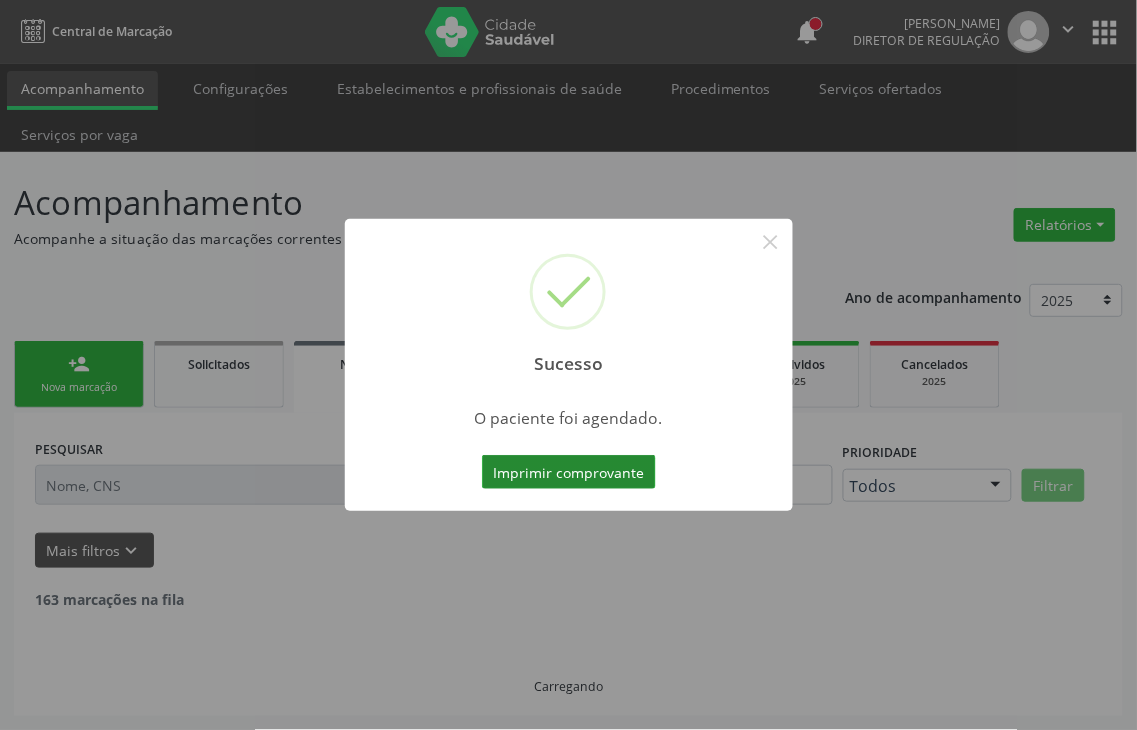 click on "Imprimir comprovante" at bounding box center [569, 472] 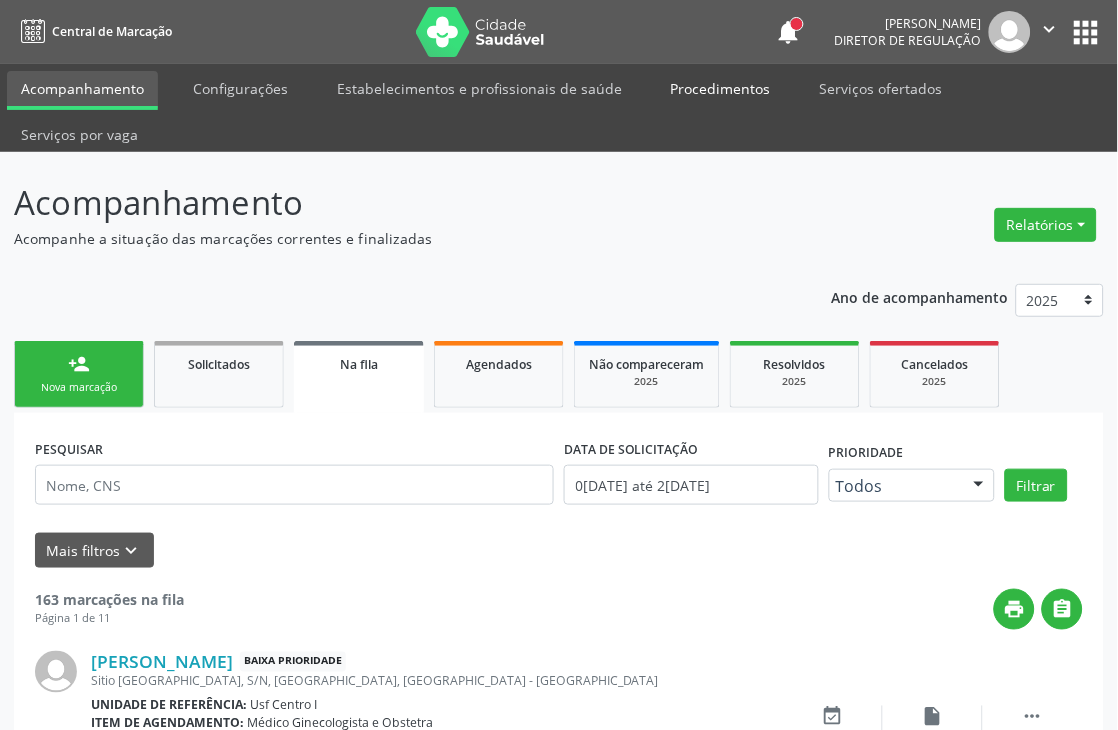 click on "Procedimentos" at bounding box center [721, 88] 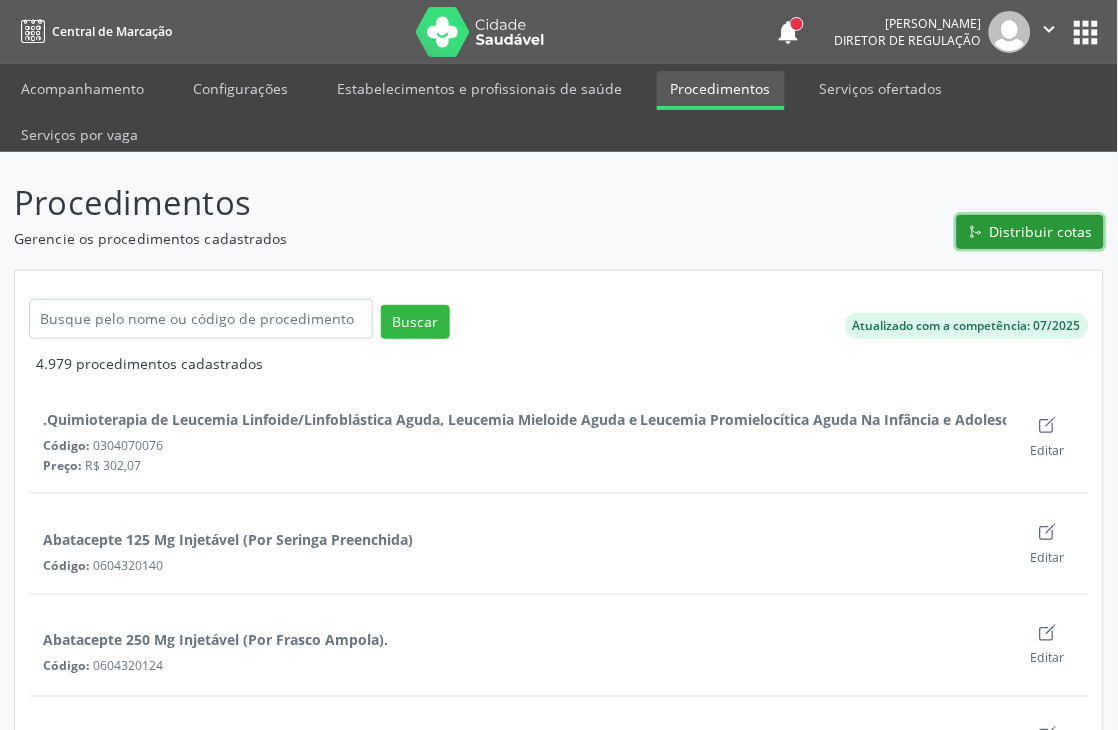 click on "Distribuir cotas" at bounding box center (1041, 231) 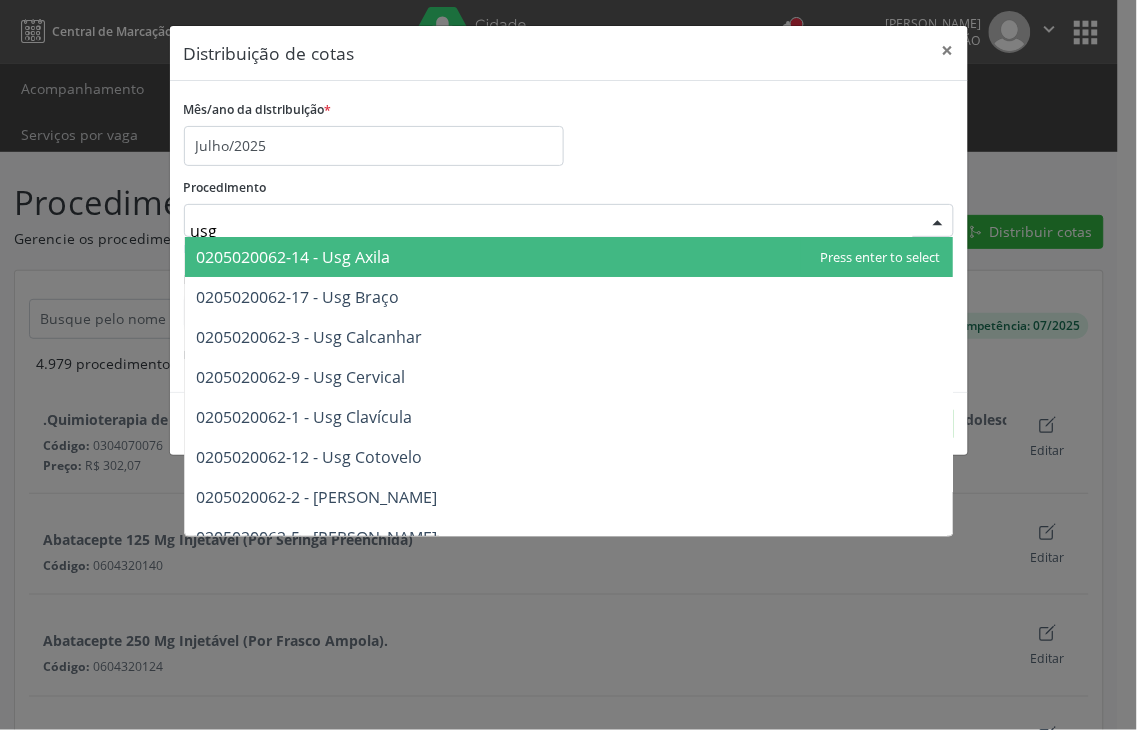 type on "usg c" 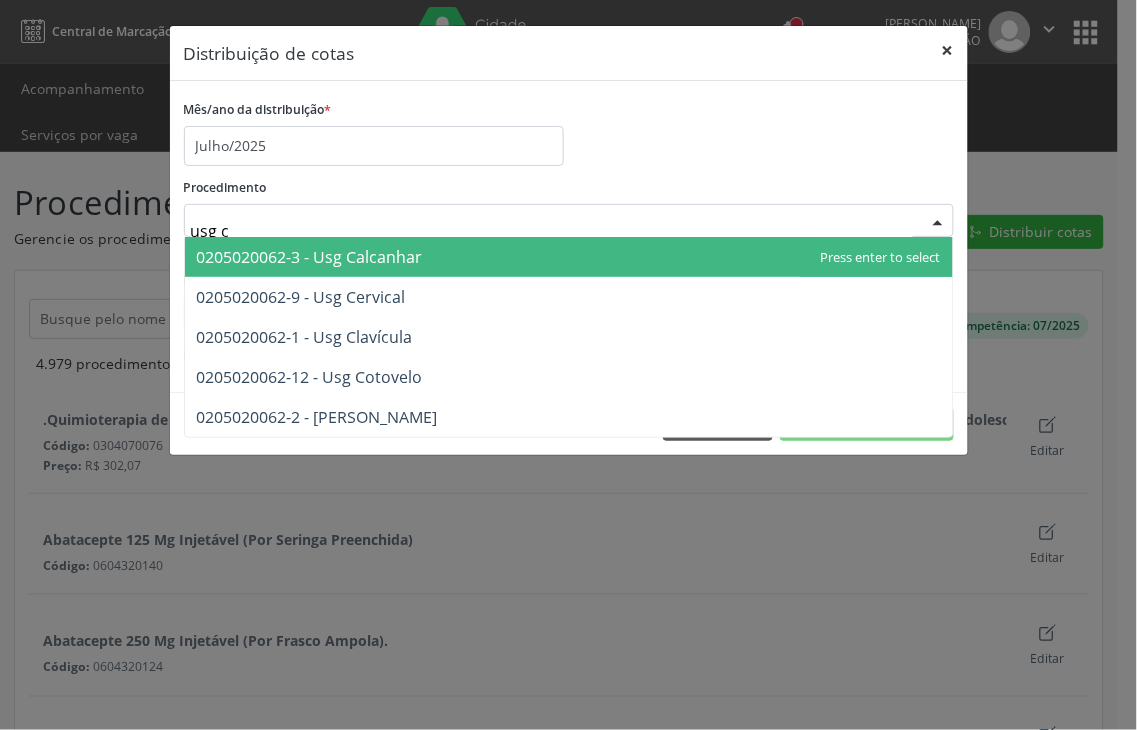 click on "×" at bounding box center (948, 50) 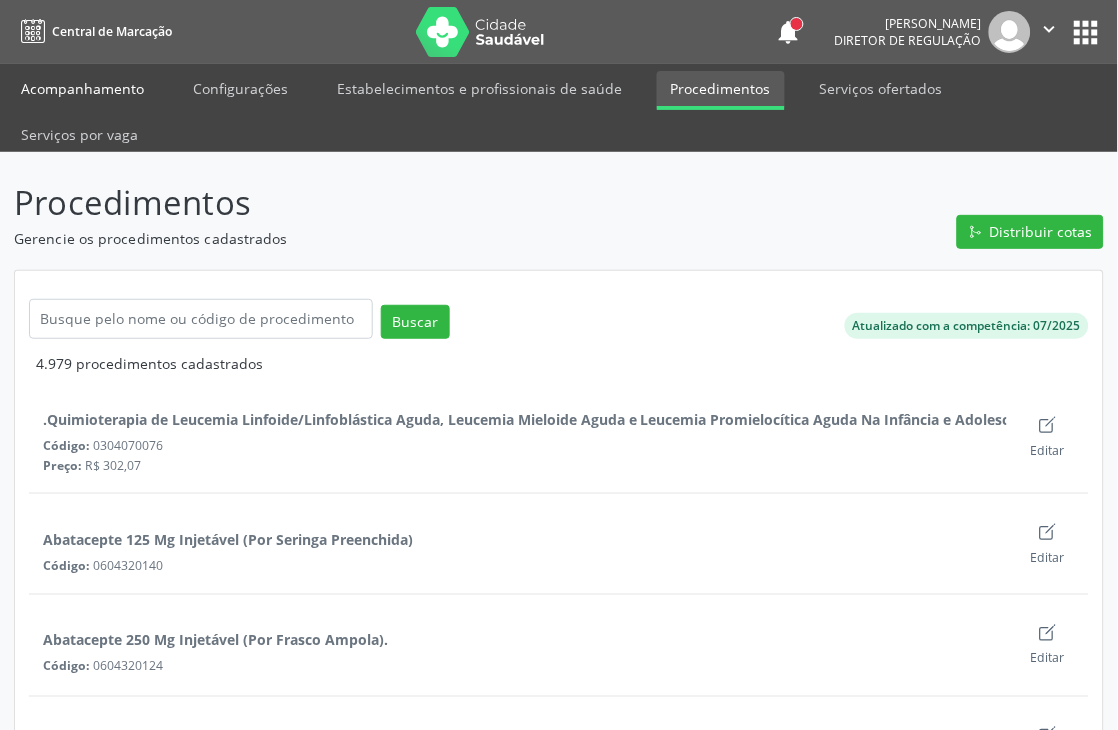 click on "Acompanhamento" at bounding box center (82, 88) 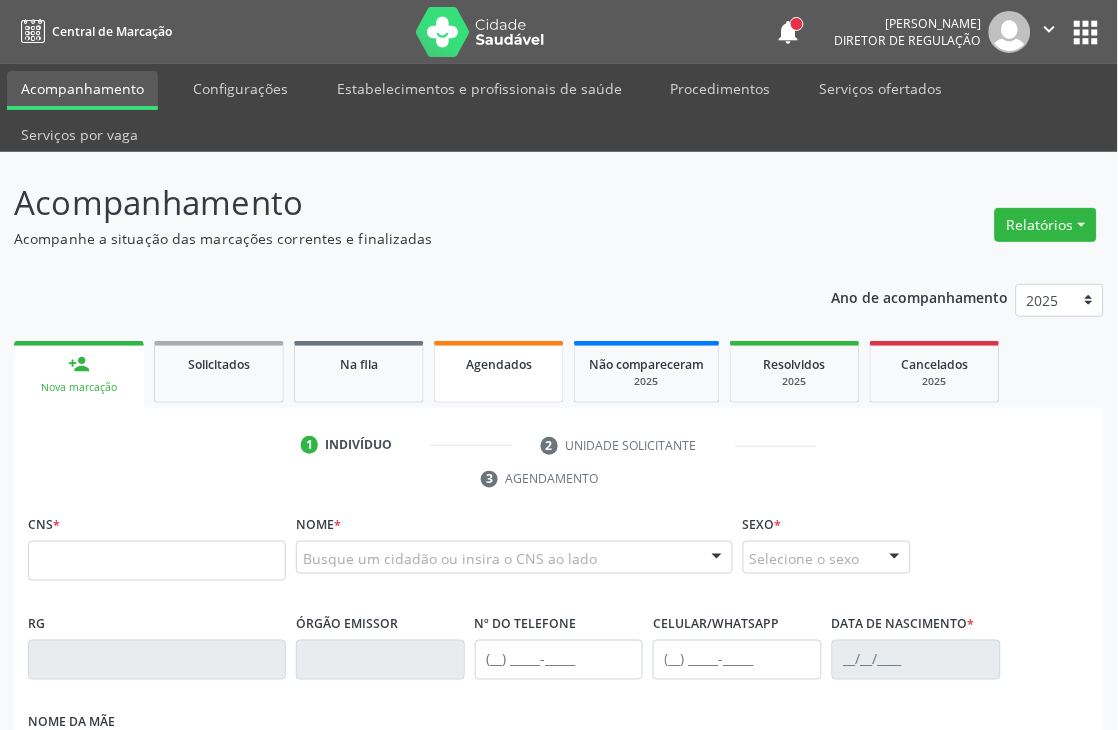 click on "Agendados" at bounding box center [499, 372] 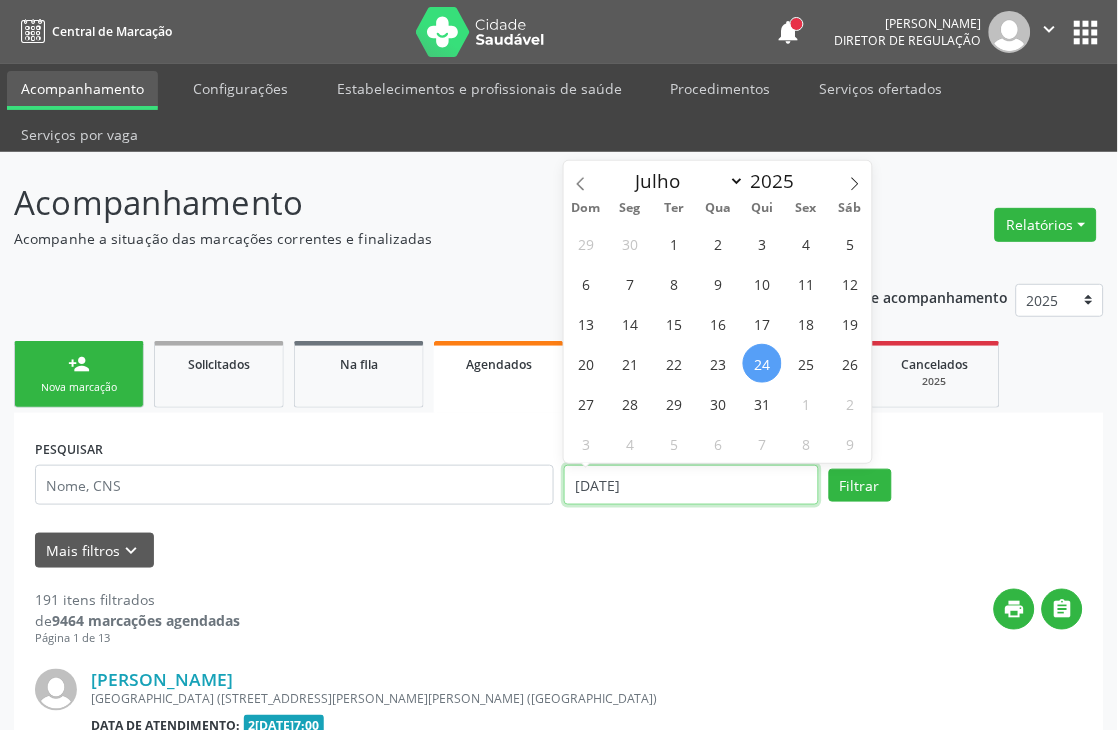 click on "[DATE]" at bounding box center [691, 485] 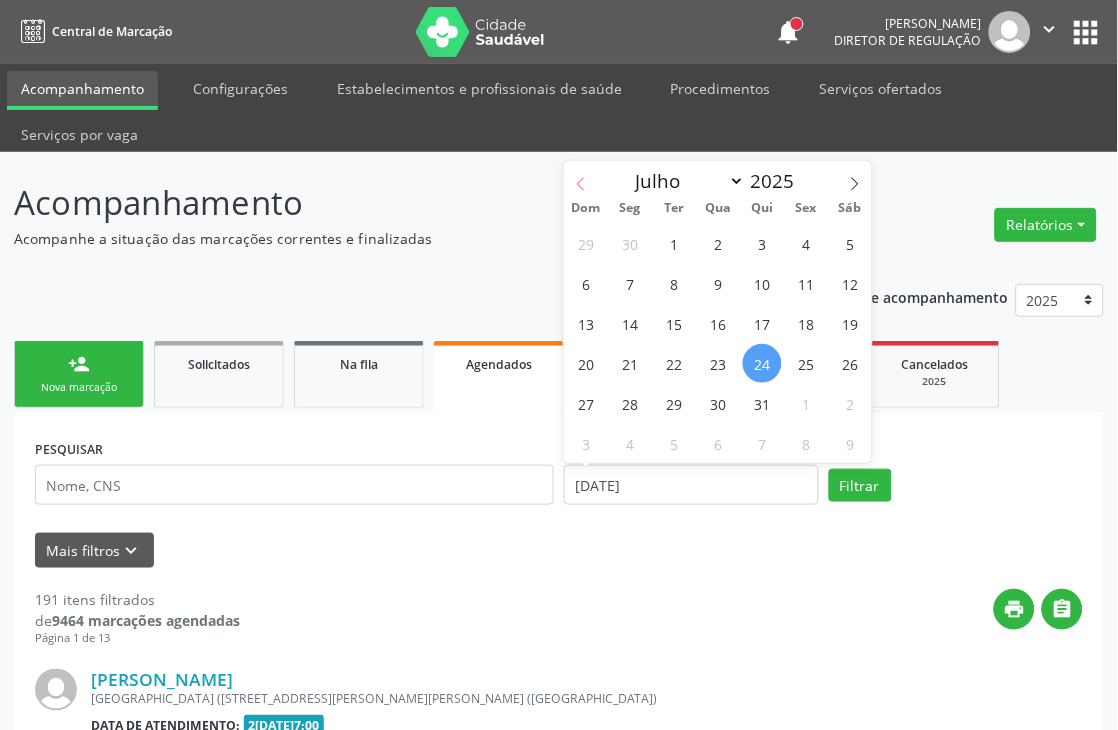 click 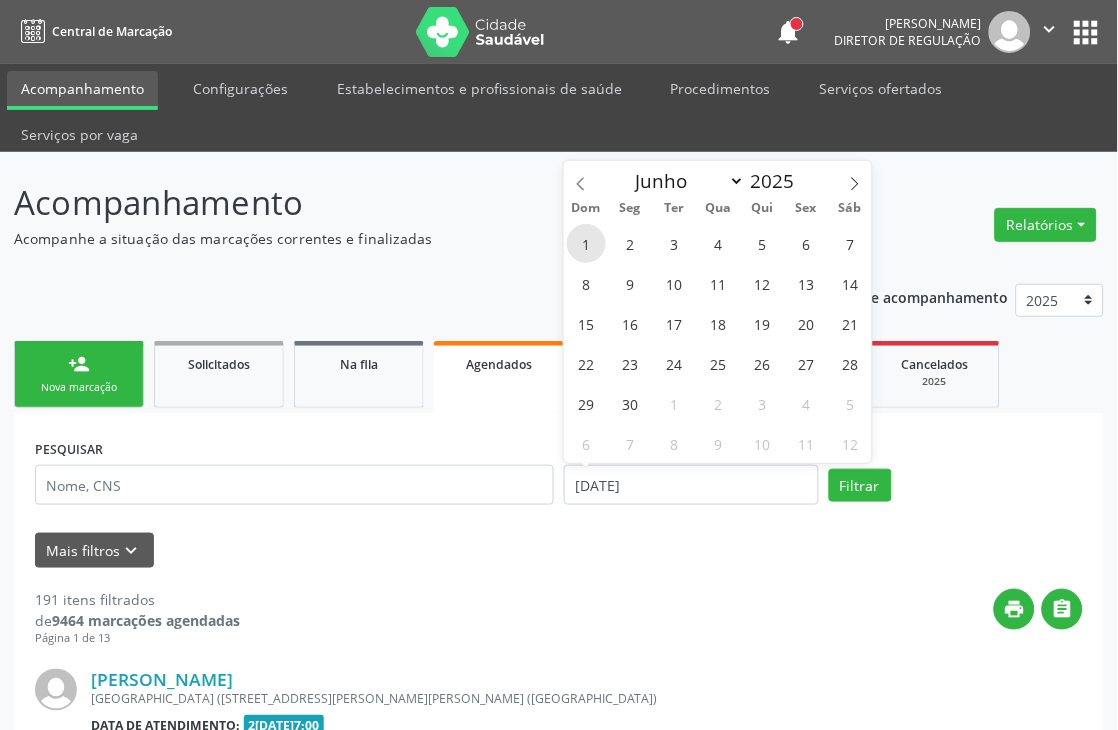 click on "1" at bounding box center [586, 243] 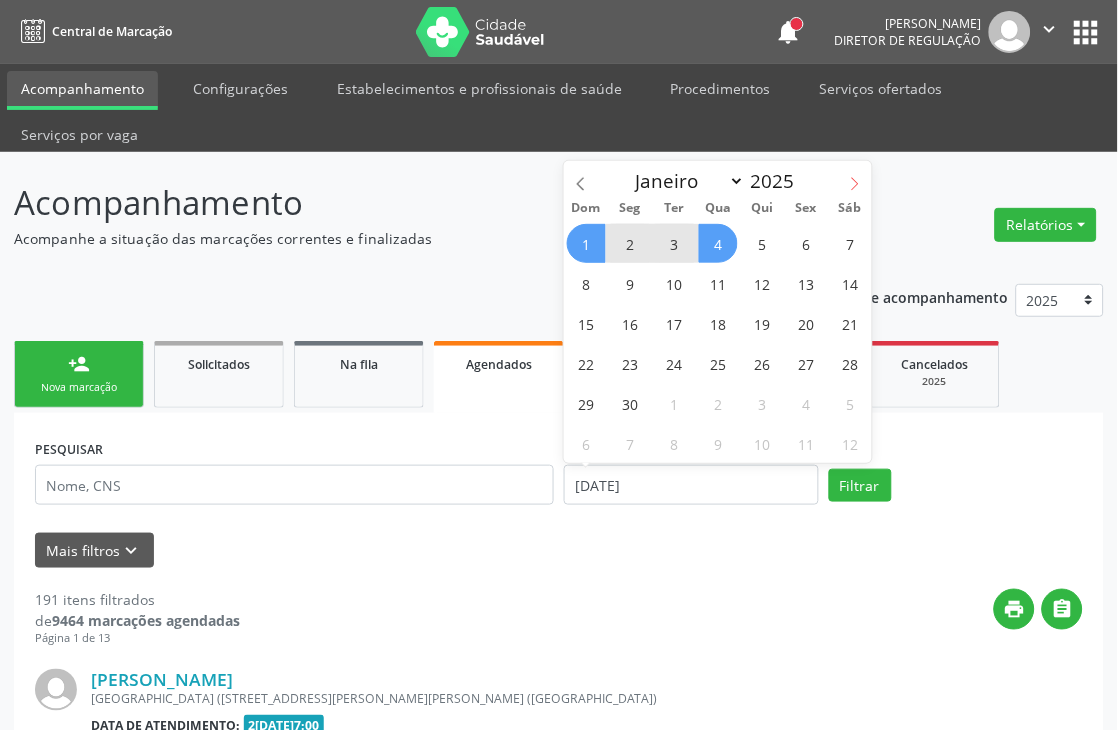 click 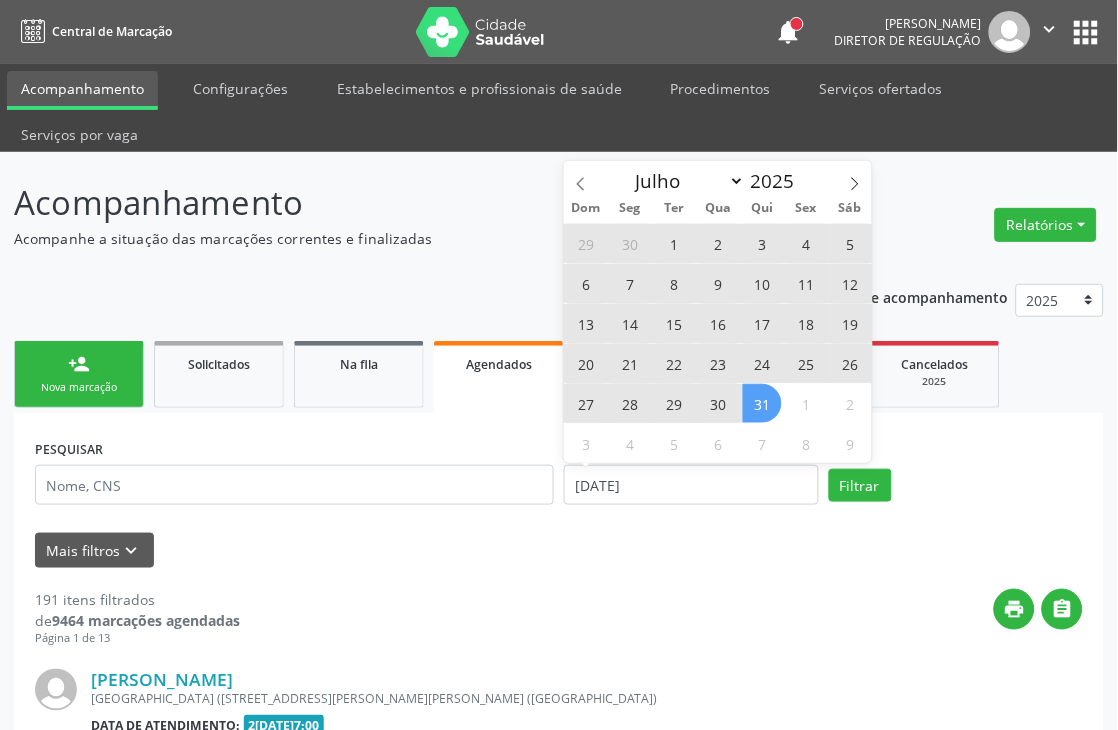click on "31" at bounding box center (762, 403) 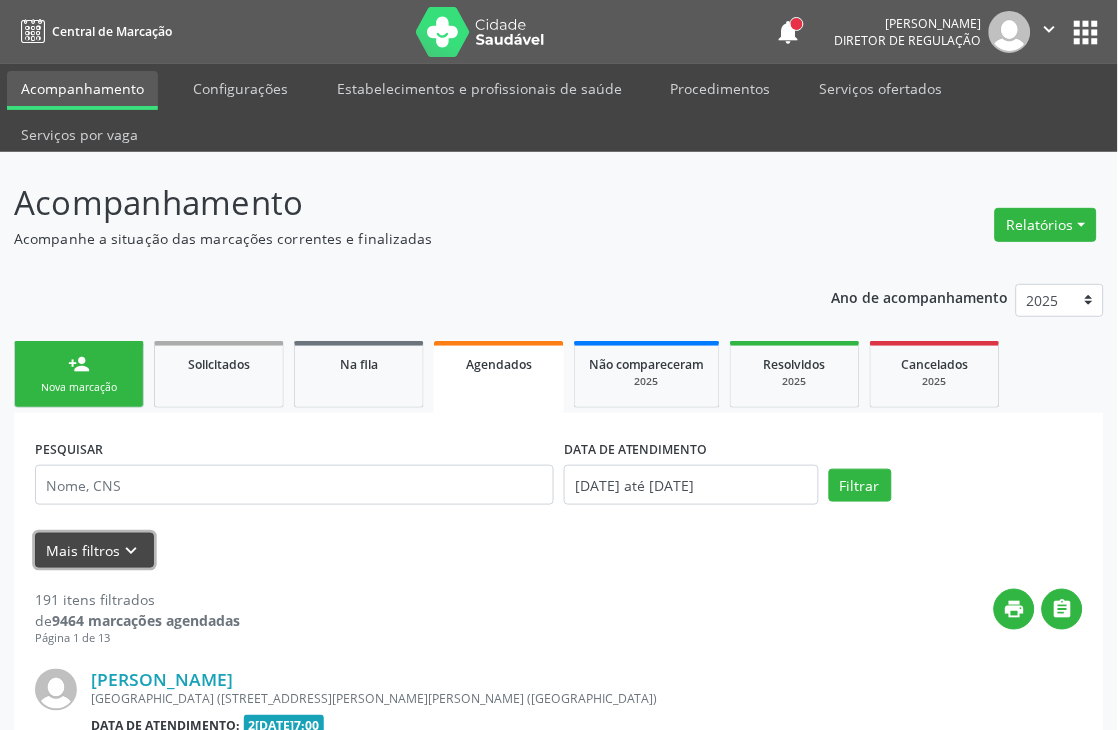 click on "keyboard_arrow_down" at bounding box center (132, 551) 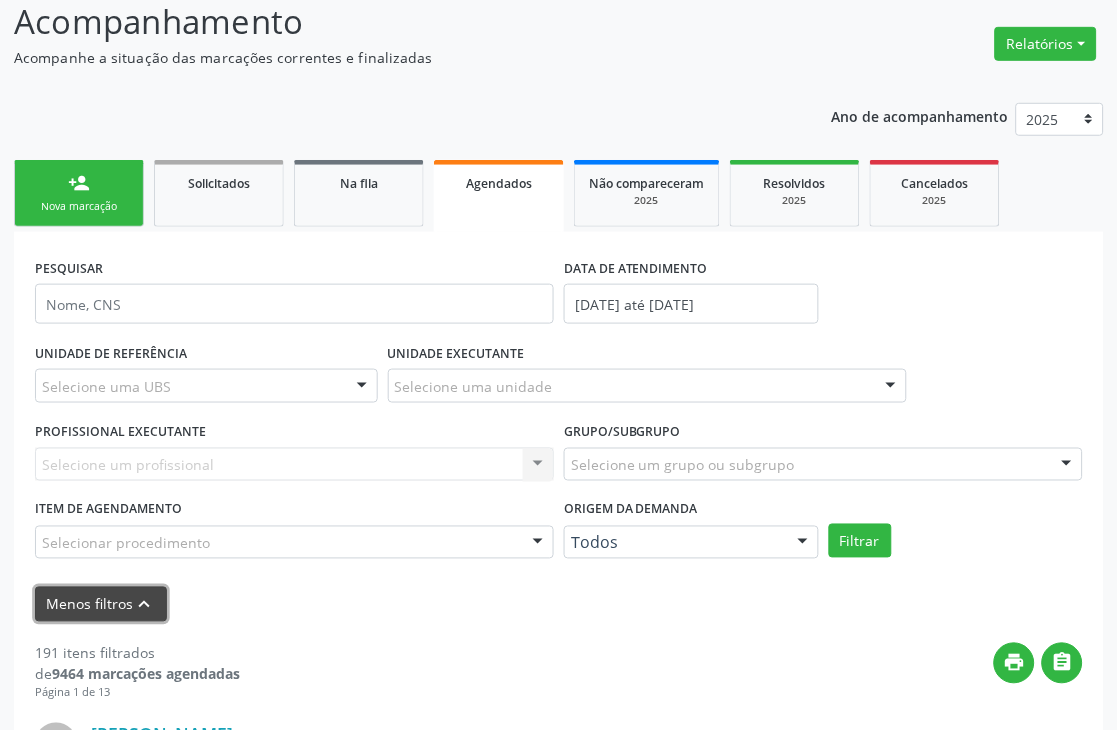 scroll, scrollTop: 222, scrollLeft: 0, axis: vertical 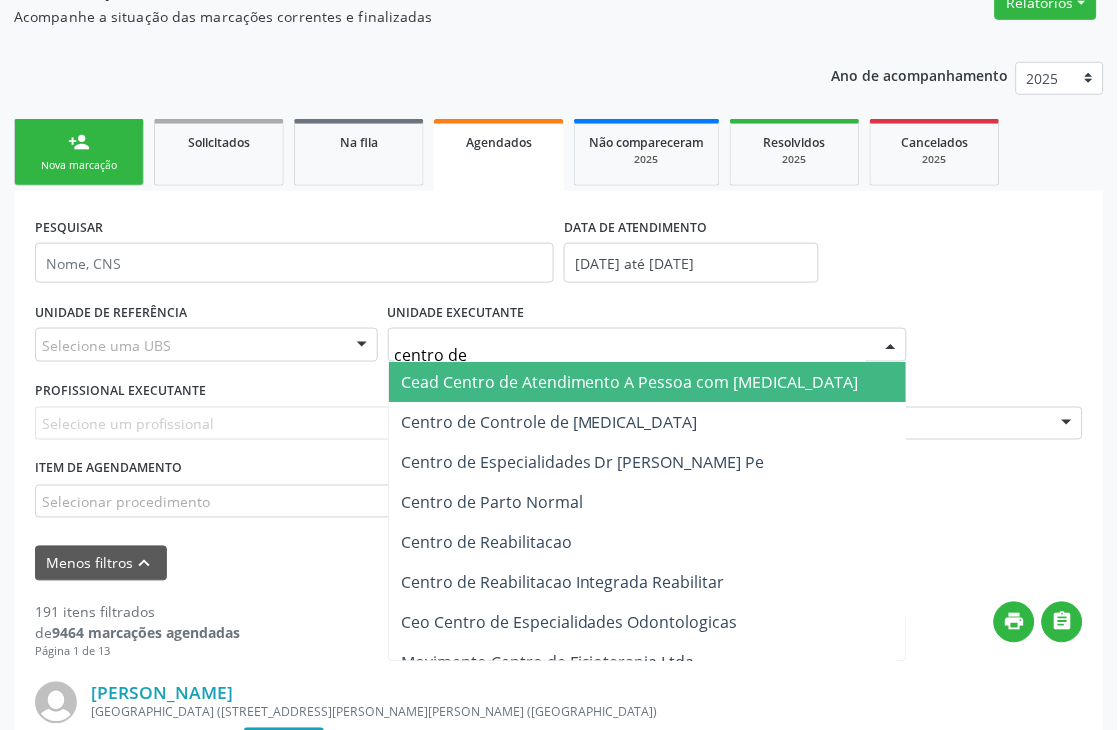type on "centro de r" 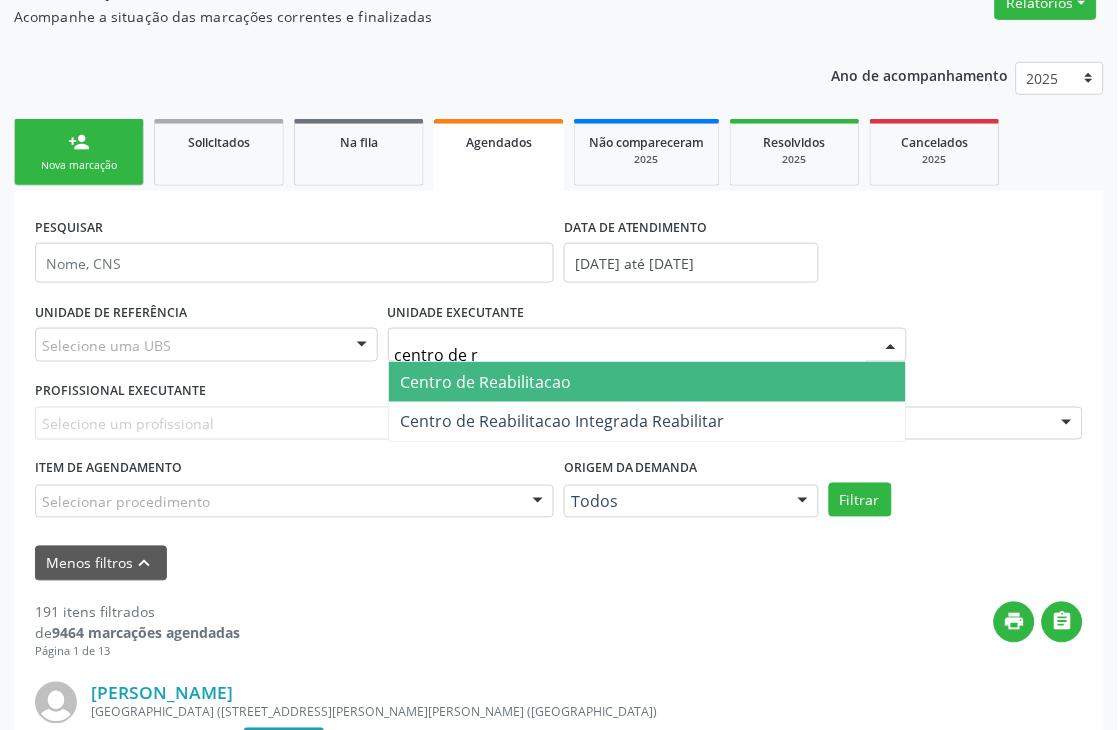 click on "Centro de Reabilitacao" at bounding box center (486, 382) 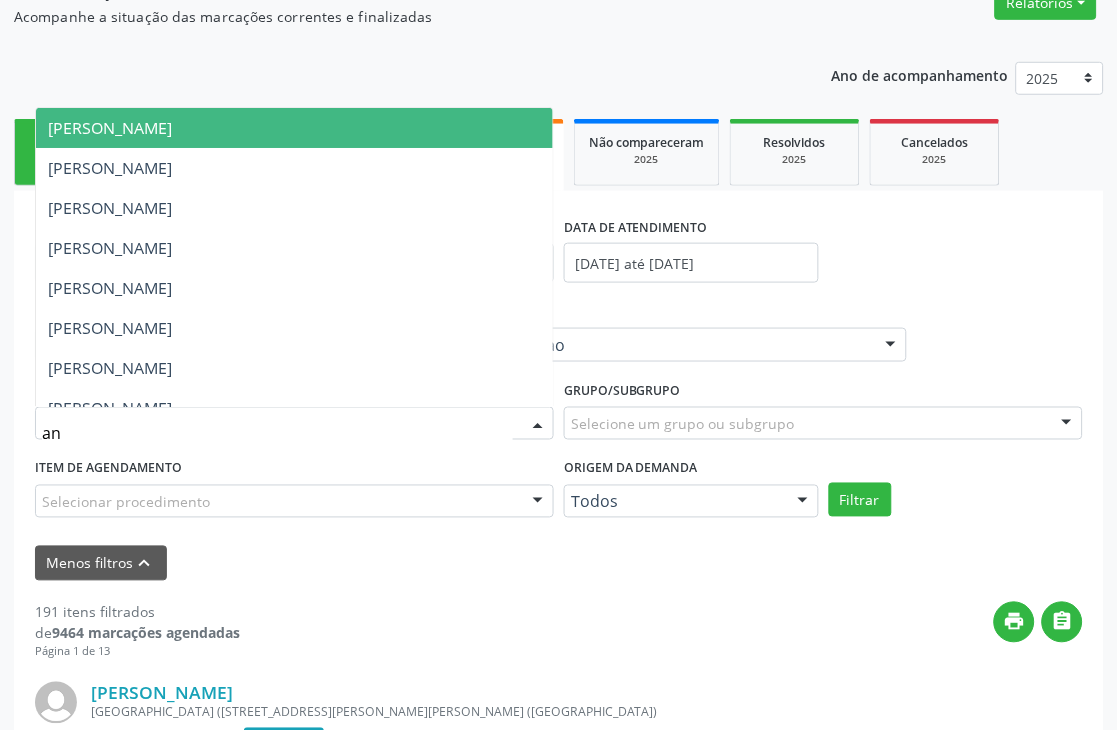 type on "a" 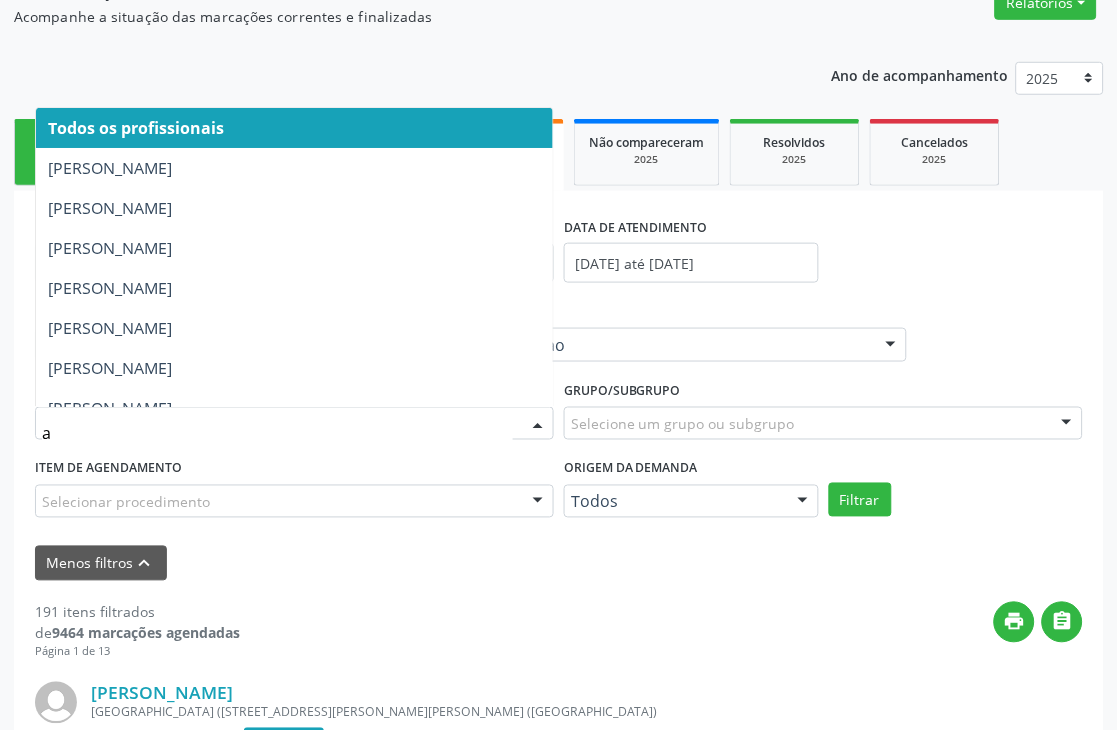 type on "an" 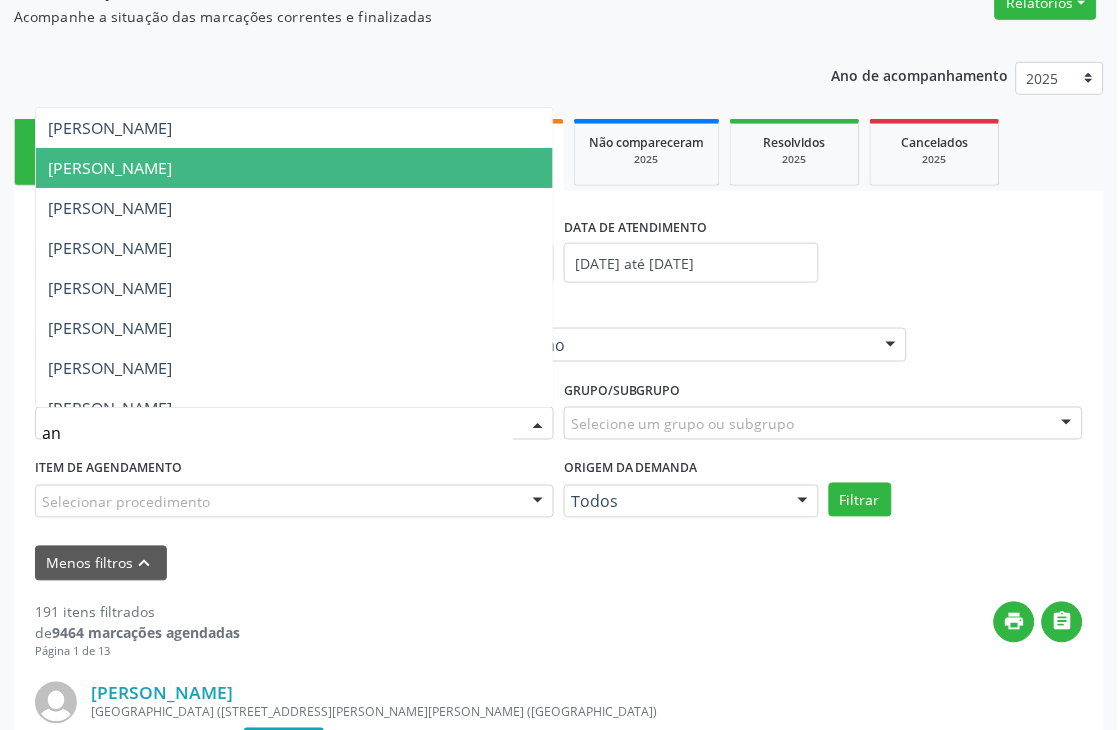 click on "[PERSON_NAME]" at bounding box center [110, 168] 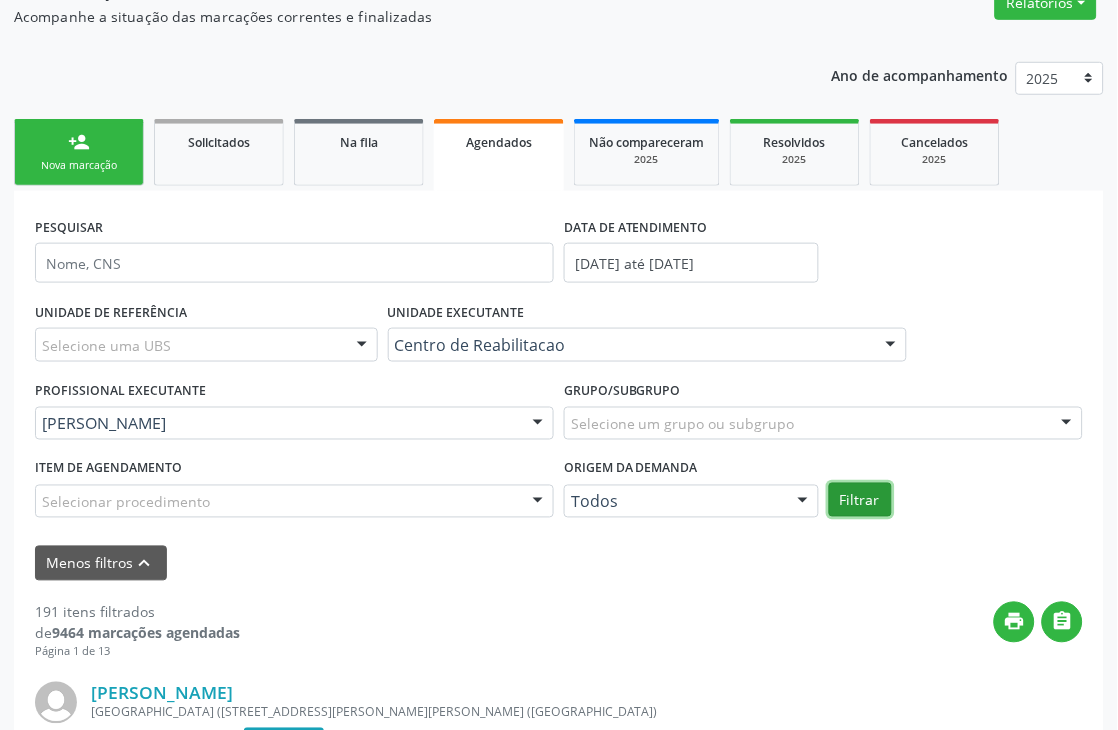click on "Filtrar" at bounding box center (860, 500) 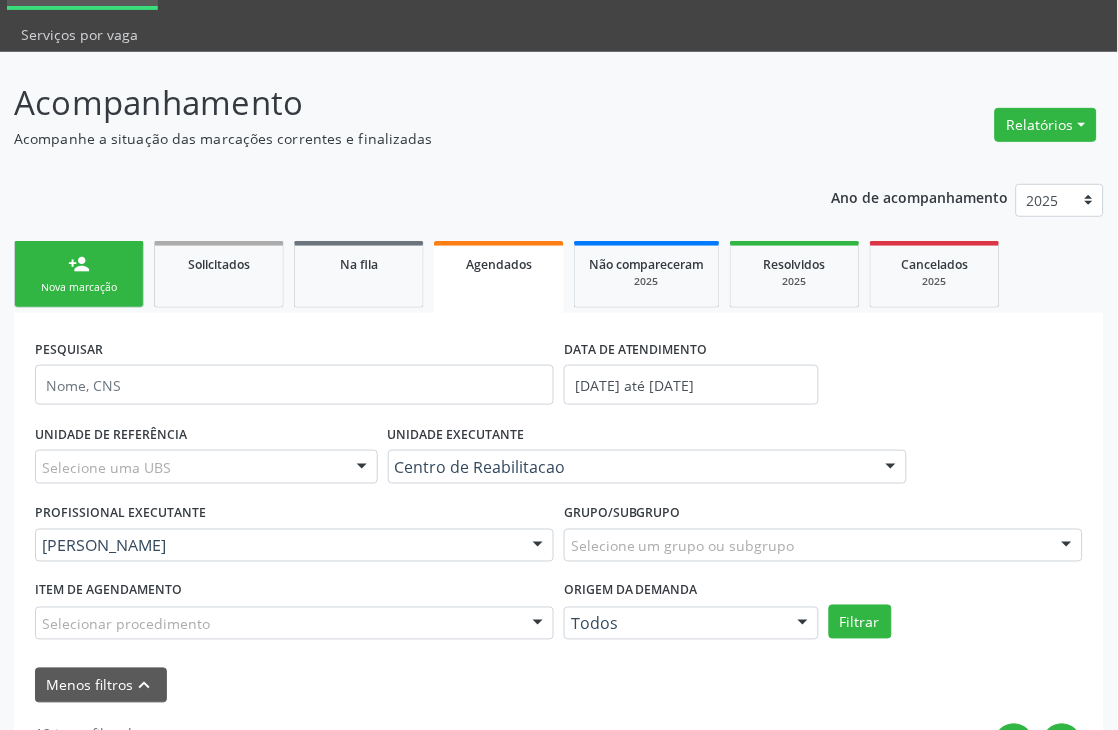 scroll, scrollTop: 87, scrollLeft: 0, axis: vertical 